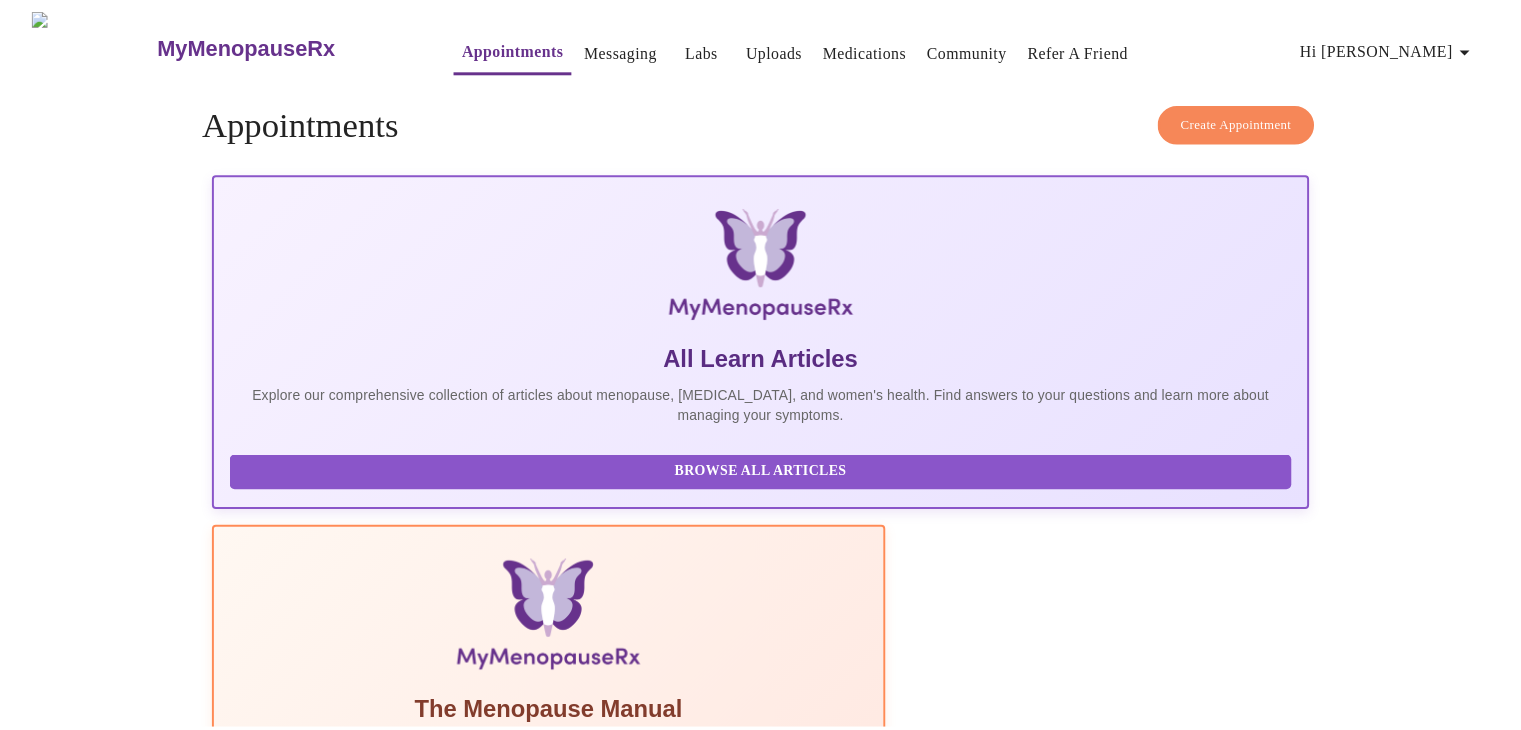 scroll, scrollTop: 0, scrollLeft: 0, axis: both 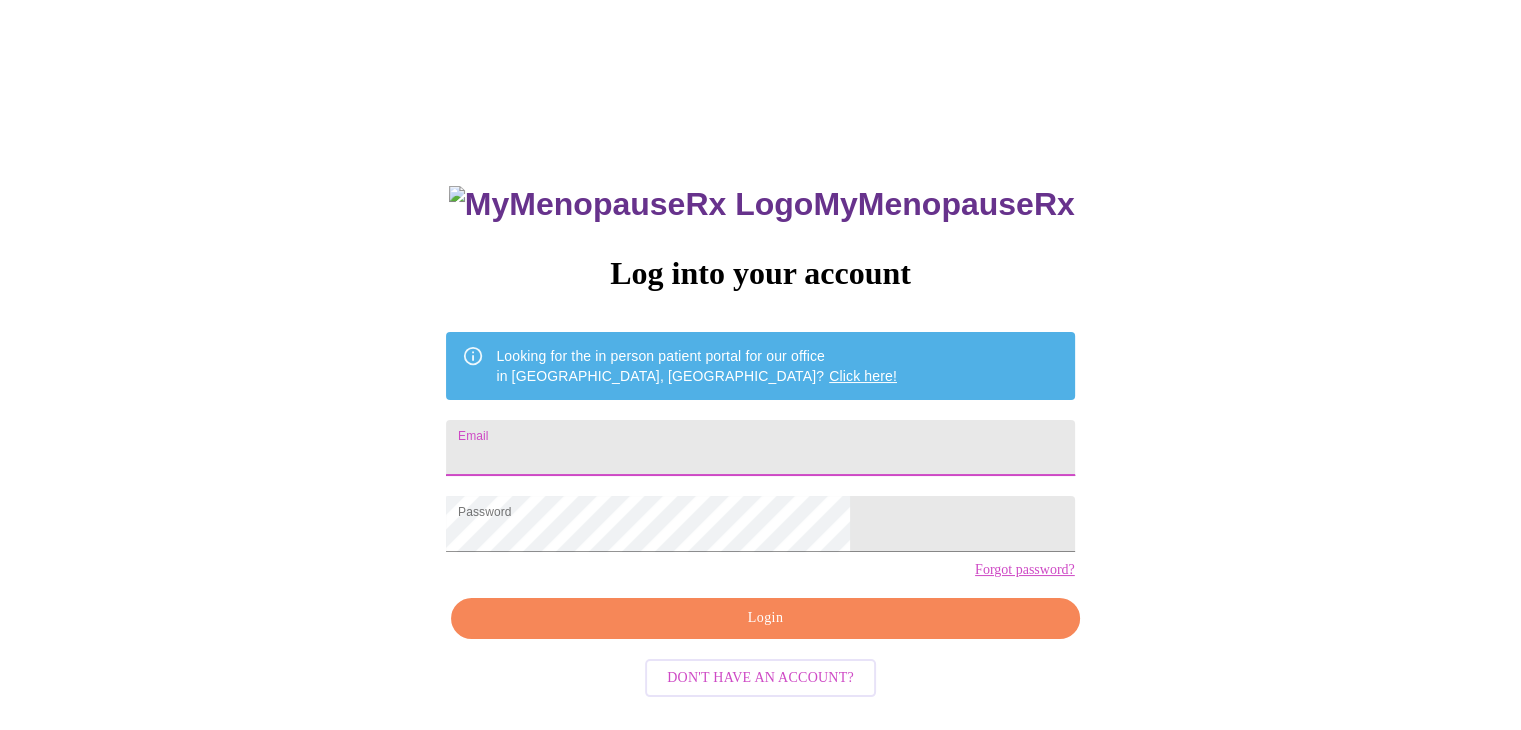 click on "Email" at bounding box center [760, 448] 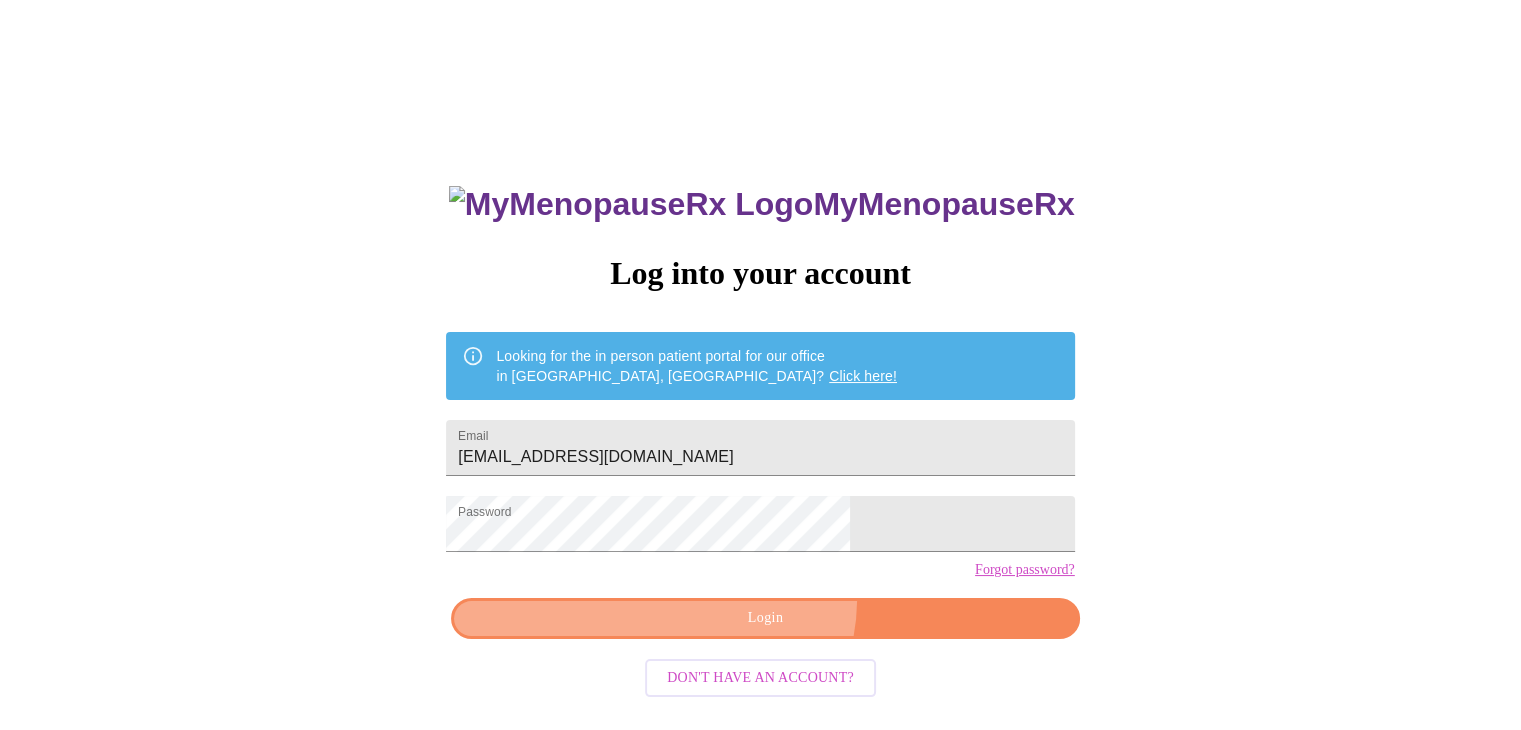 click on "Login" at bounding box center (765, 618) 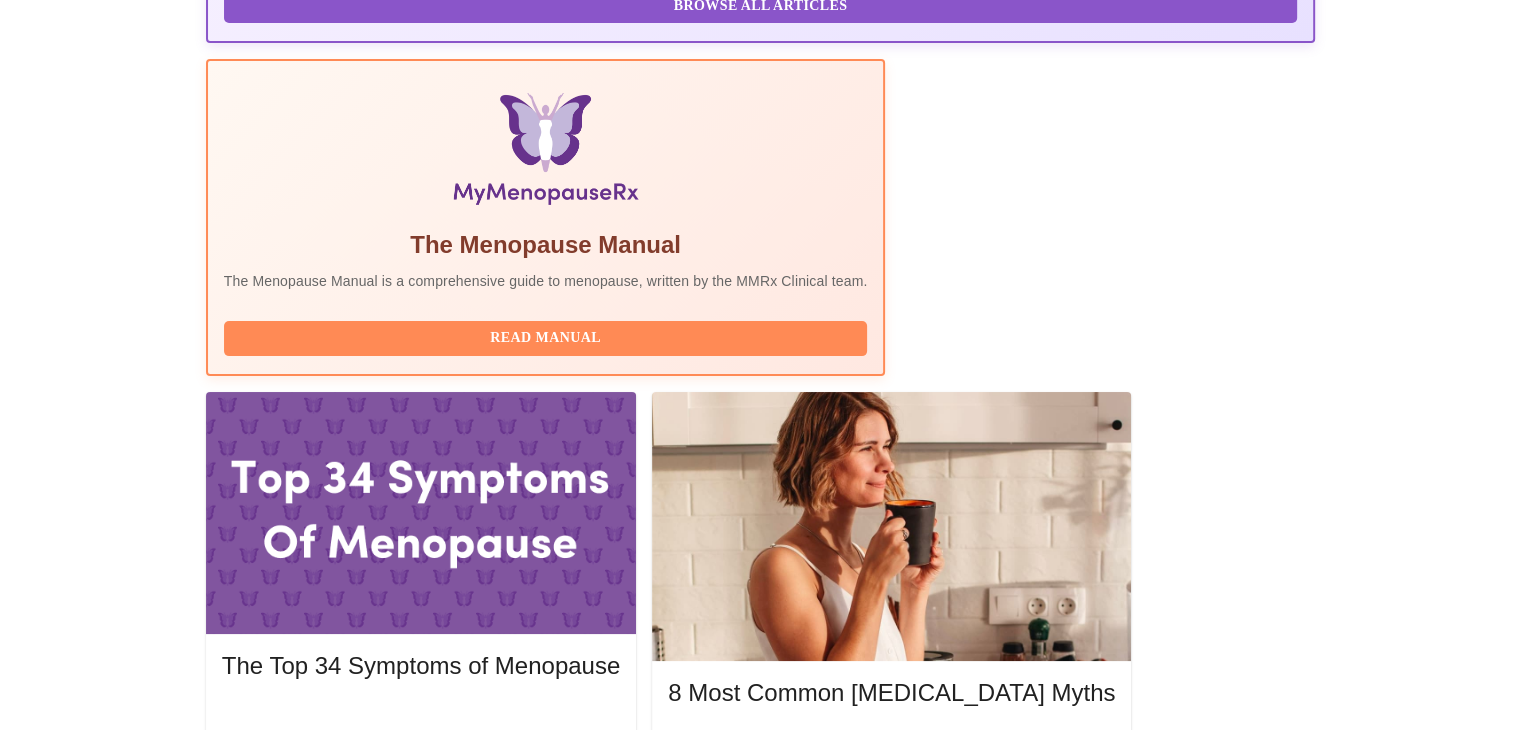 scroll, scrollTop: 632, scrollLeft: 0, axis: vertical 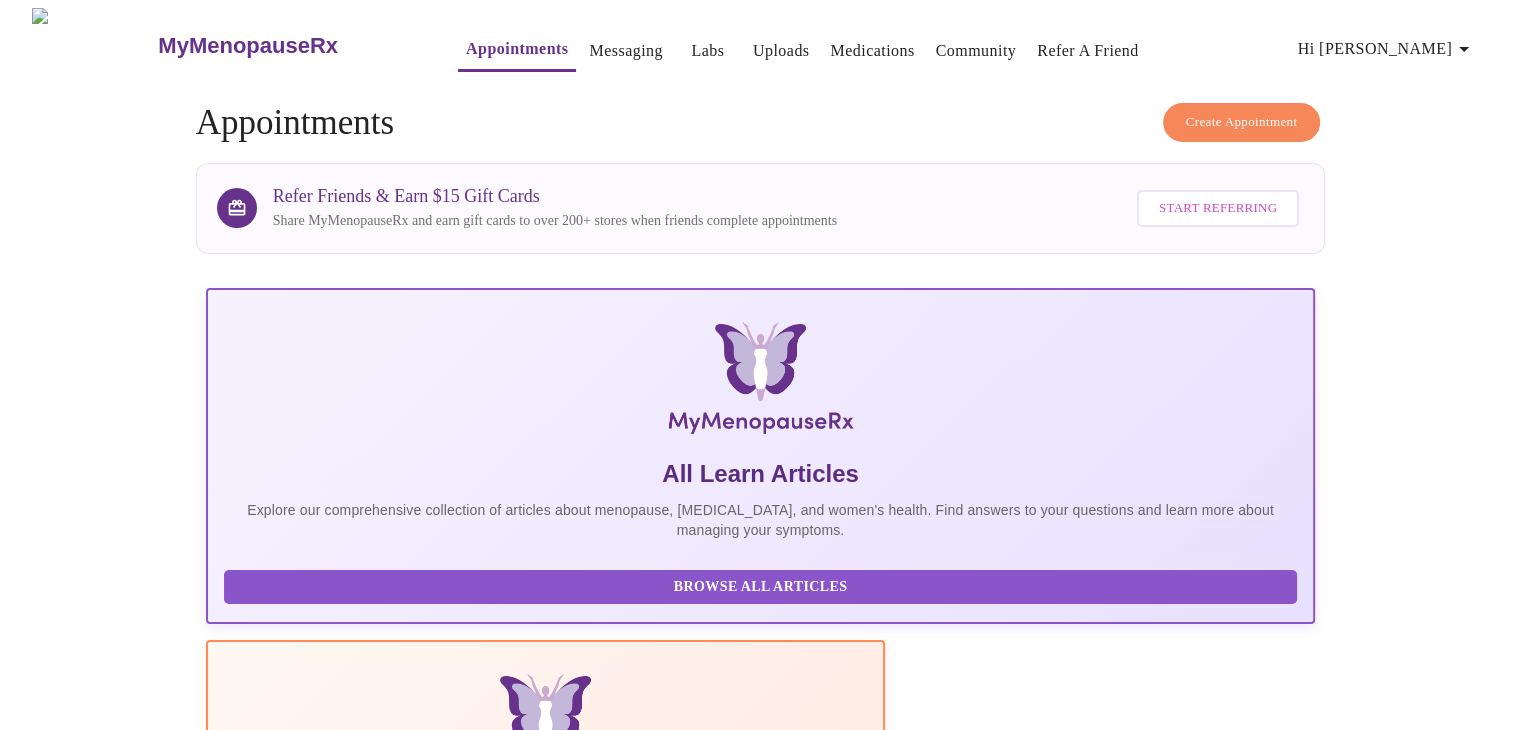 click on "Create Appointment" at bounding box center (1242, 122) 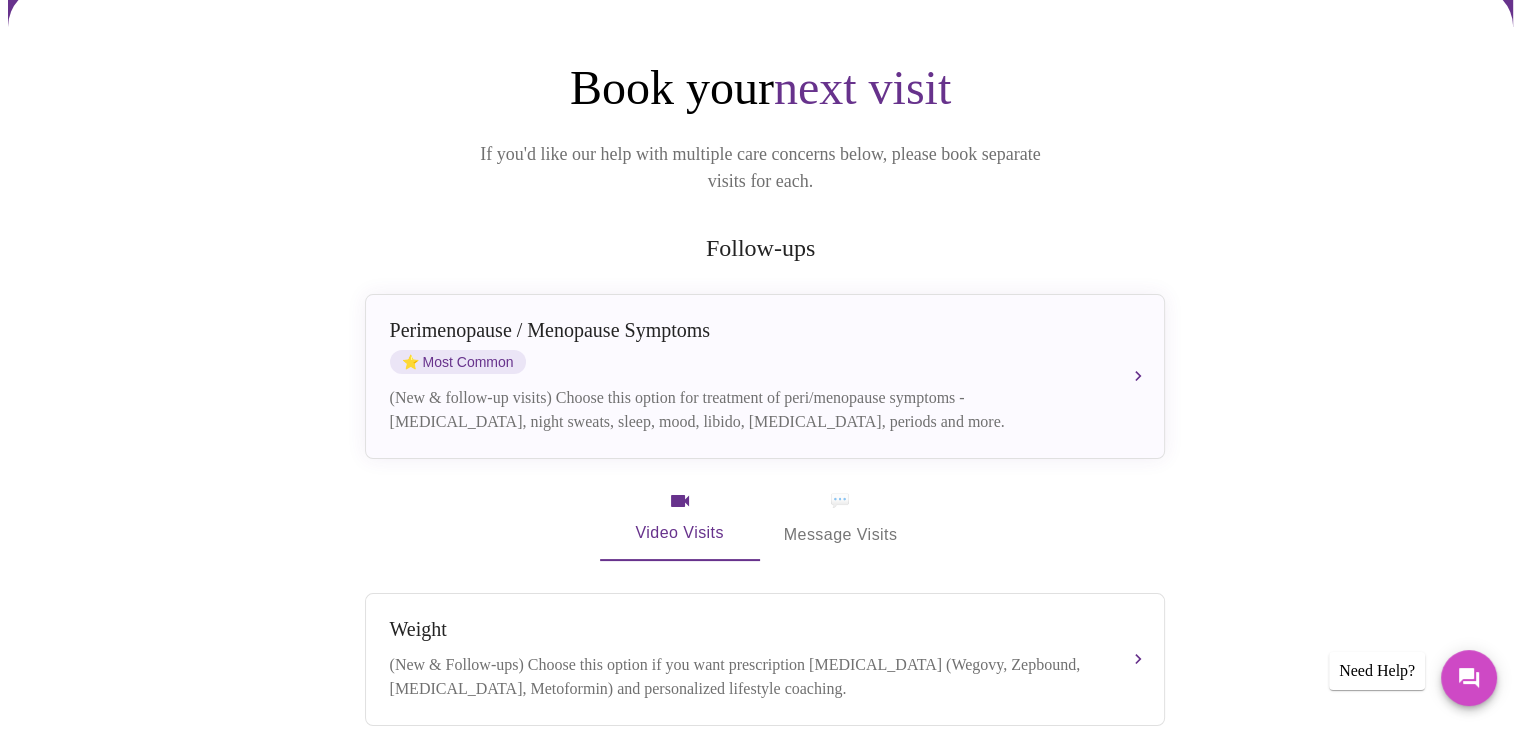 scroll, scrollTop: 212, scrollLeft: 0, axis: vertical 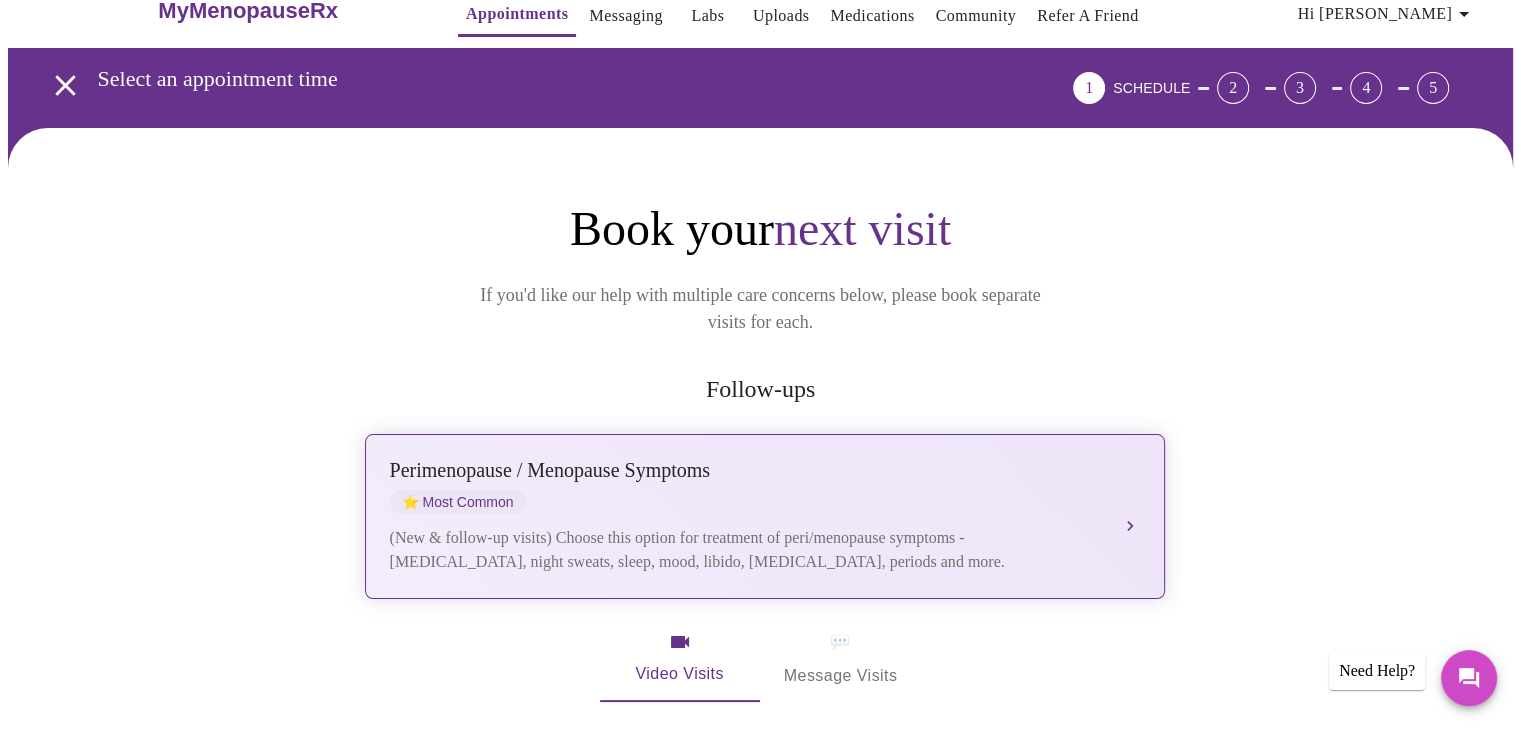 click on "[MEDICAL_DATA] / Menopause Symptoms  ⭐  Most Common (New & follow-up visits) Choose this option for treatment of peri/menopause symptoms - [MEDICAL_DATA], night sweats, sleep, mood, libido, [MEDICAL_DATA], periods and more." at bounding box center [765, 516] 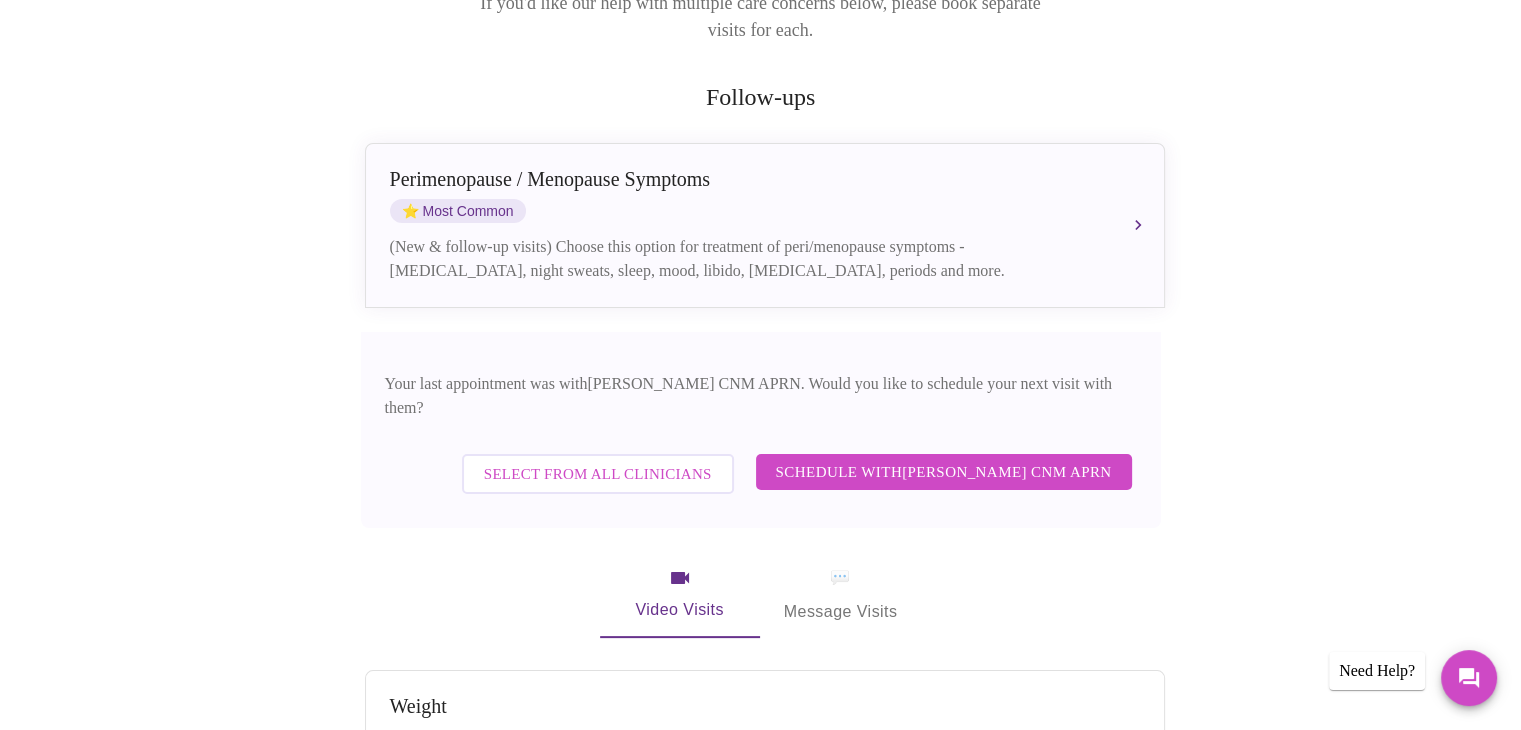scroll, scrollTop: 341, scrollLeft: 0, axis: vertical 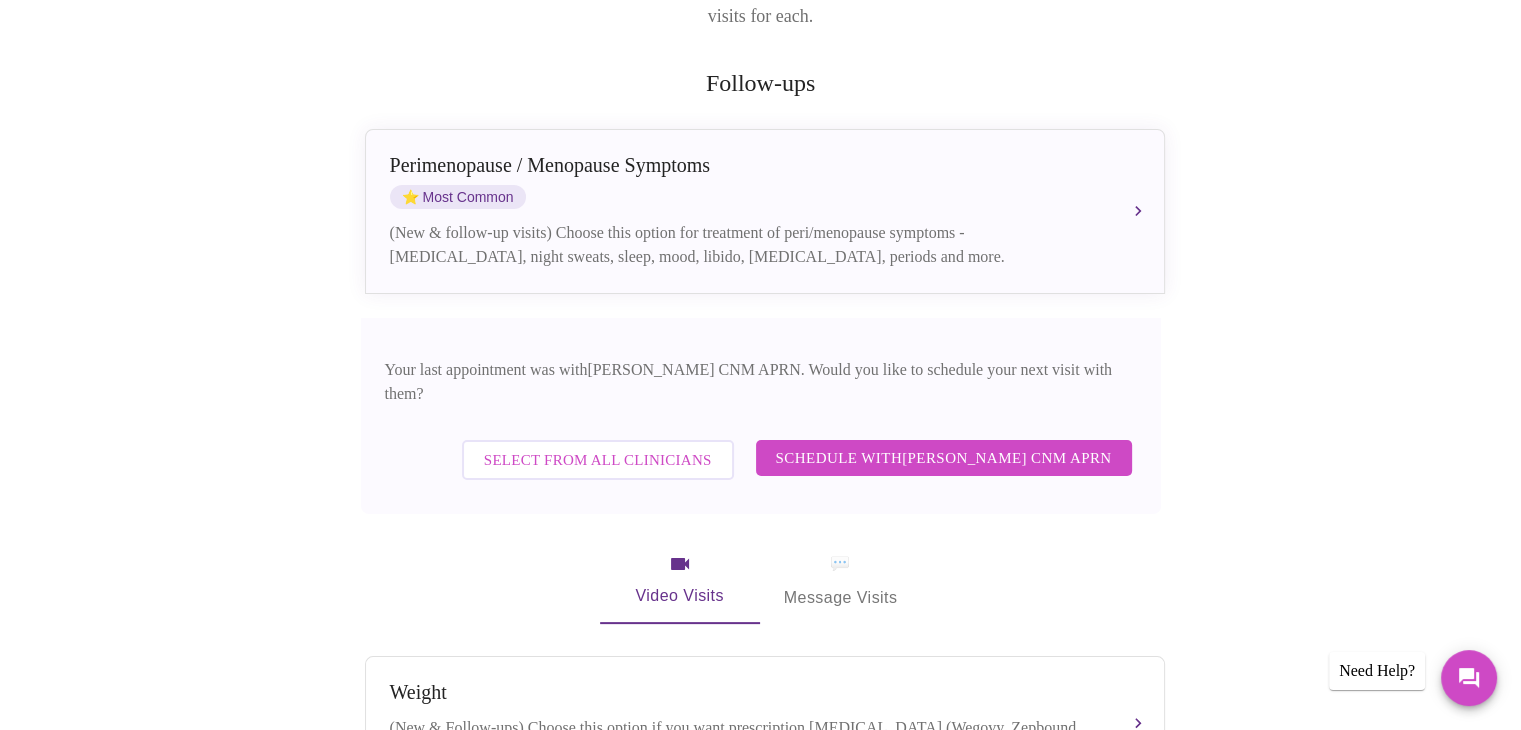 click on "Schedule with  Kelly Ellis CNM APRN" at bounding box center [944, 458] 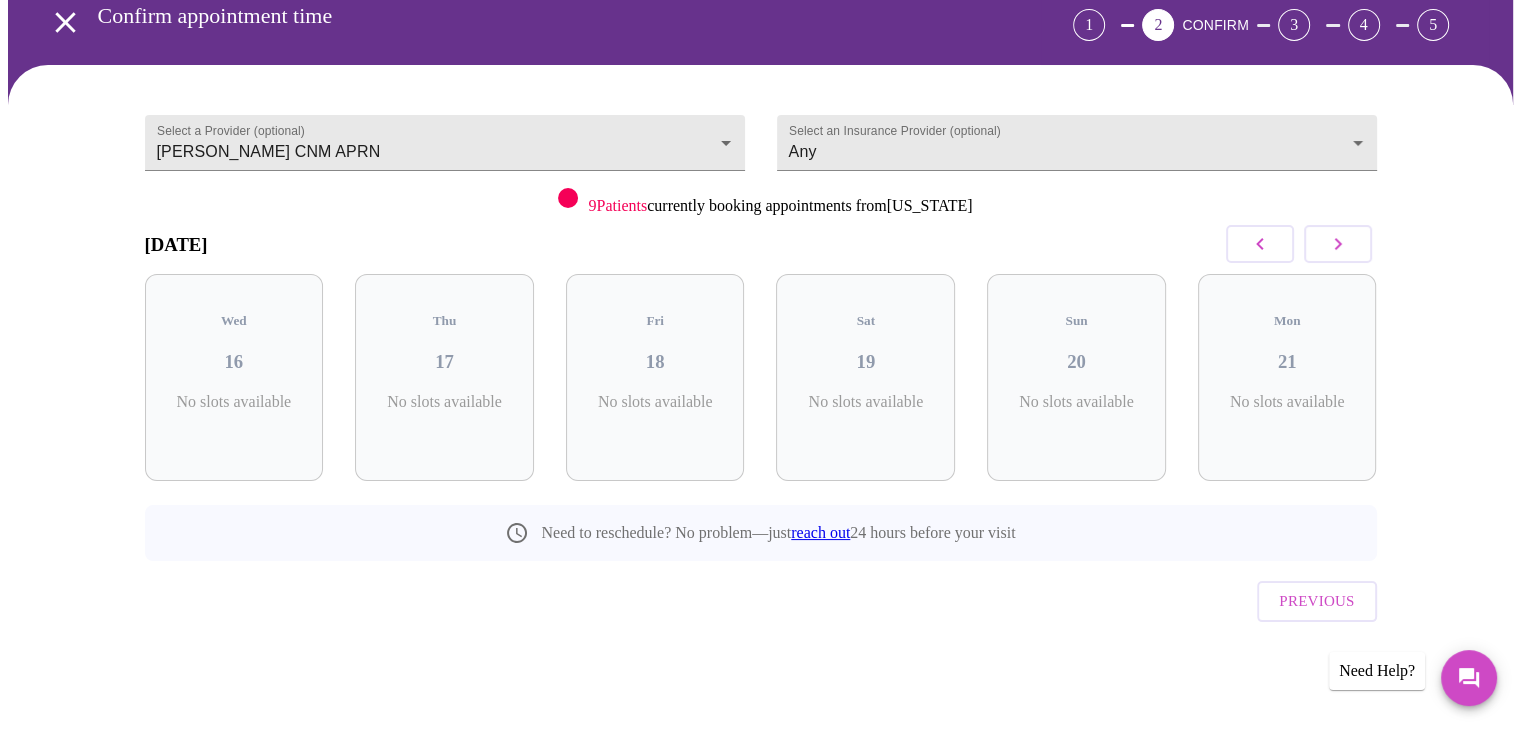 scroll, scrollTop: 55, scrollLeft: 0, axis: vertical 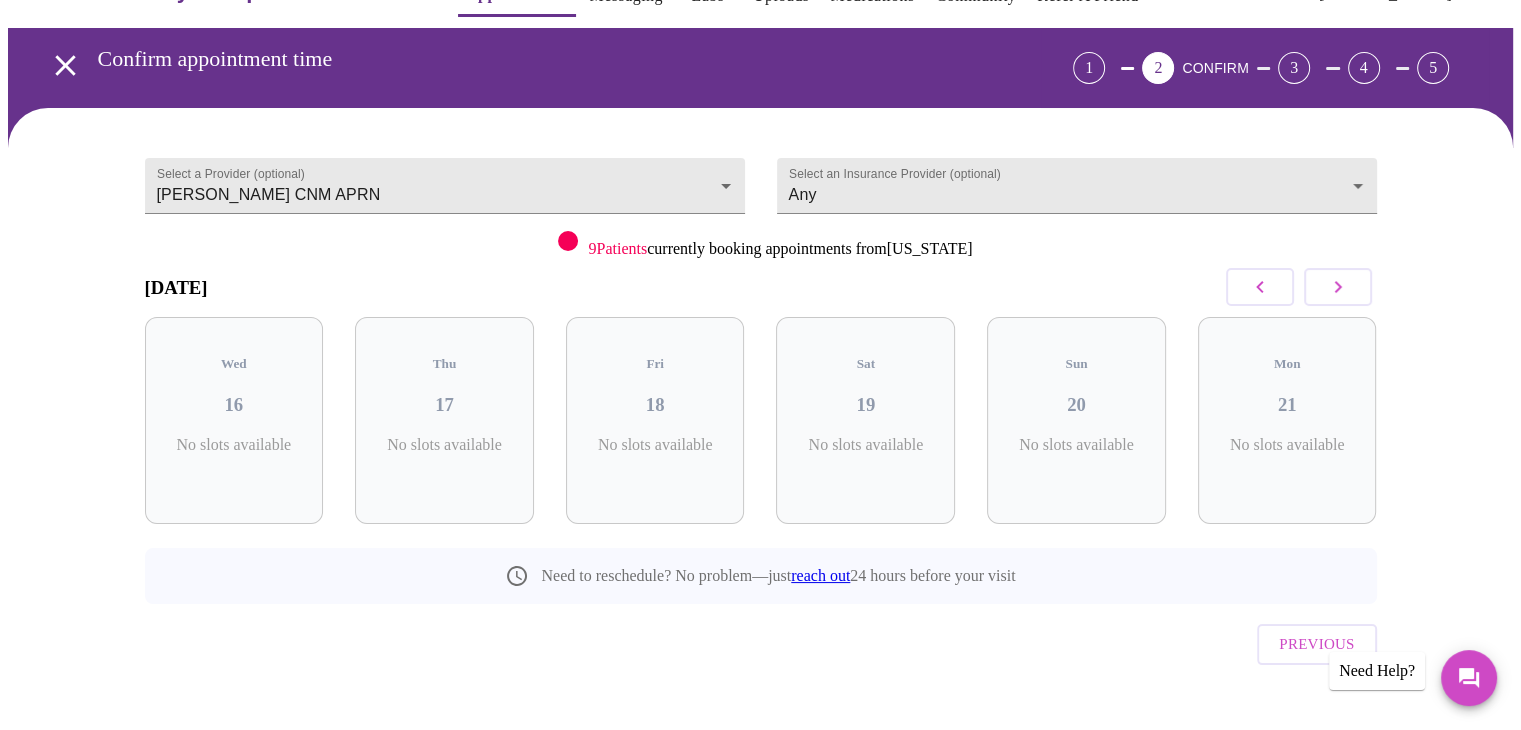 click at bounding box center [1338, 287] 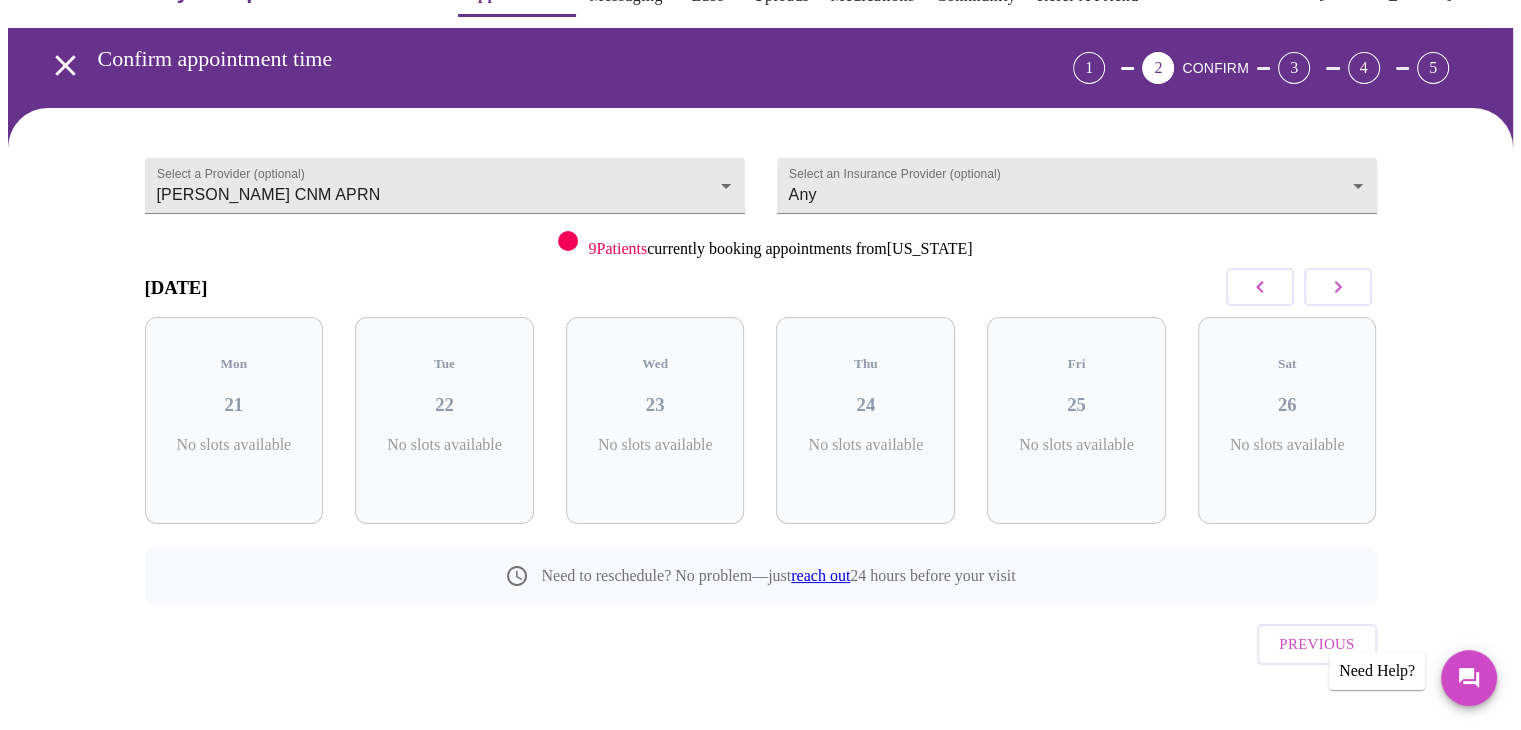 click at bounding box center (1338, 287) 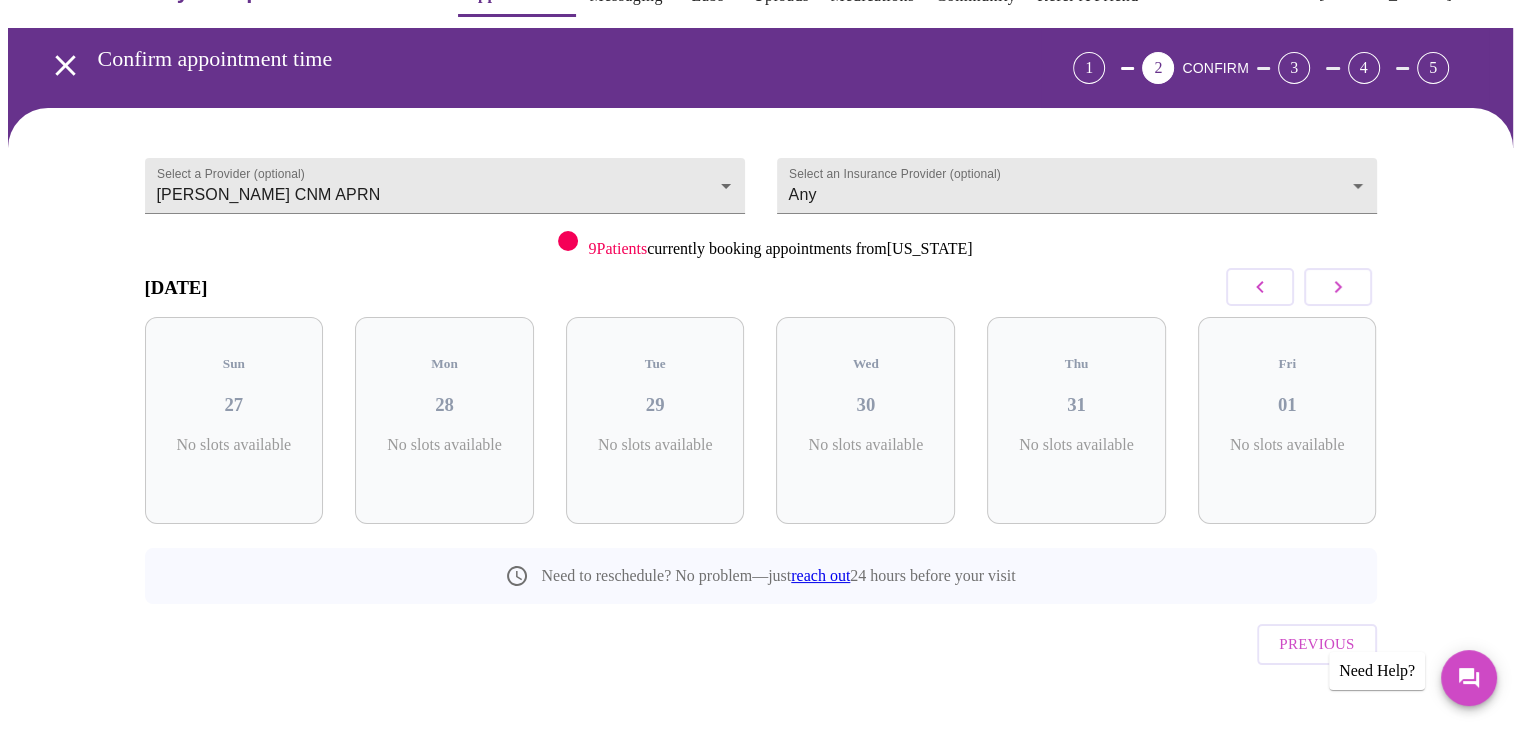 click at bounding box center (1338, 287) 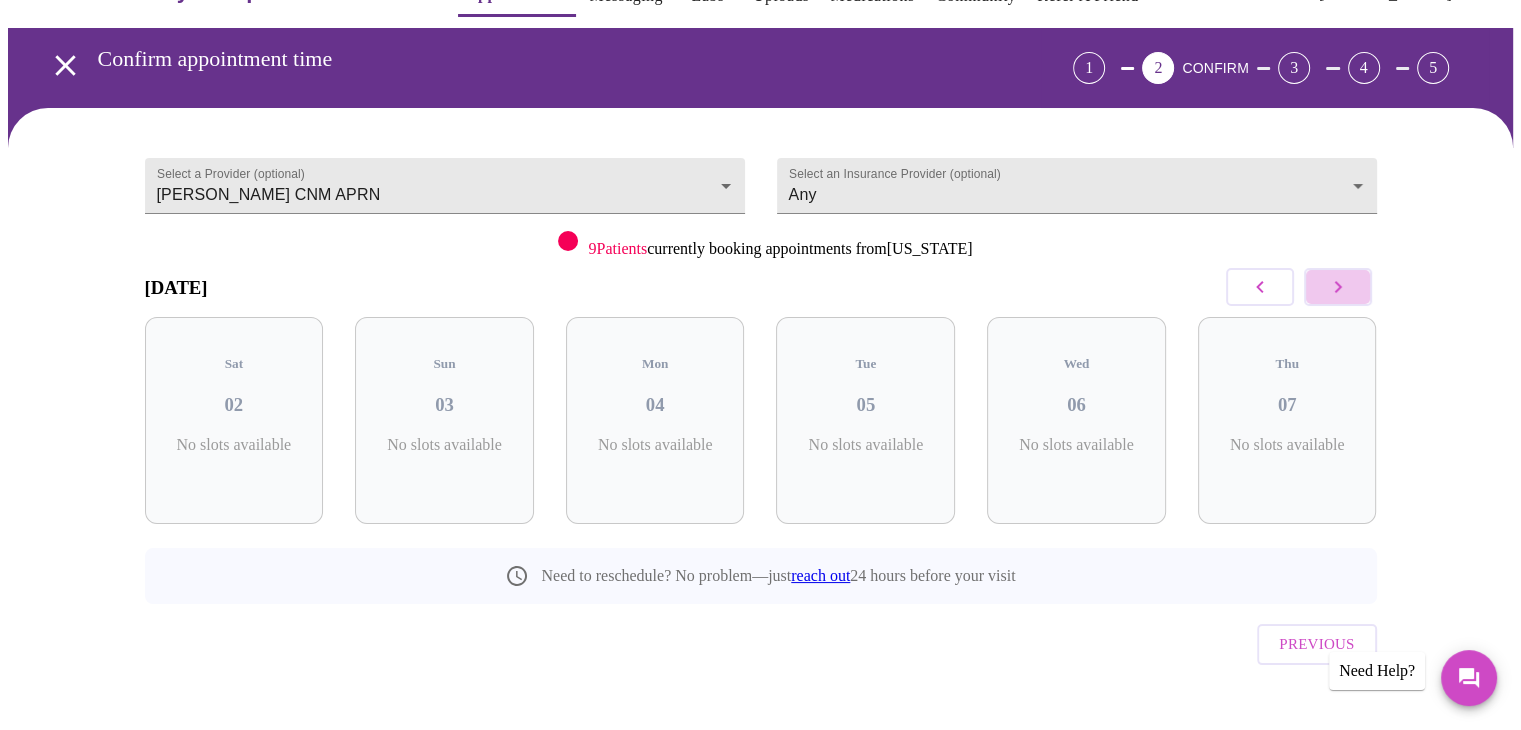 click at bounding box center (1338, 287) 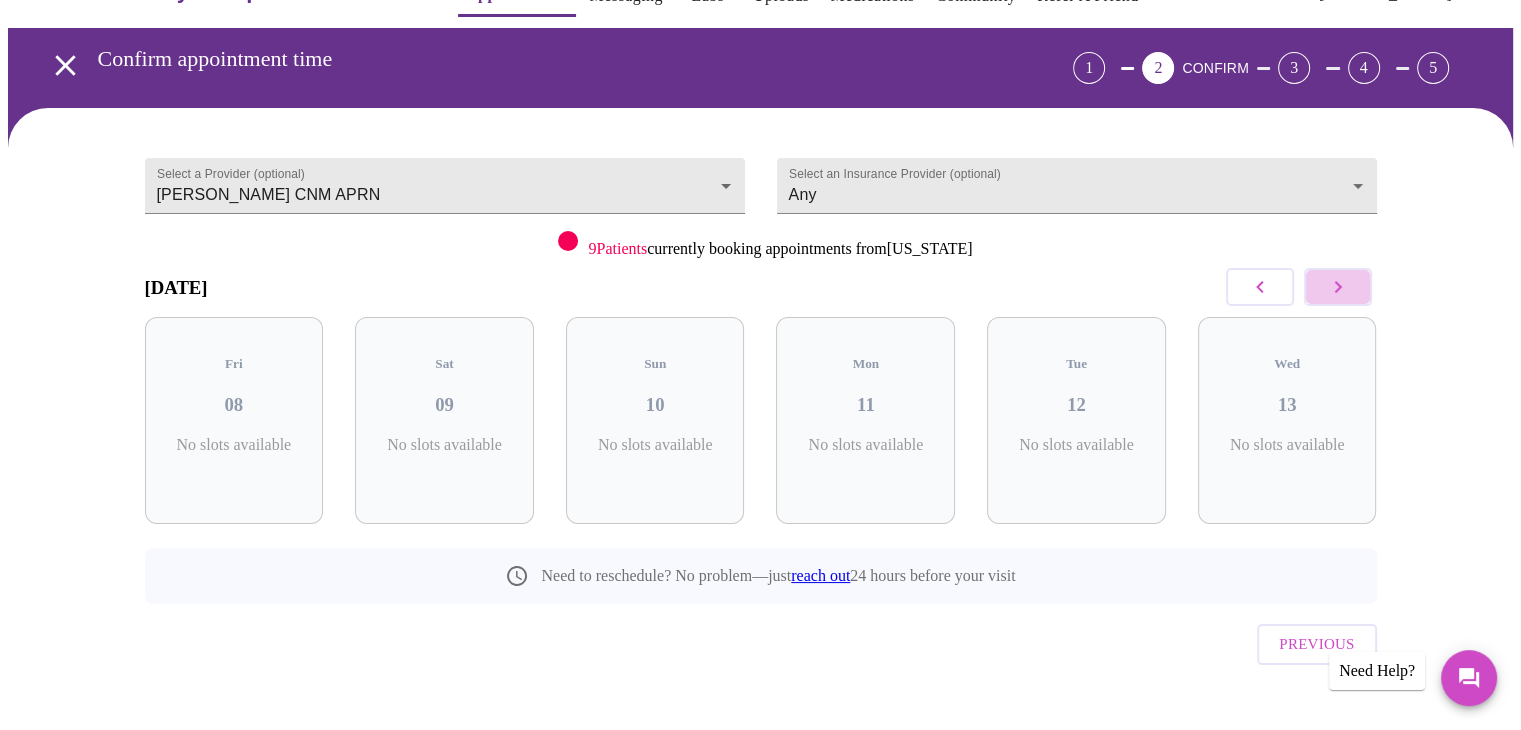 click at bounding box center [1338, 287] 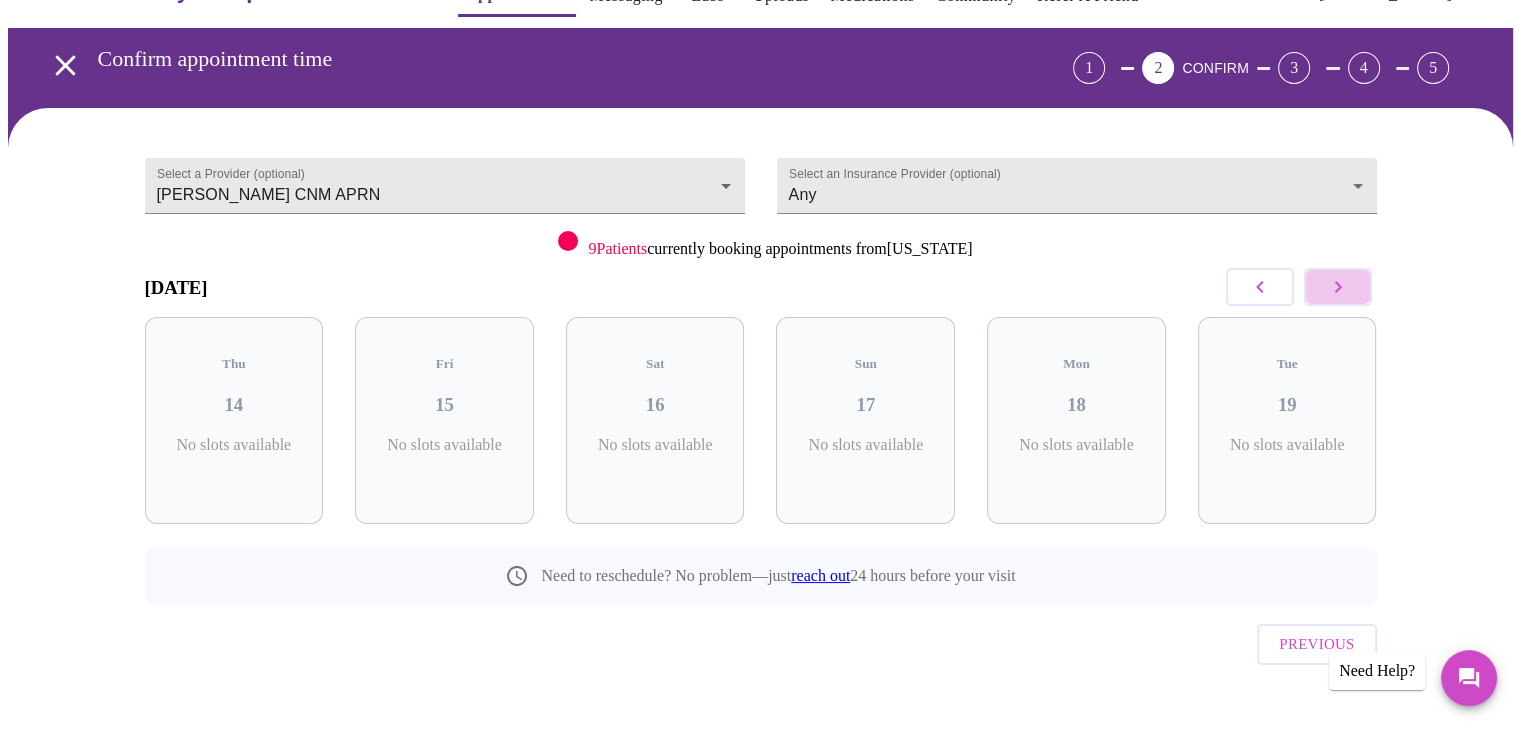 click at bounding box center (1338, 287) 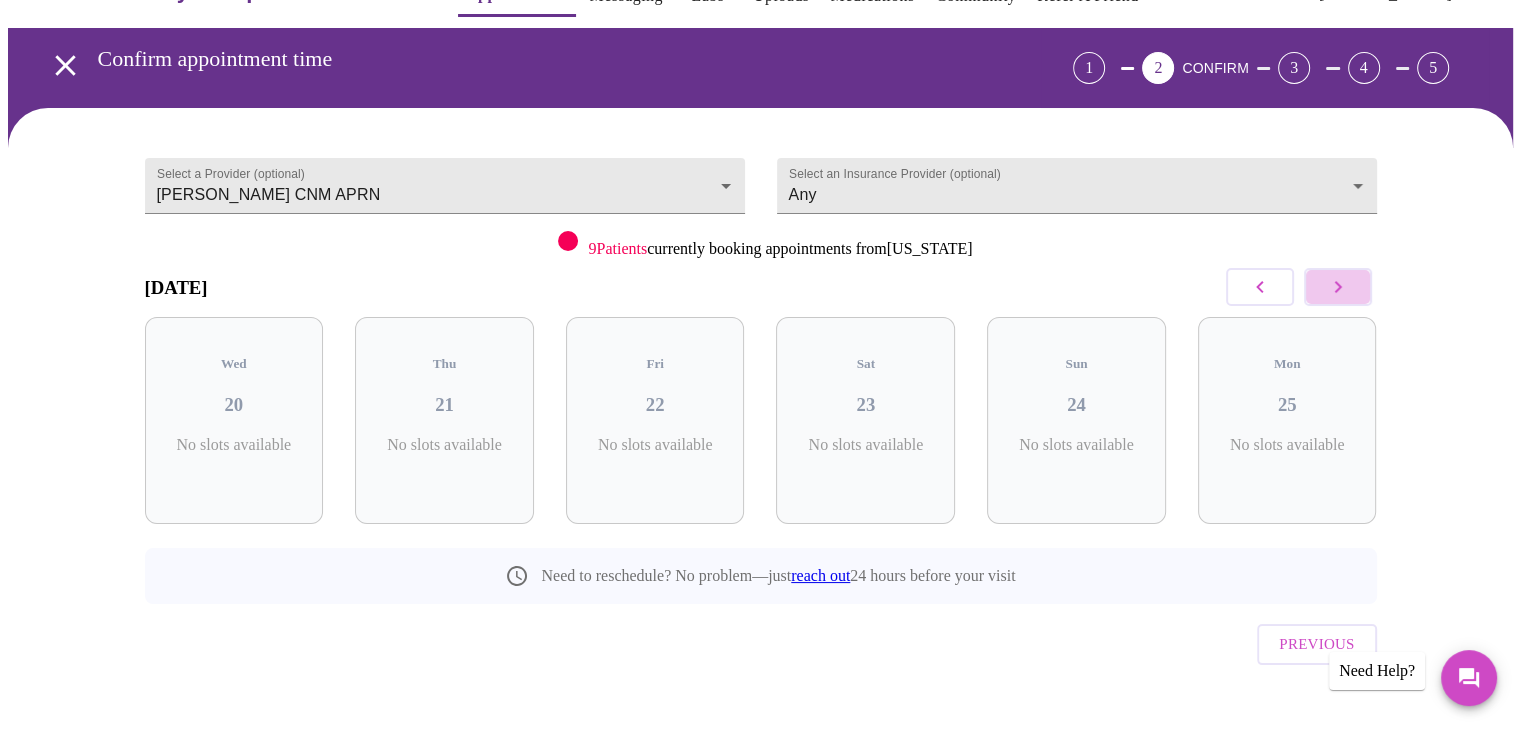click 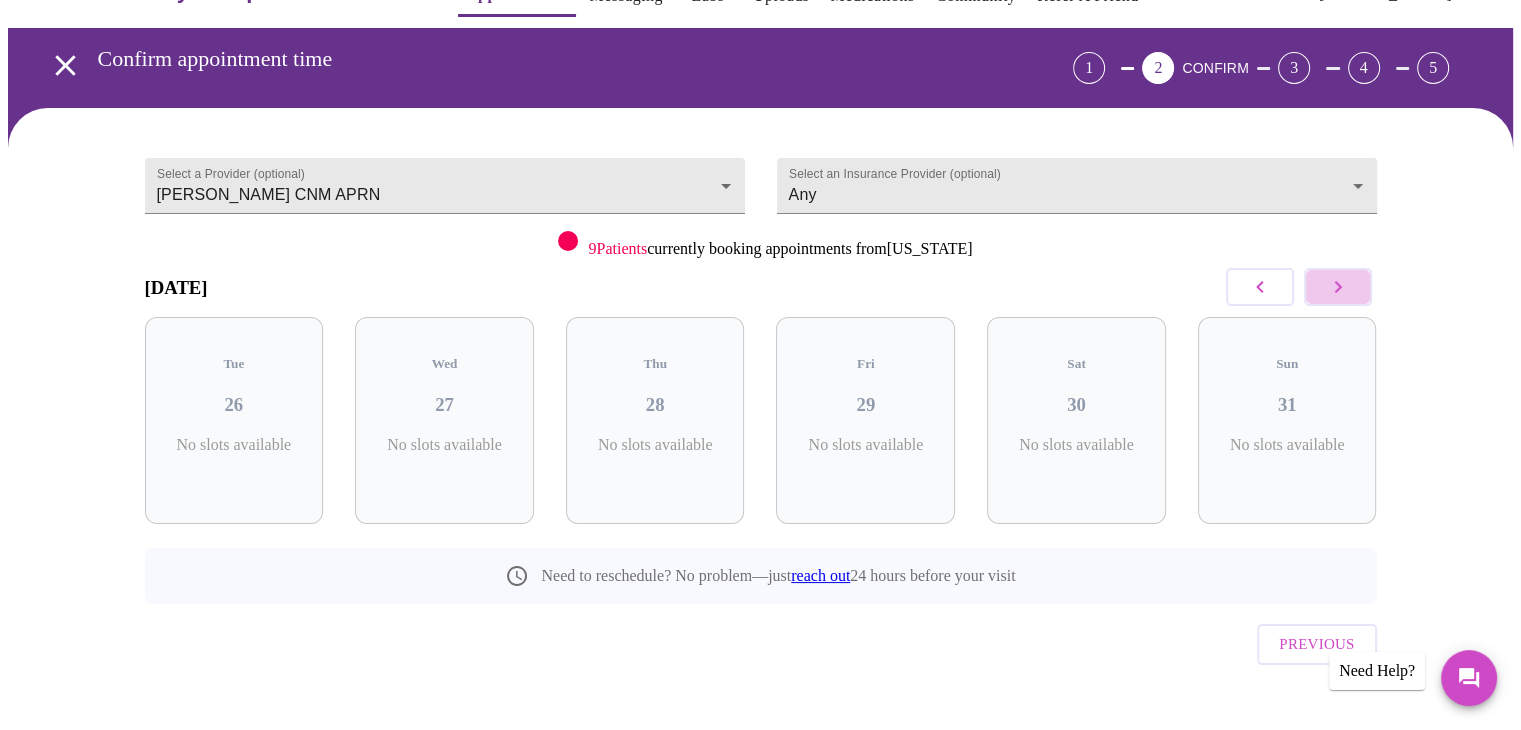 click 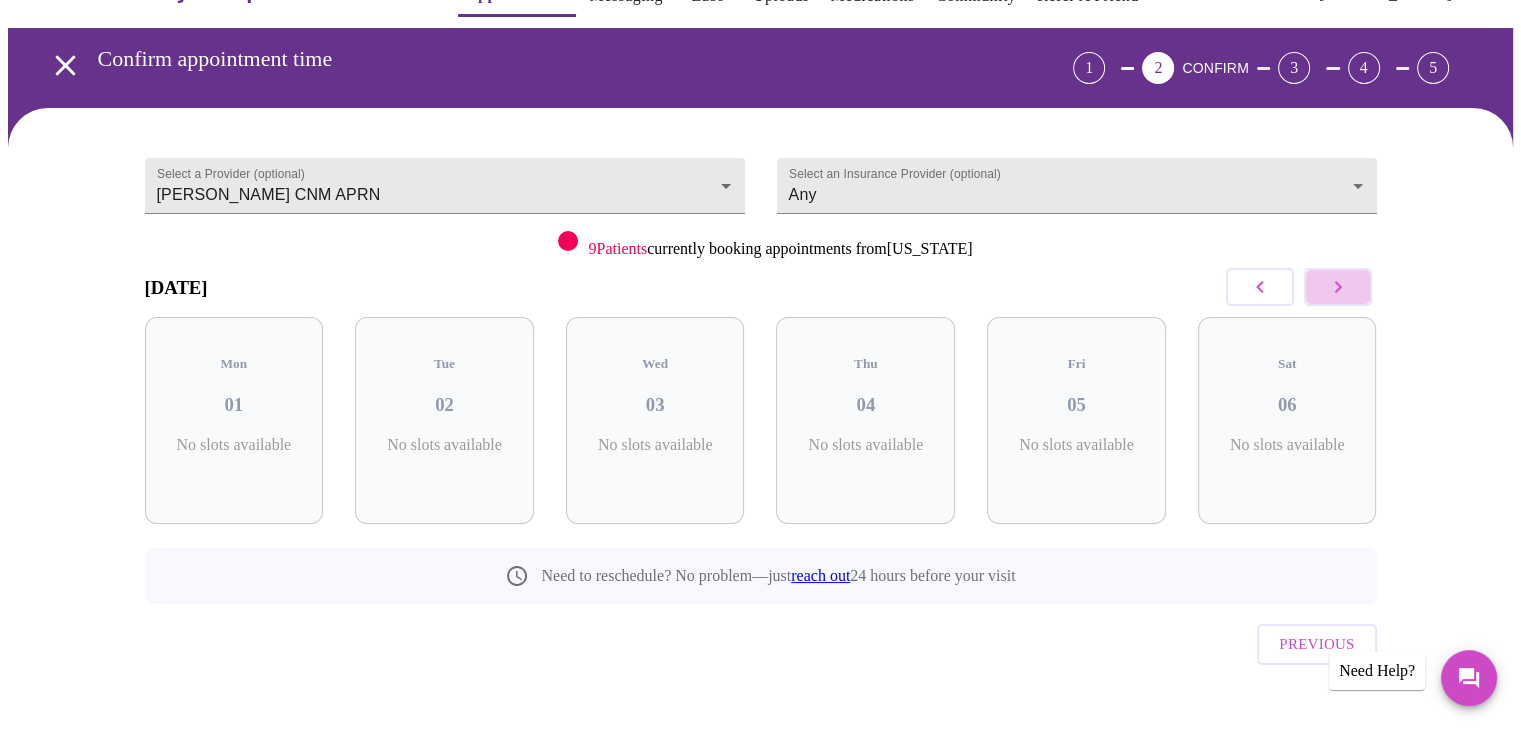 click 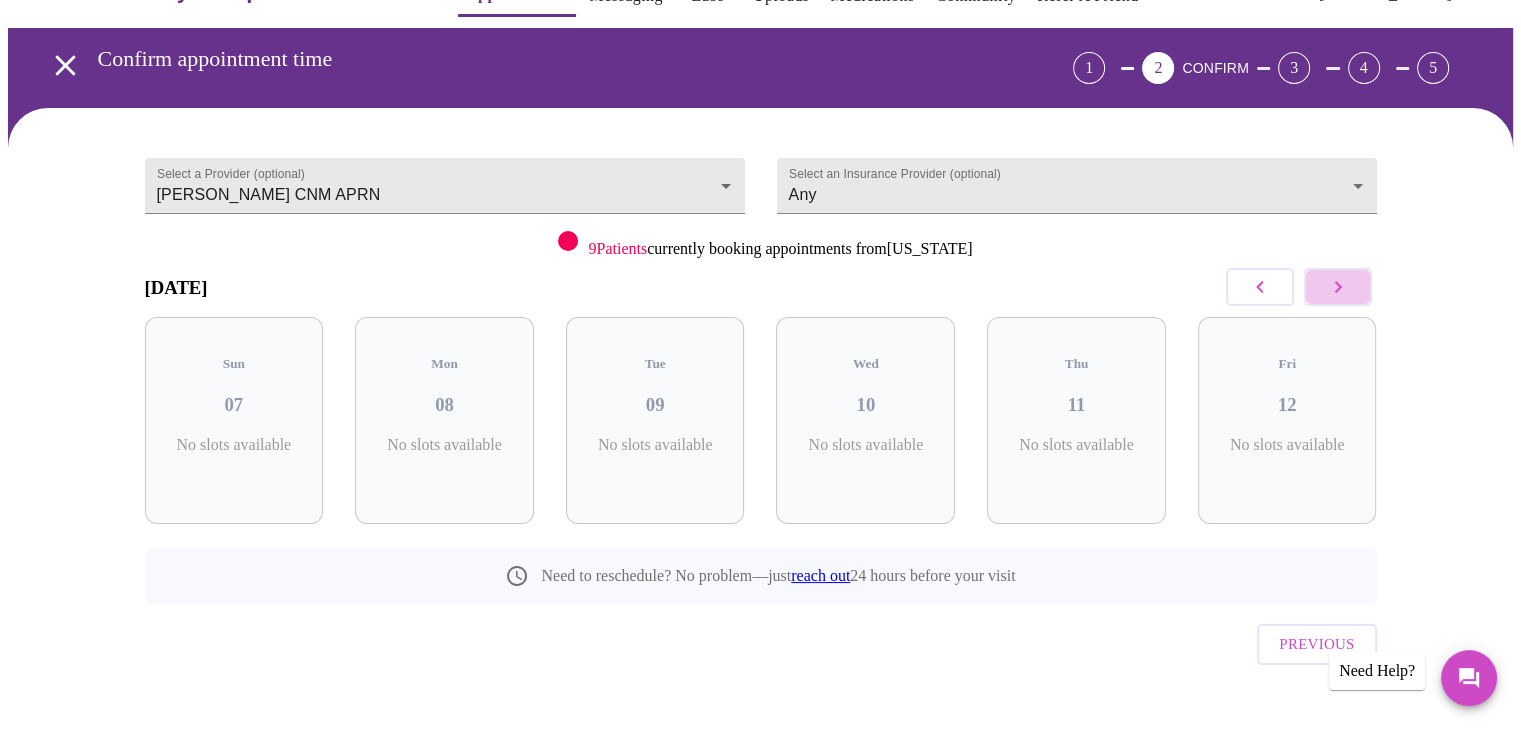 click 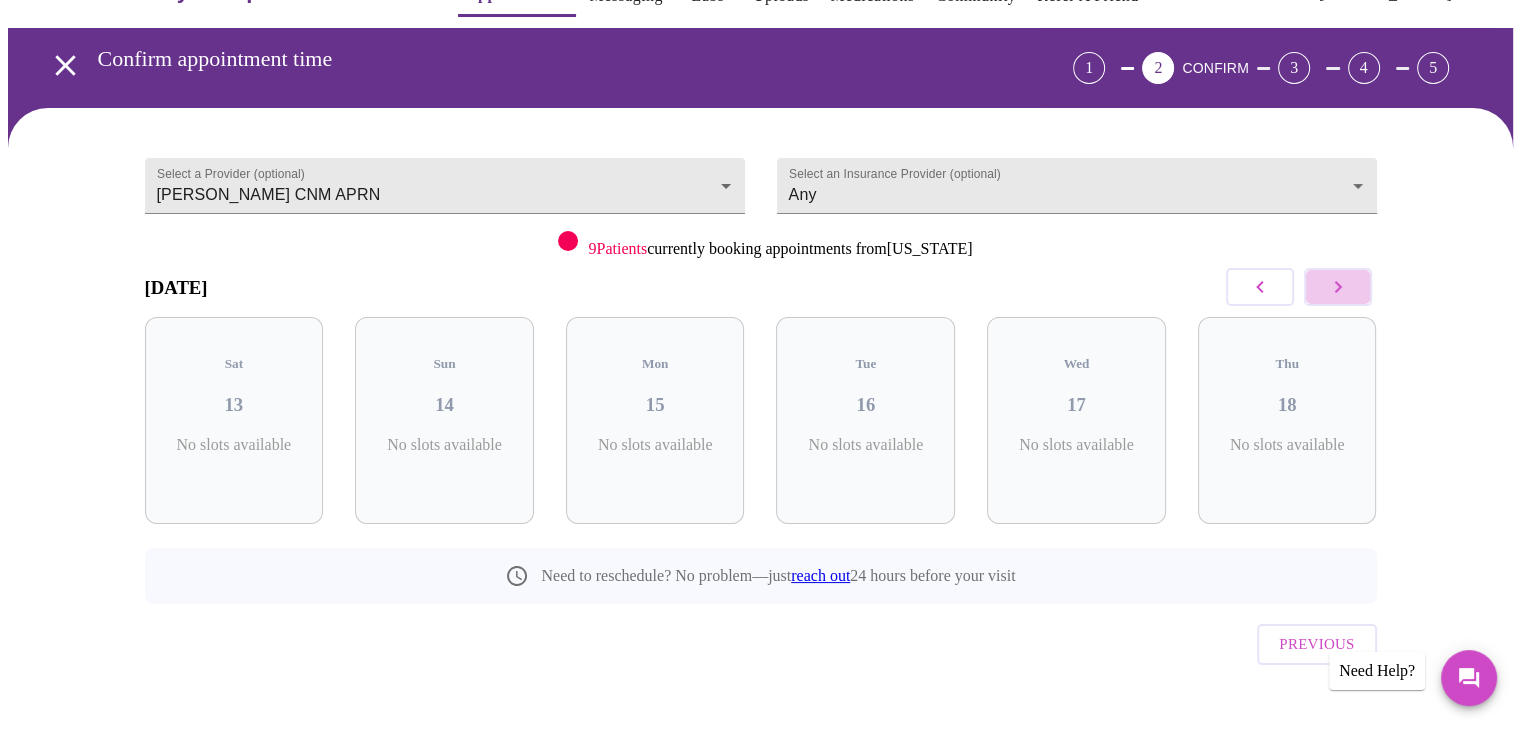 click 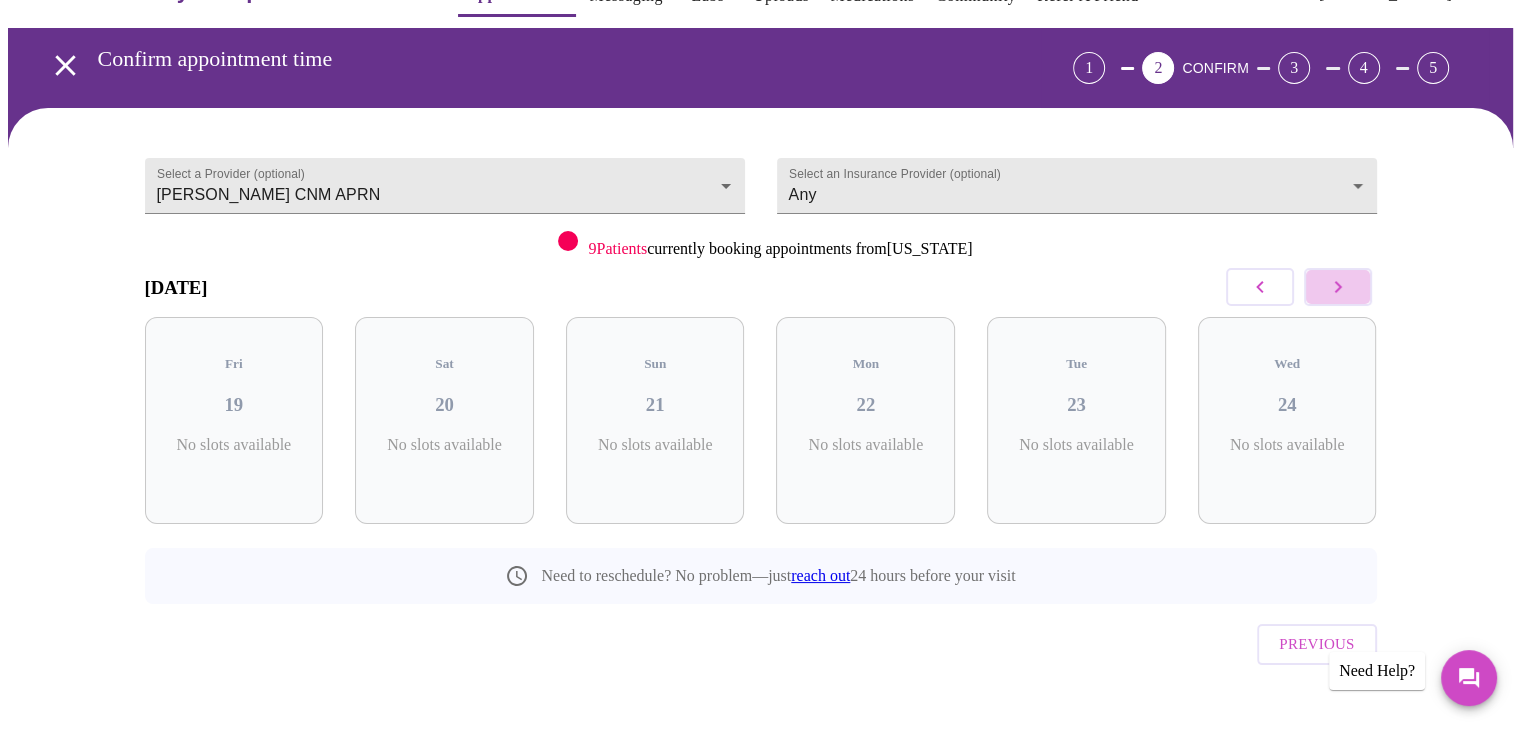 click 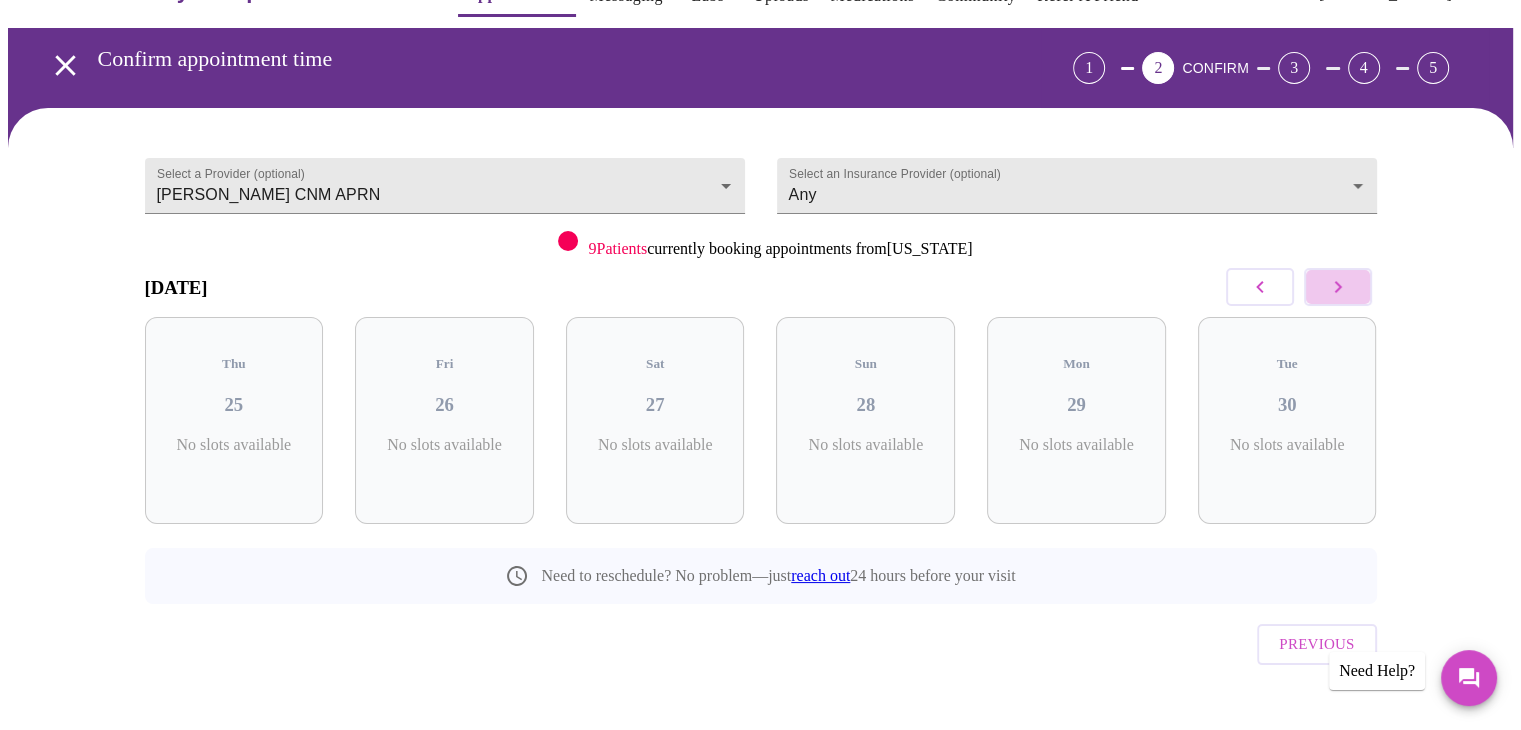click 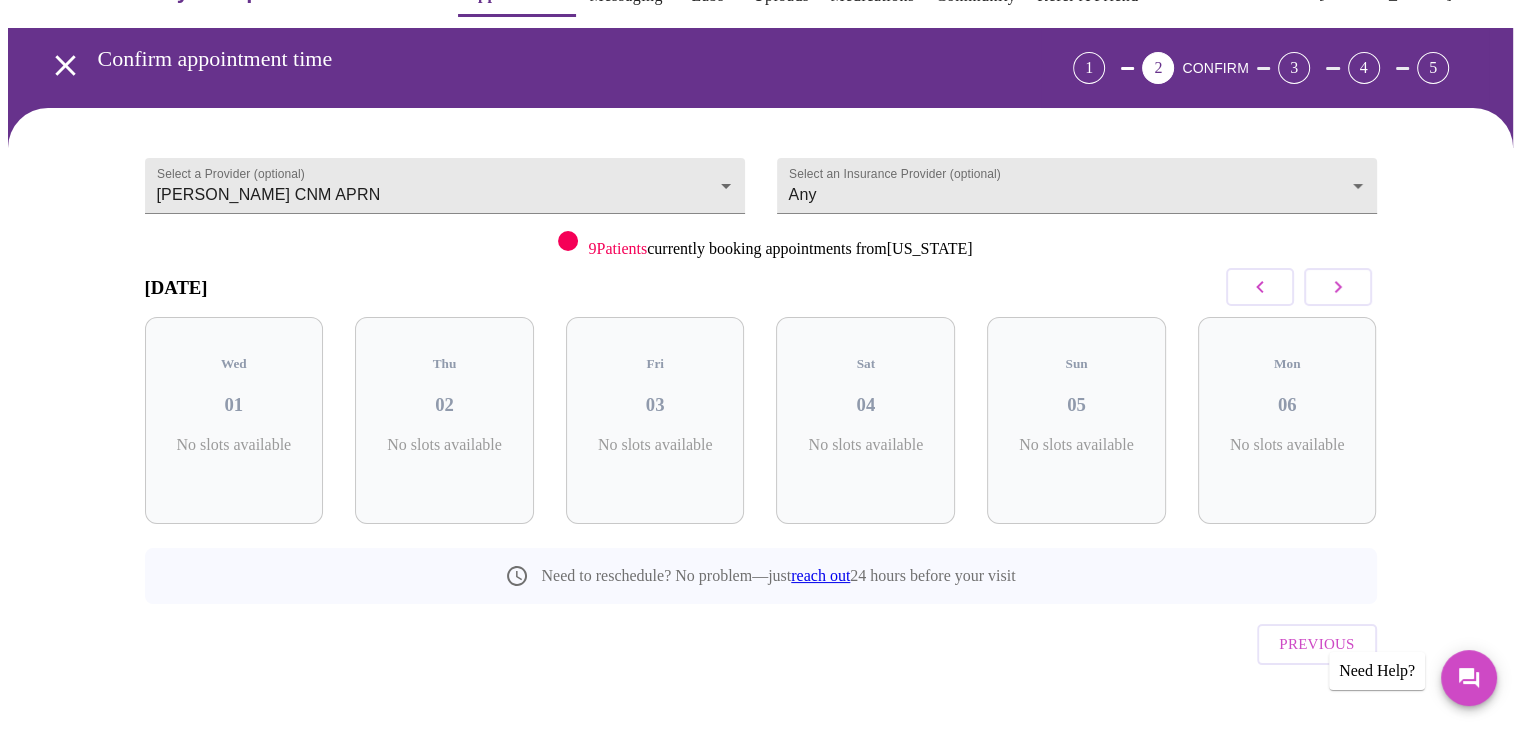 click 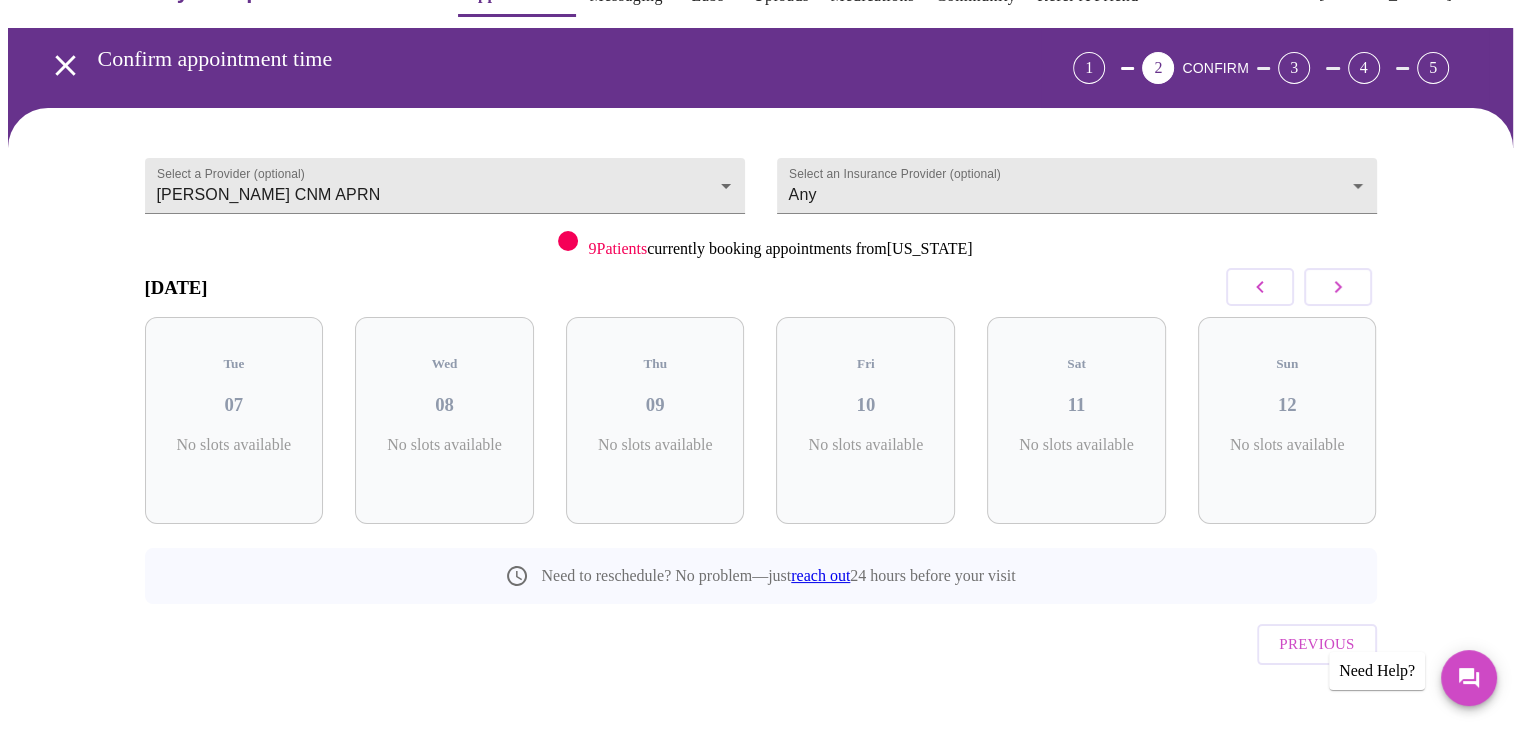 click 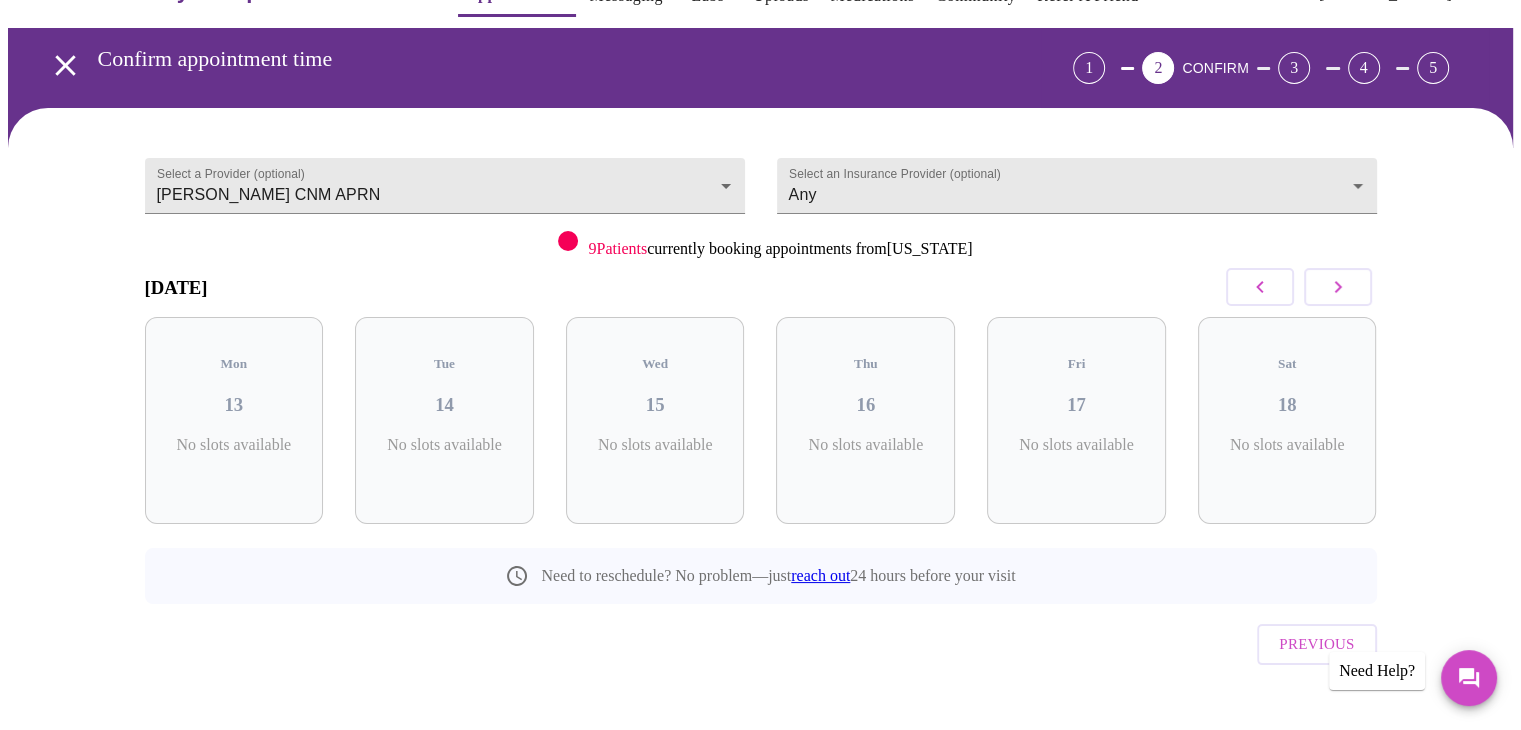 click 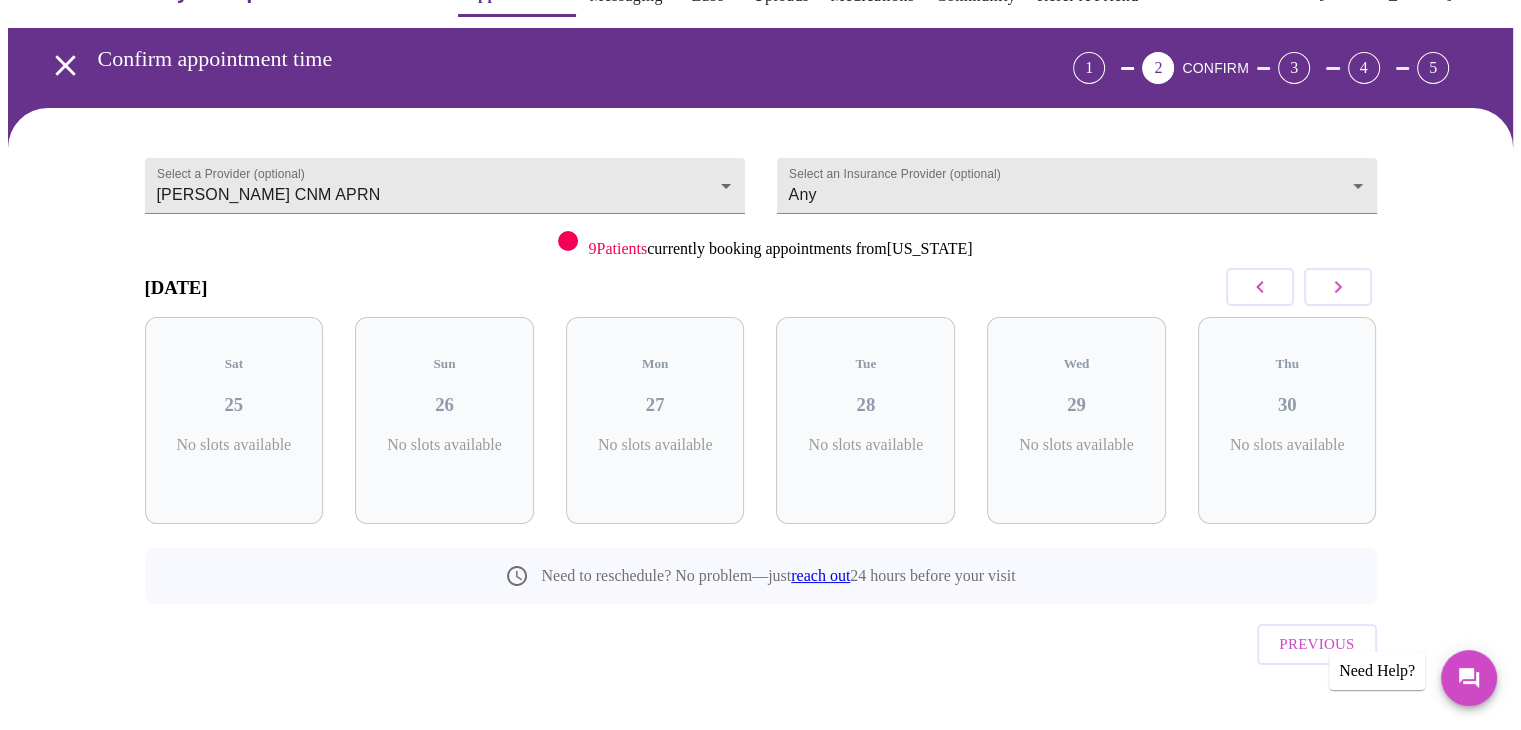 click 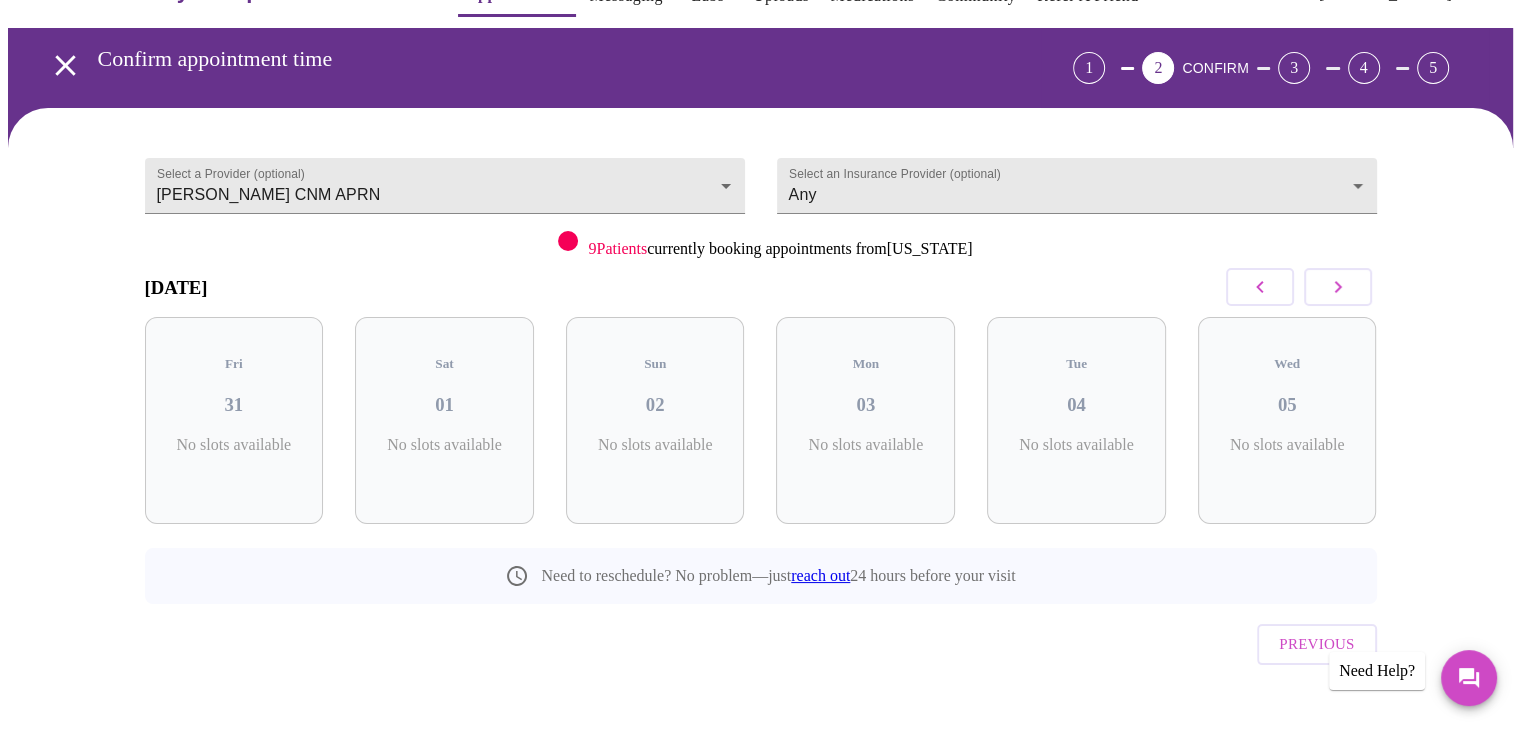click on "Tue" at bounding box center (1076, 364) 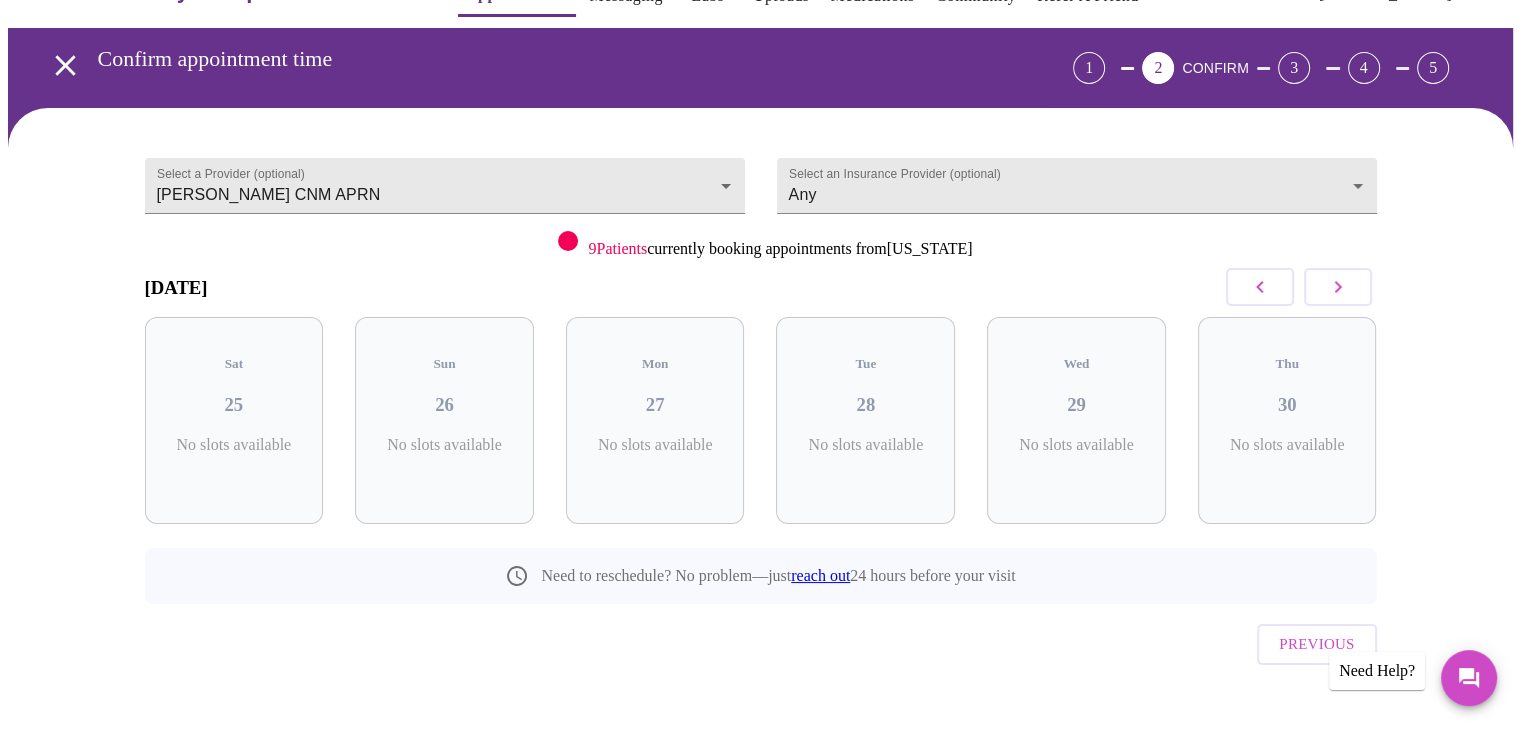 click 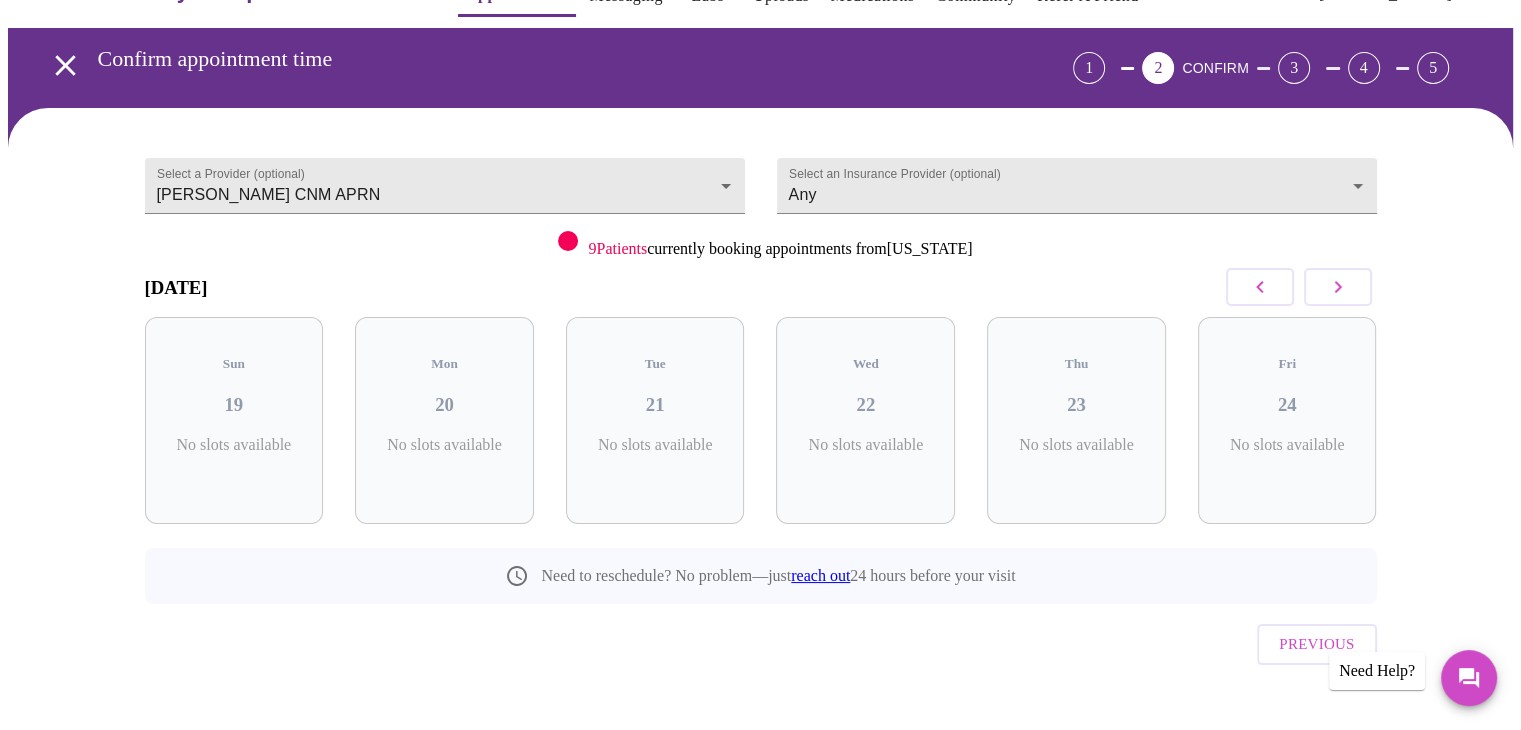 click 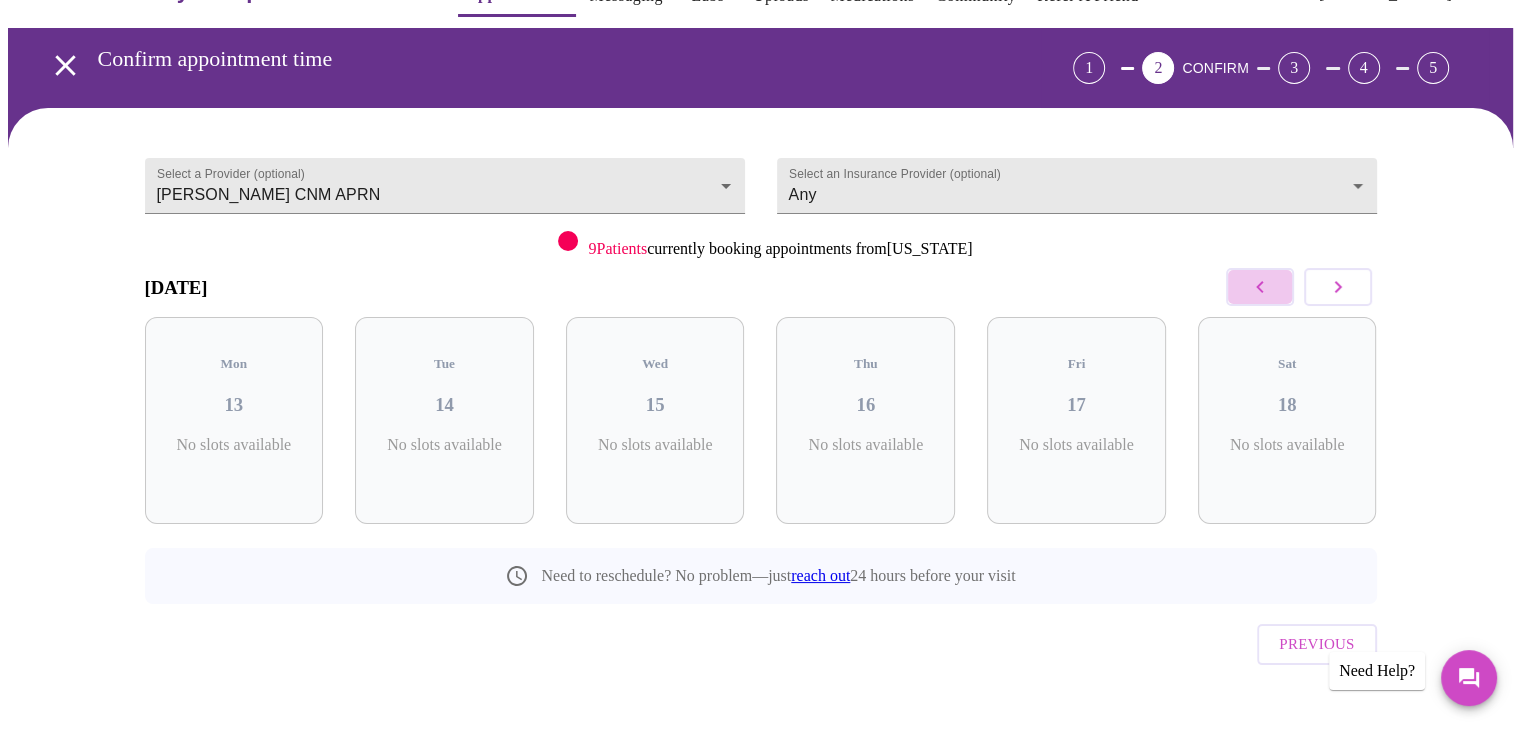 click 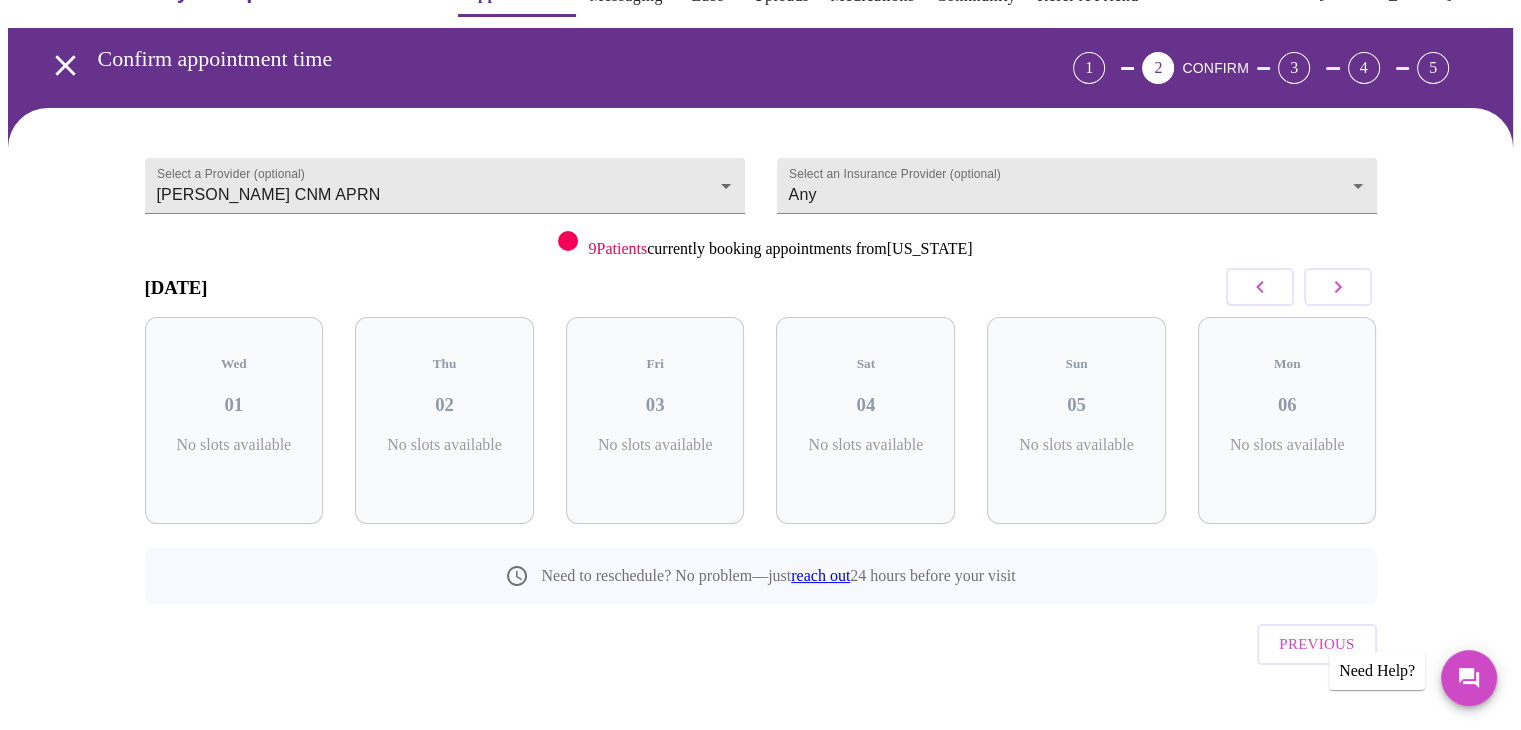 click 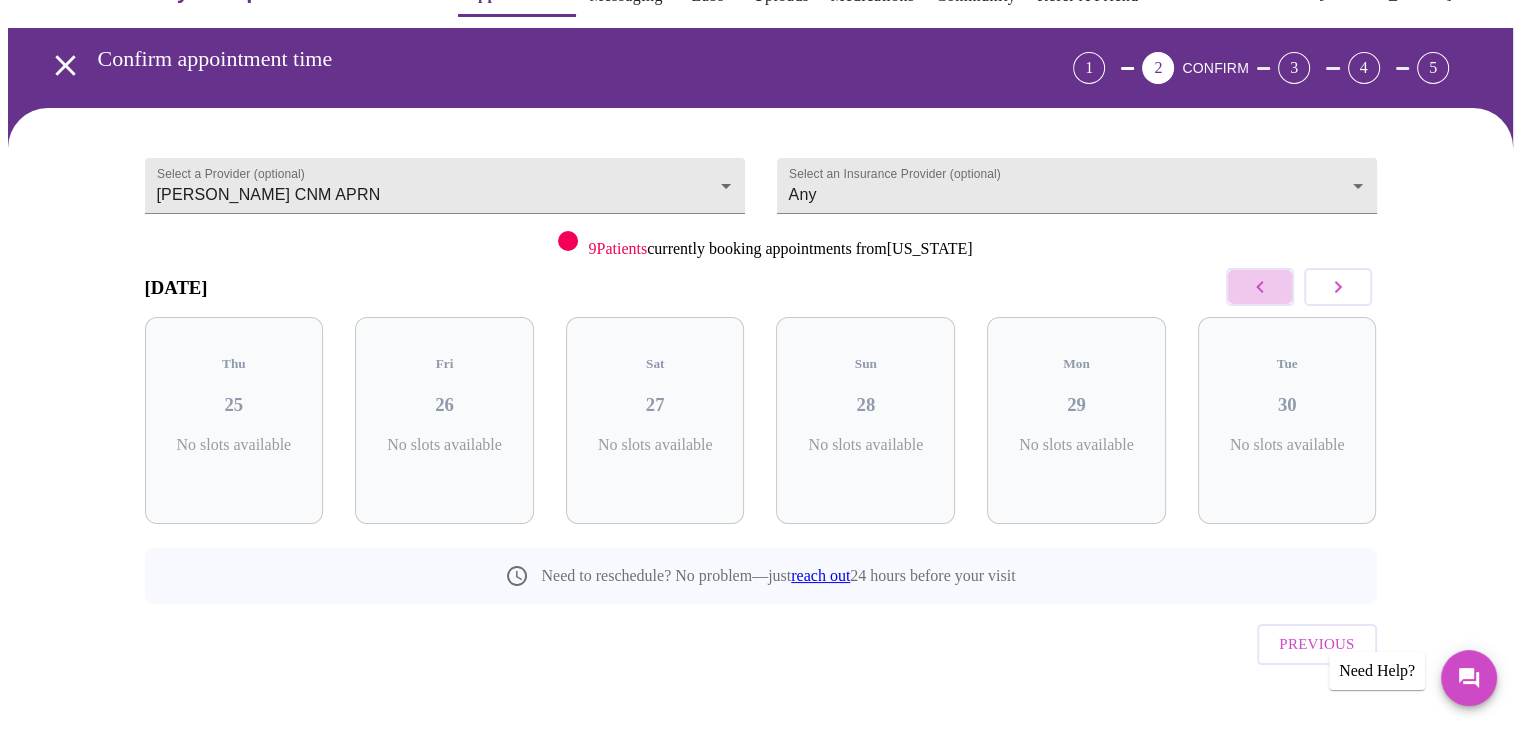 click 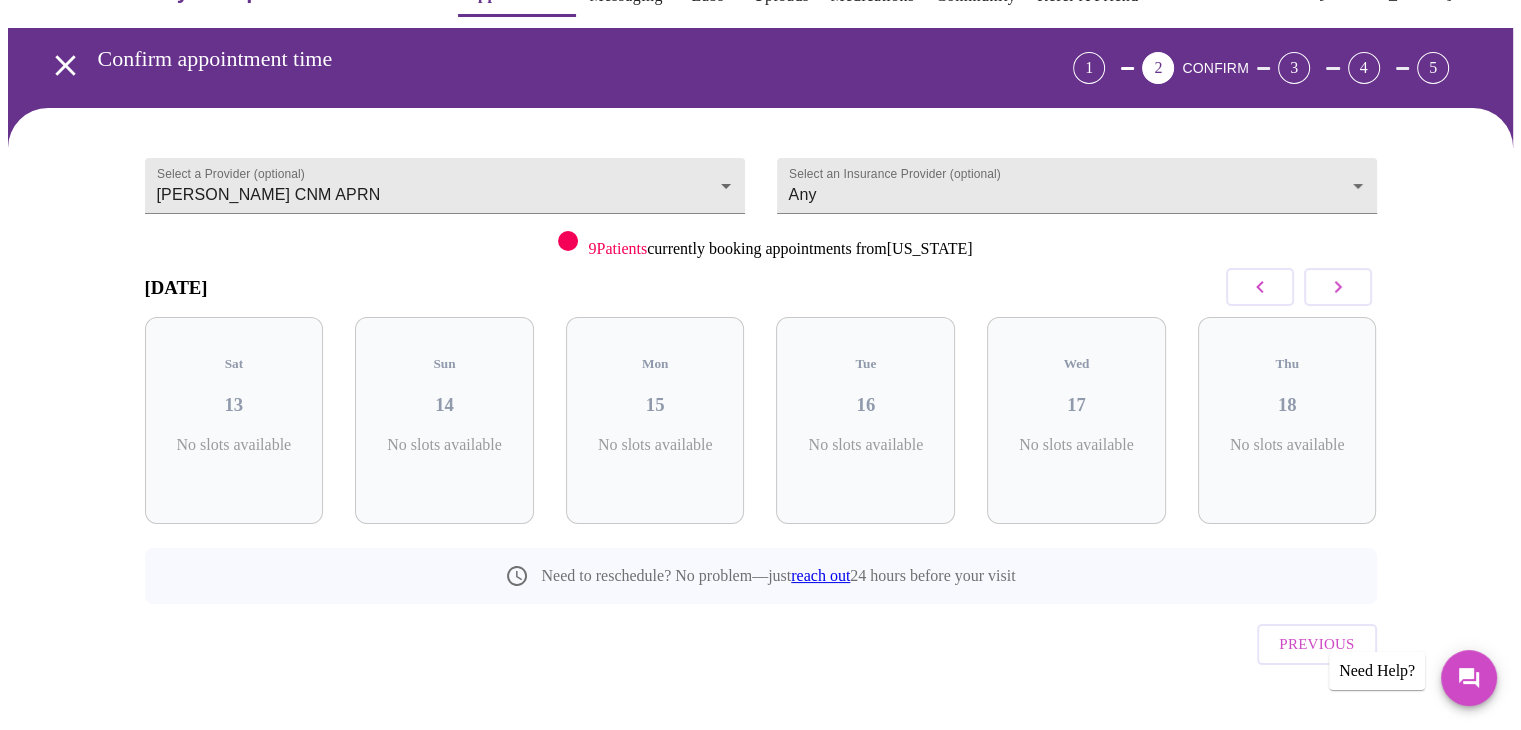 click 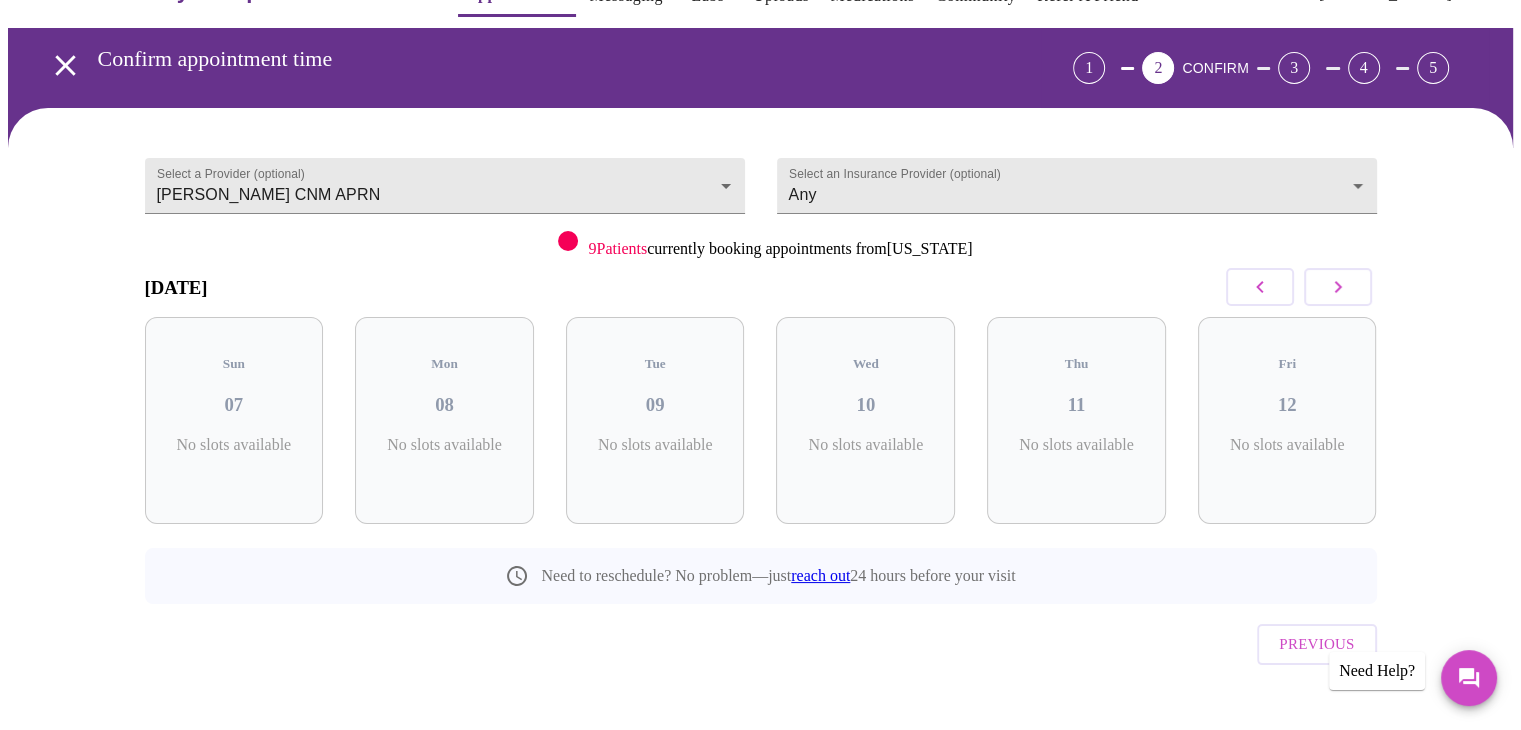 click 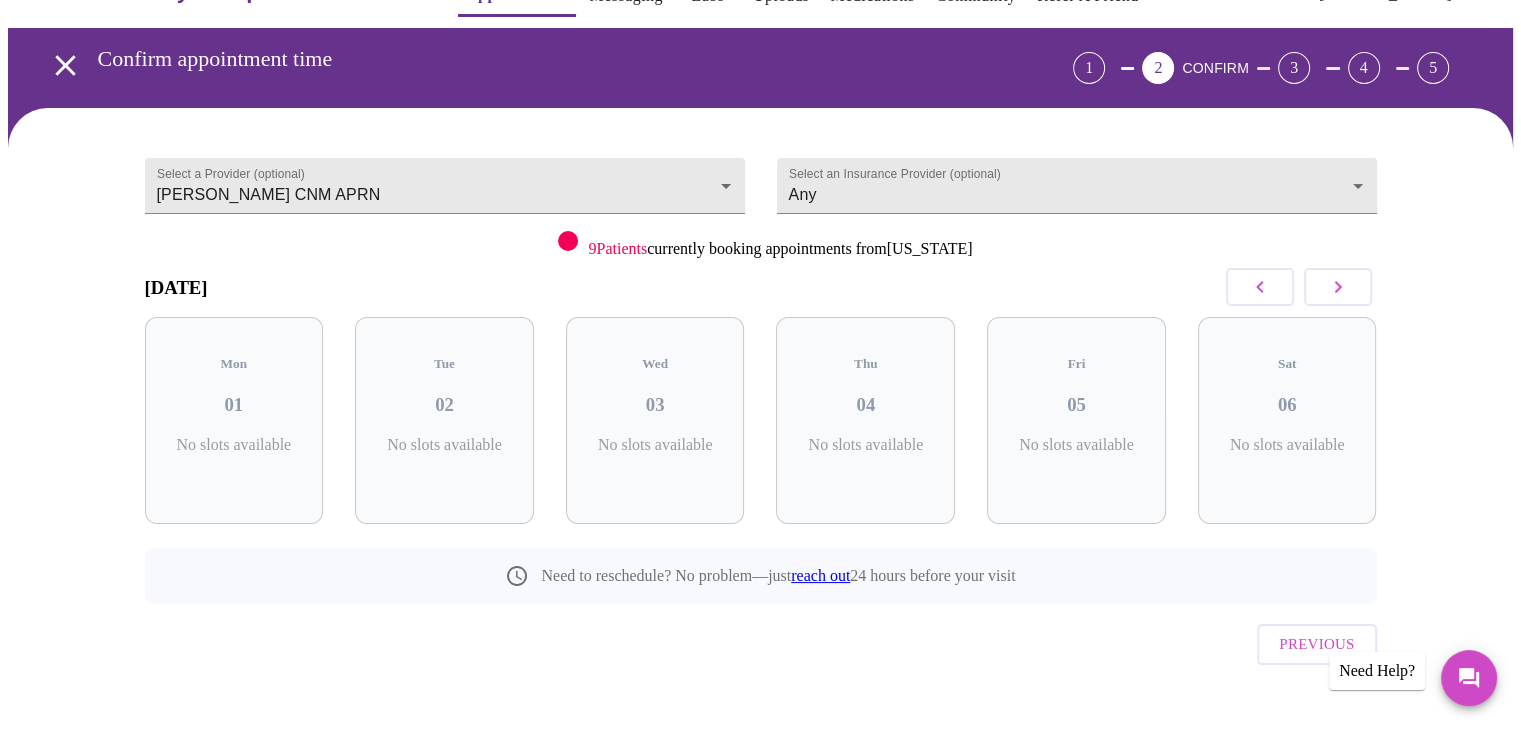 click 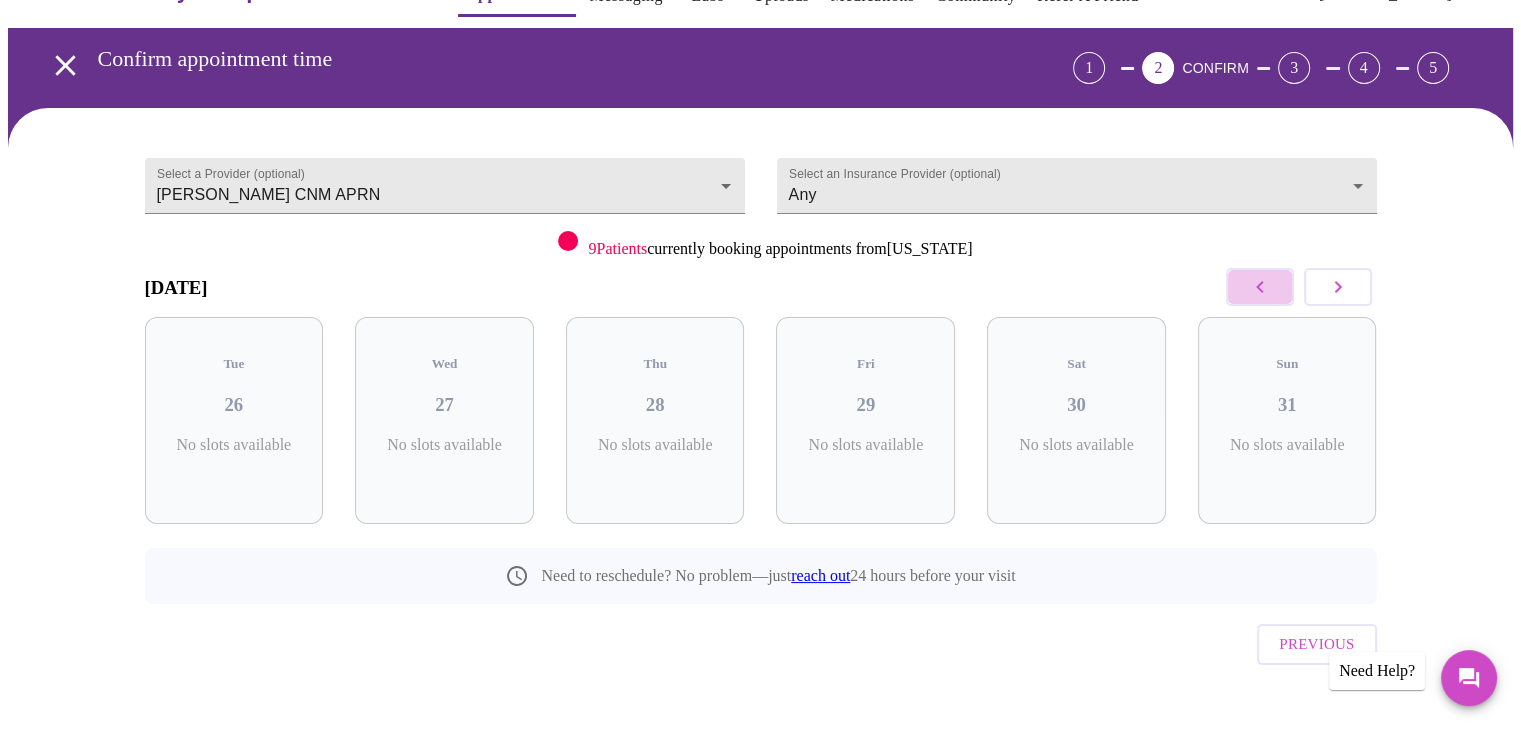 click 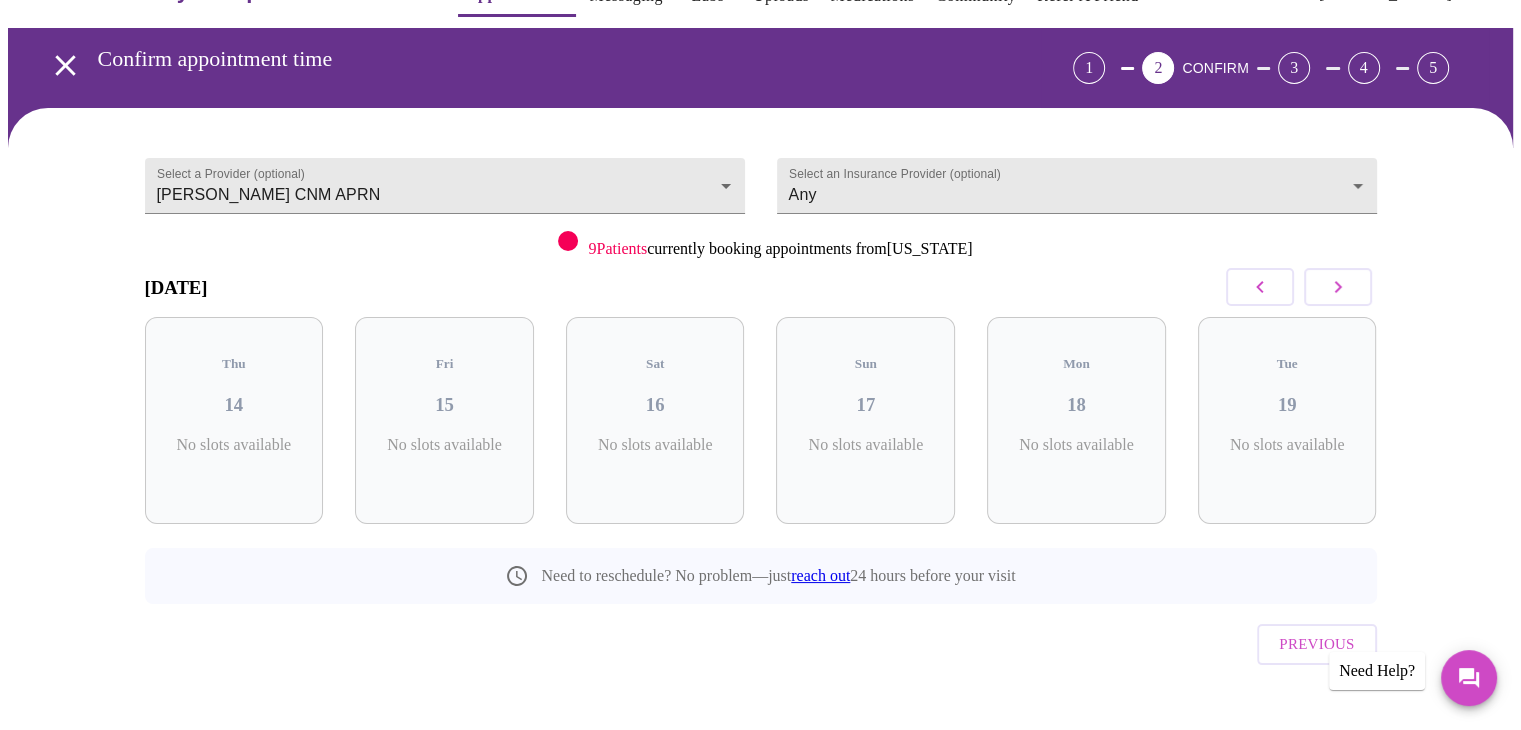 click 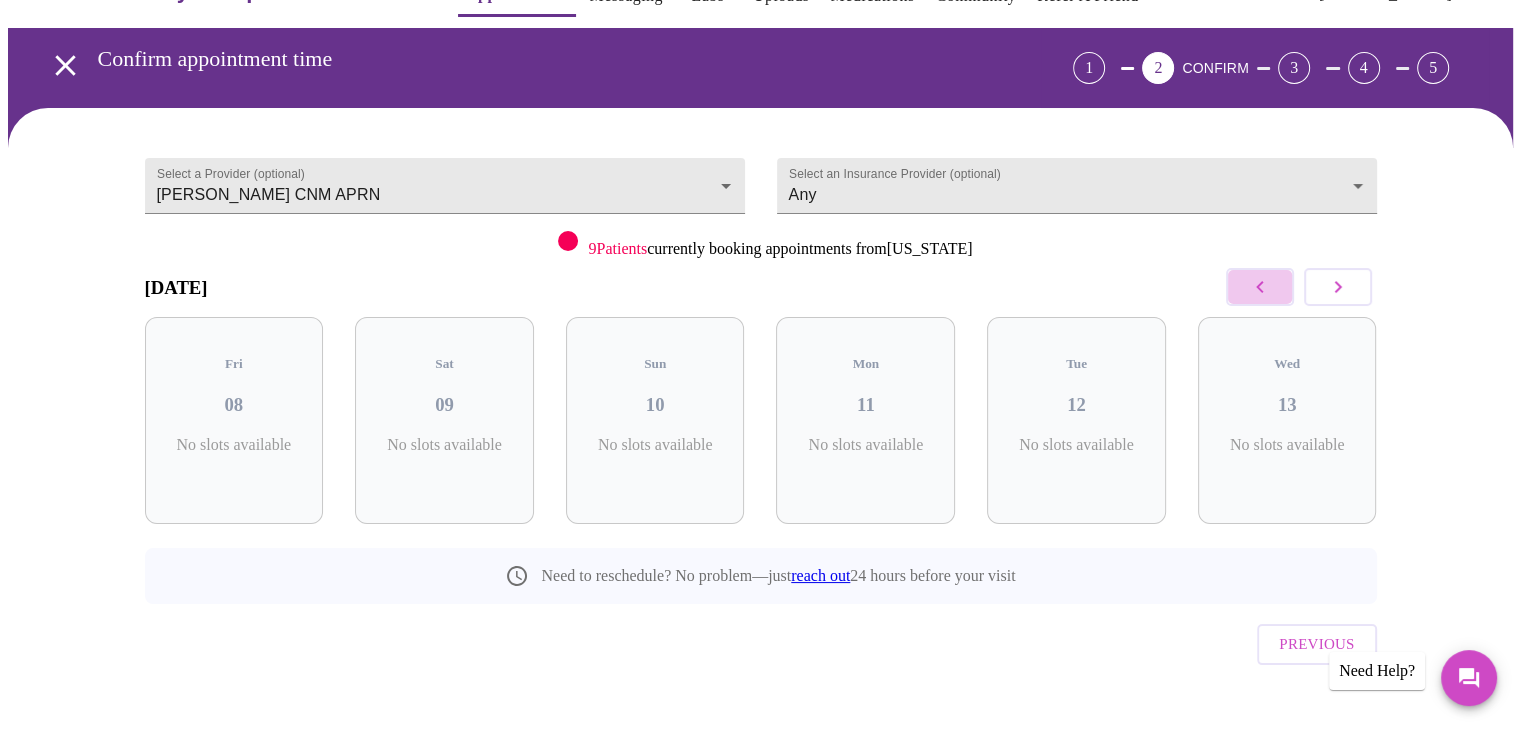 click 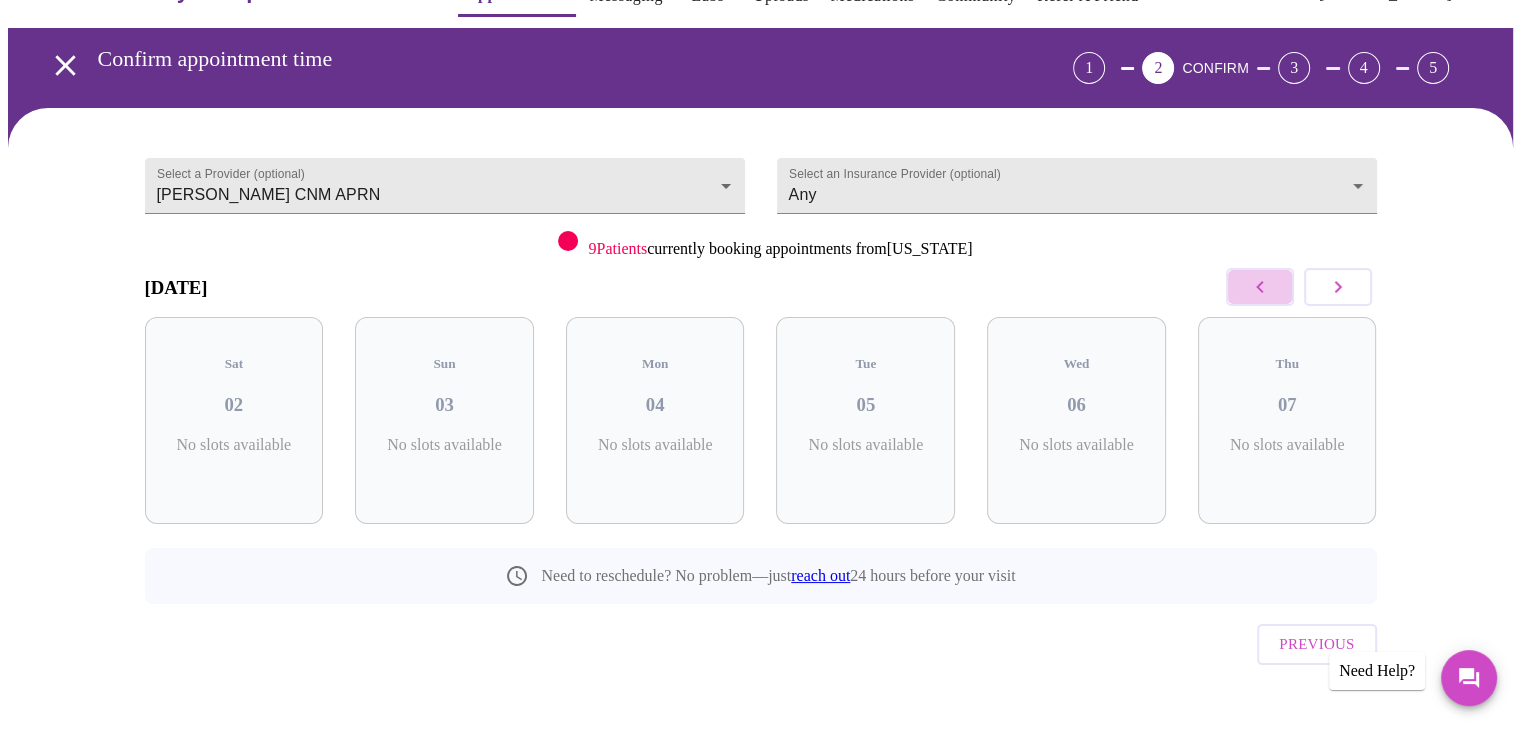 click 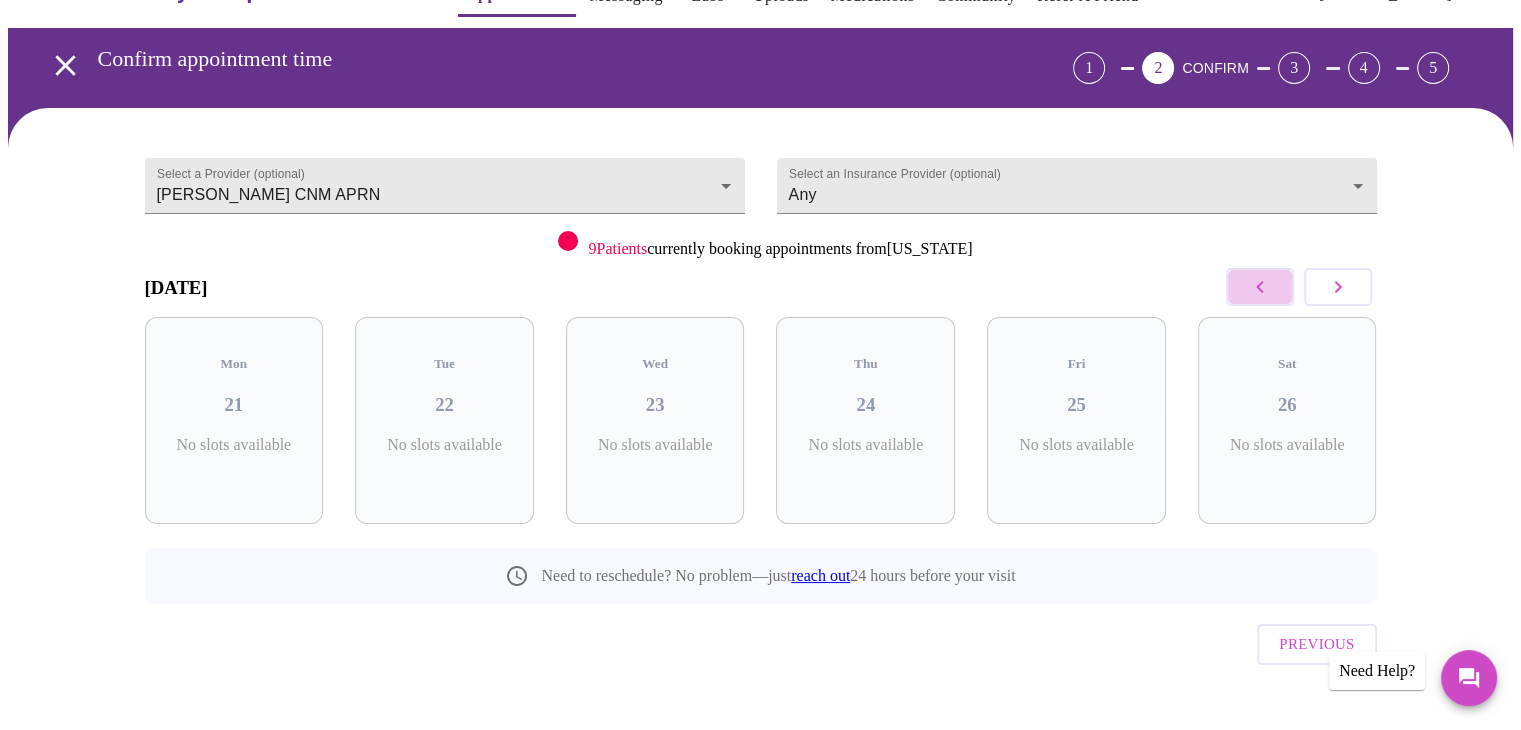 click 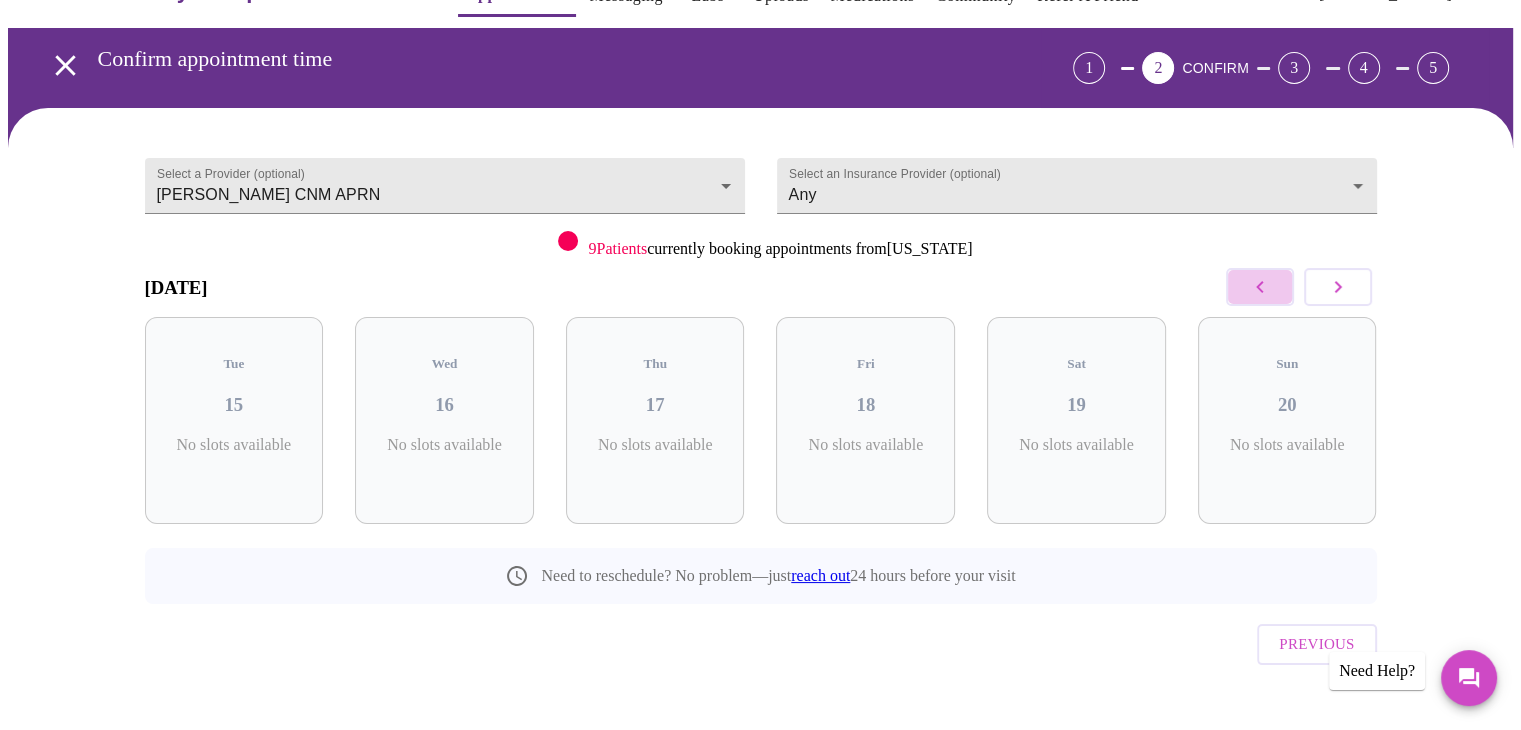 click 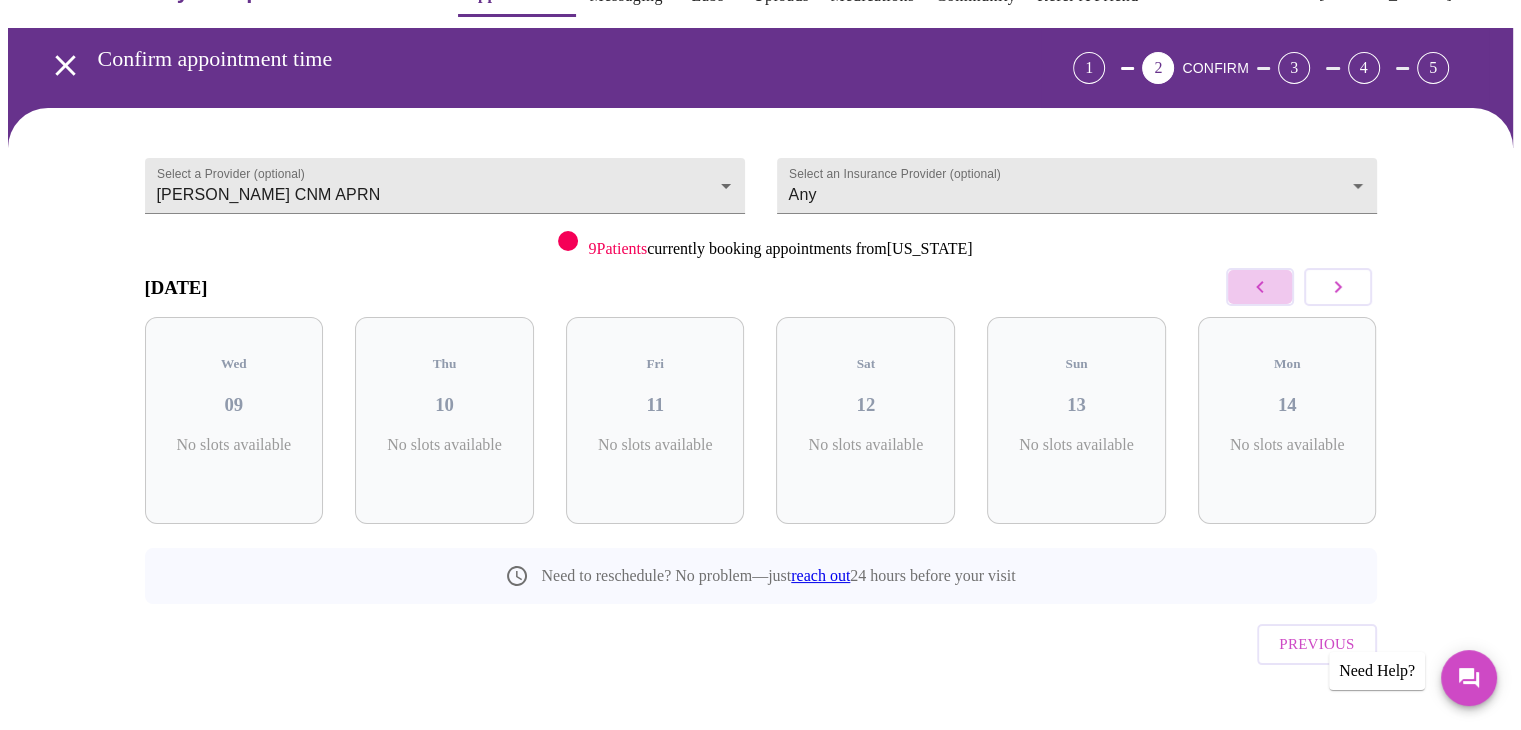 click 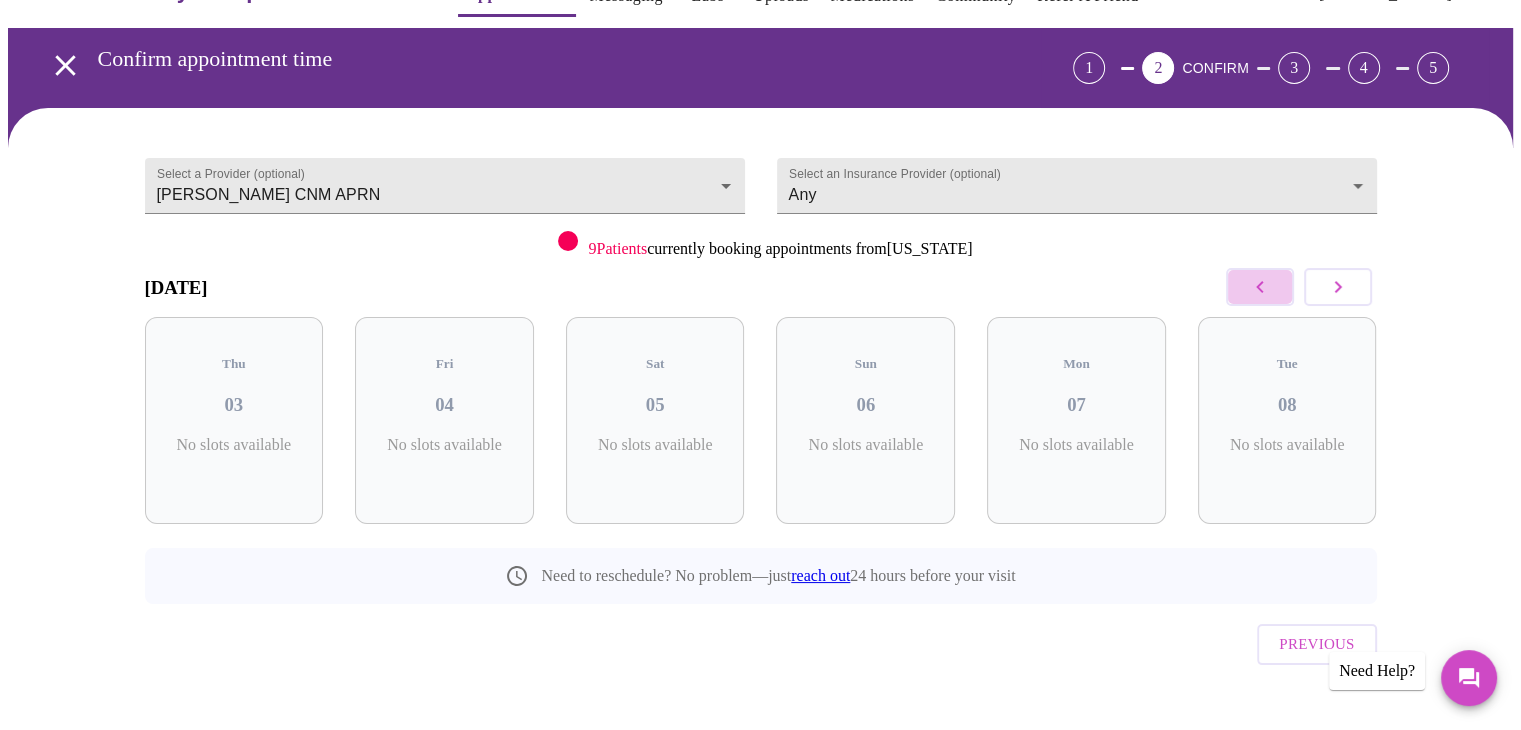 click 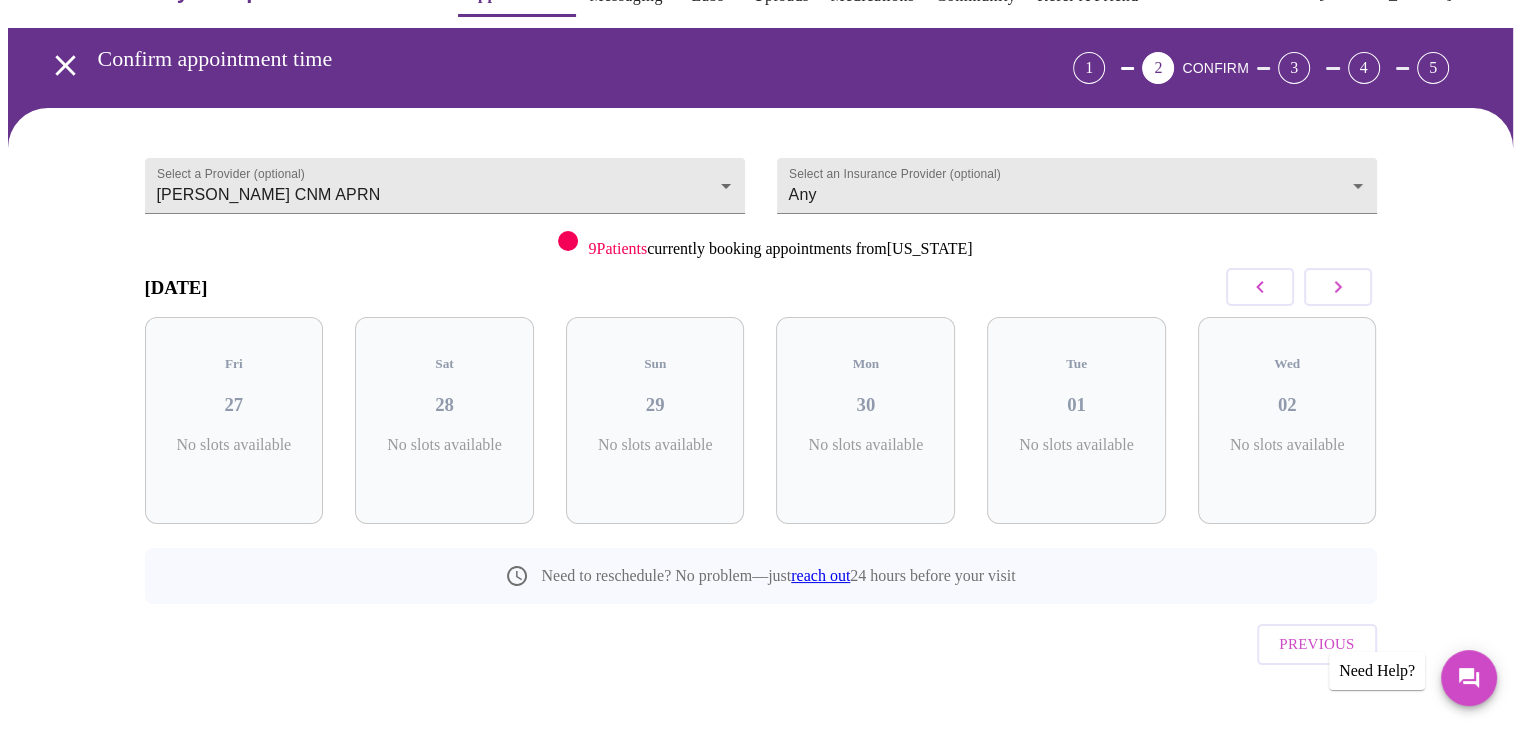 click 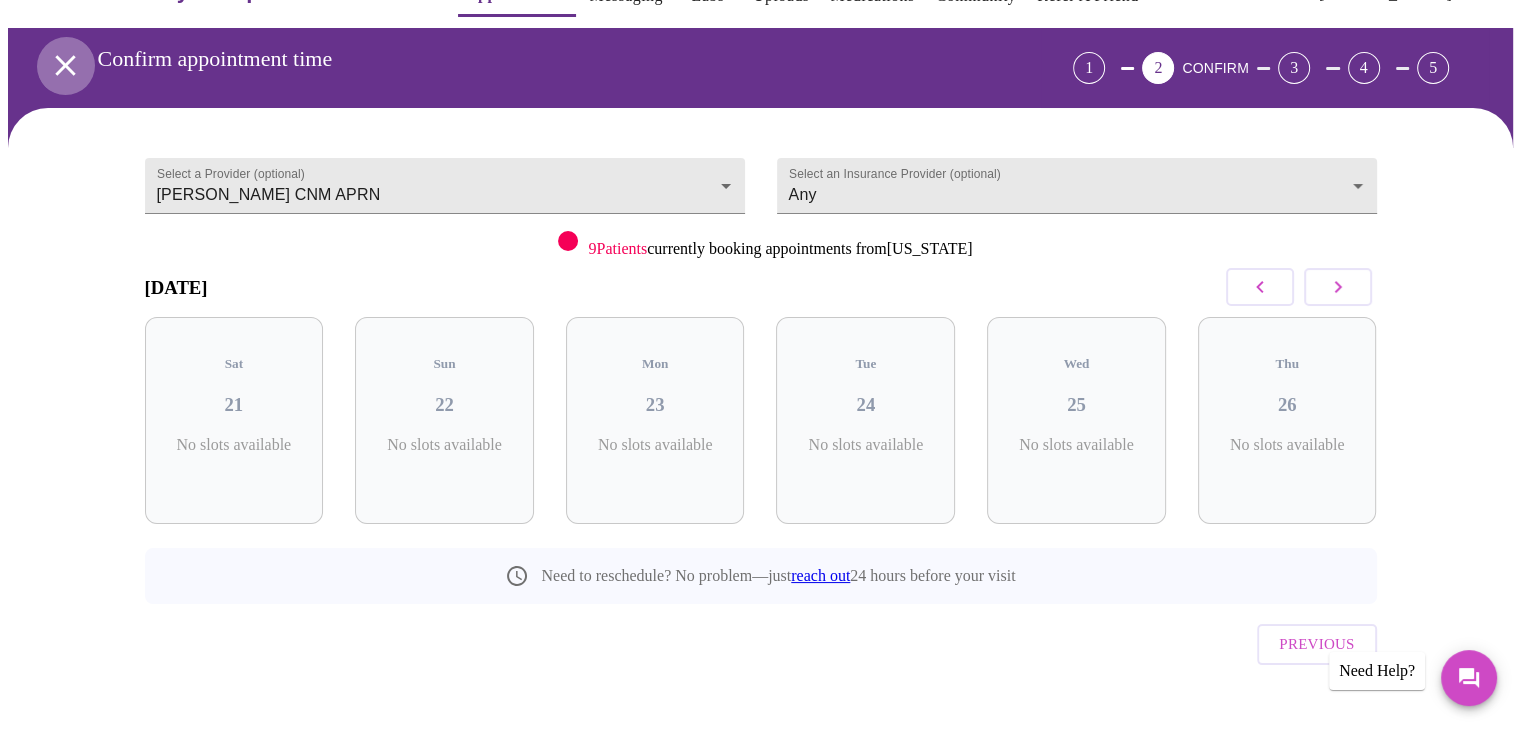 click 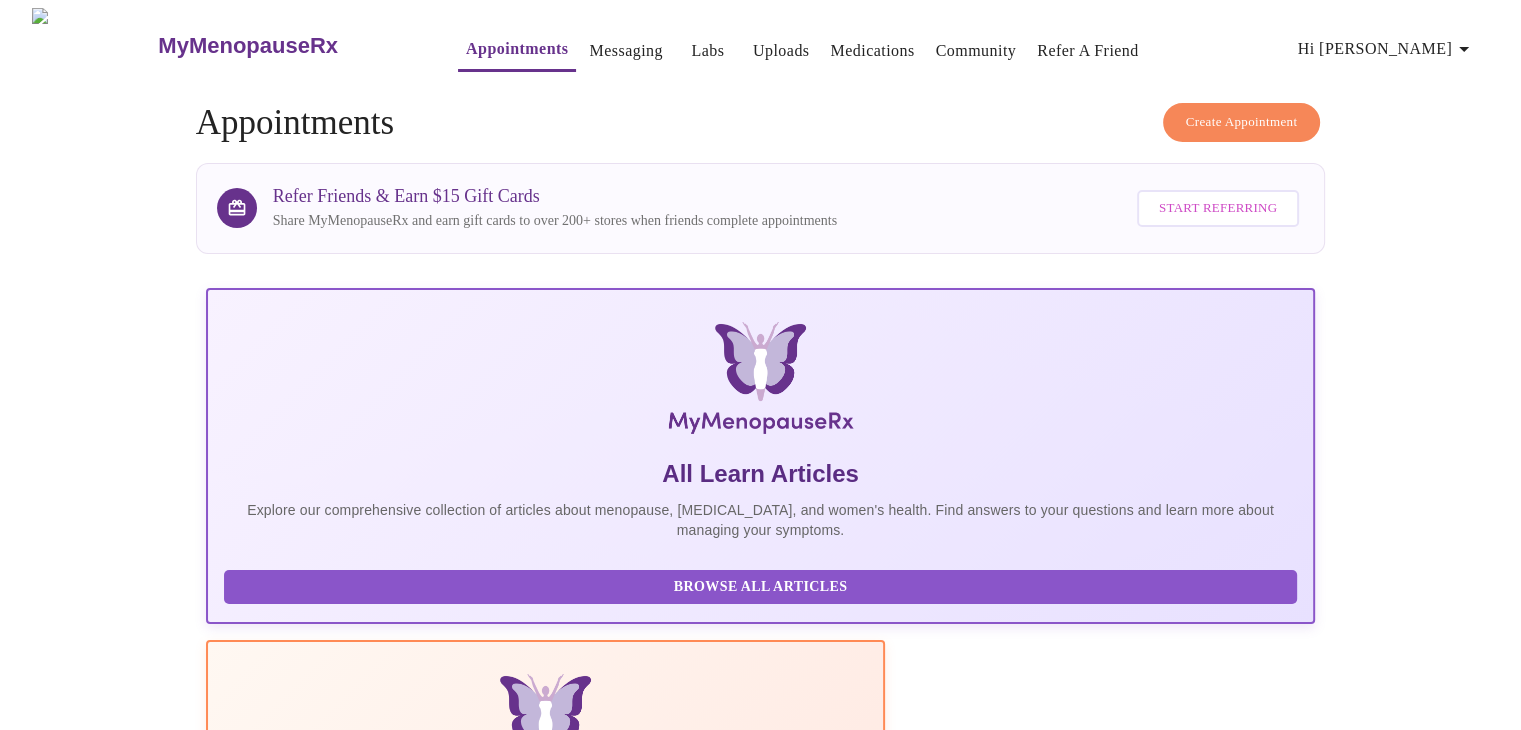 click on "Create Appointment" at bounding box center (1242, 122) 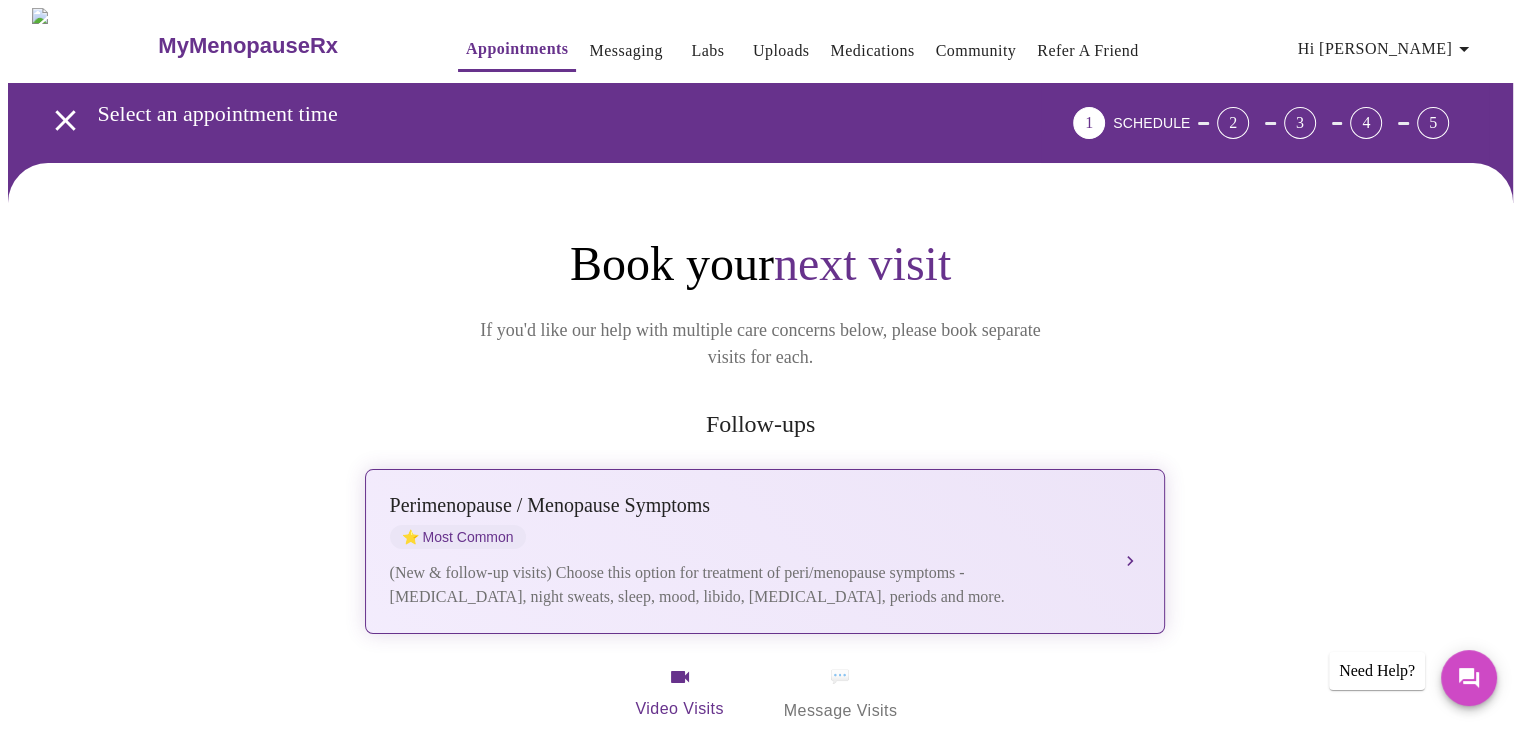 click on "Perimenopause / Menopause Symptoms  ⭐  Most Common" at bounding box center [745, 521] 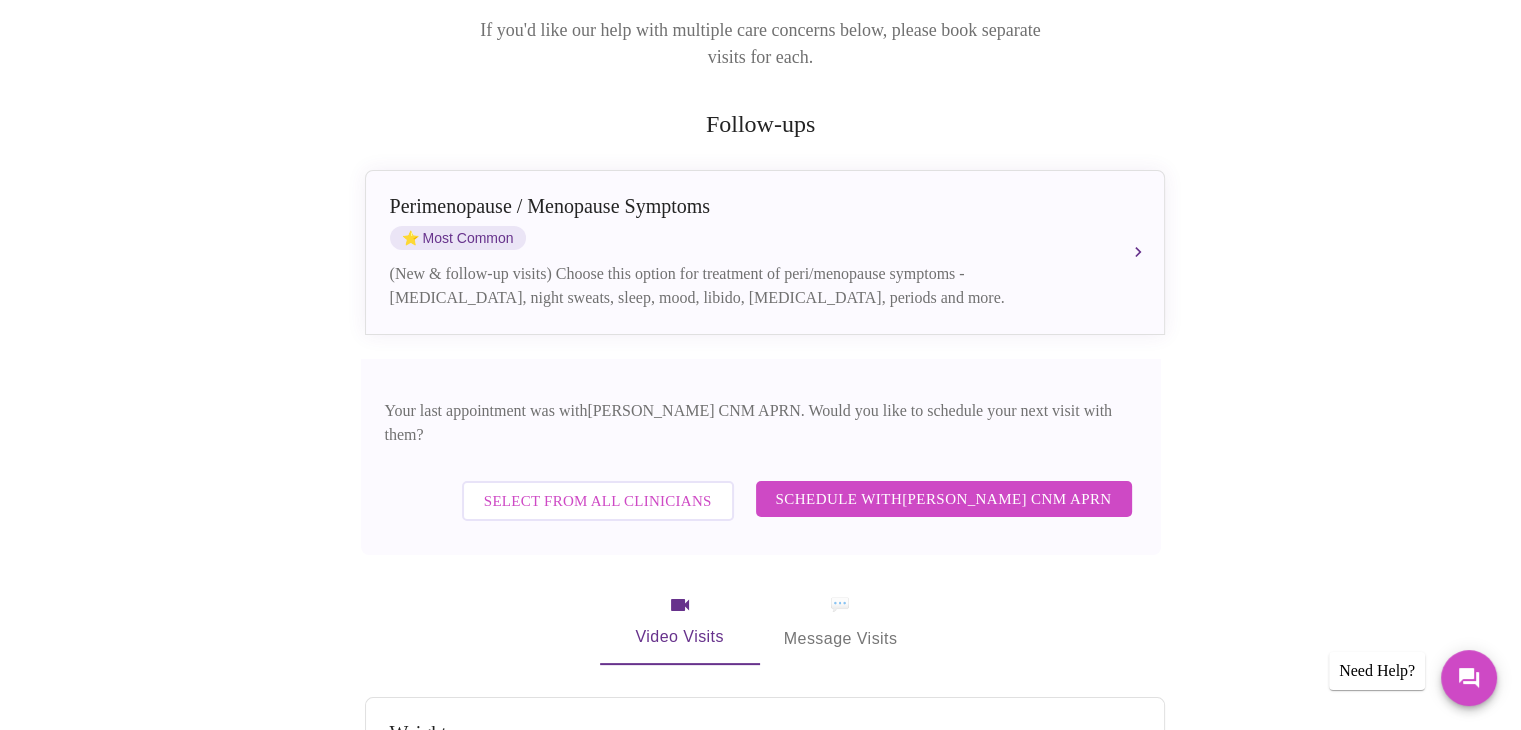 click on "Schedule with  Kelly Ellis CNM APRN" at bounding box center (944, 499) 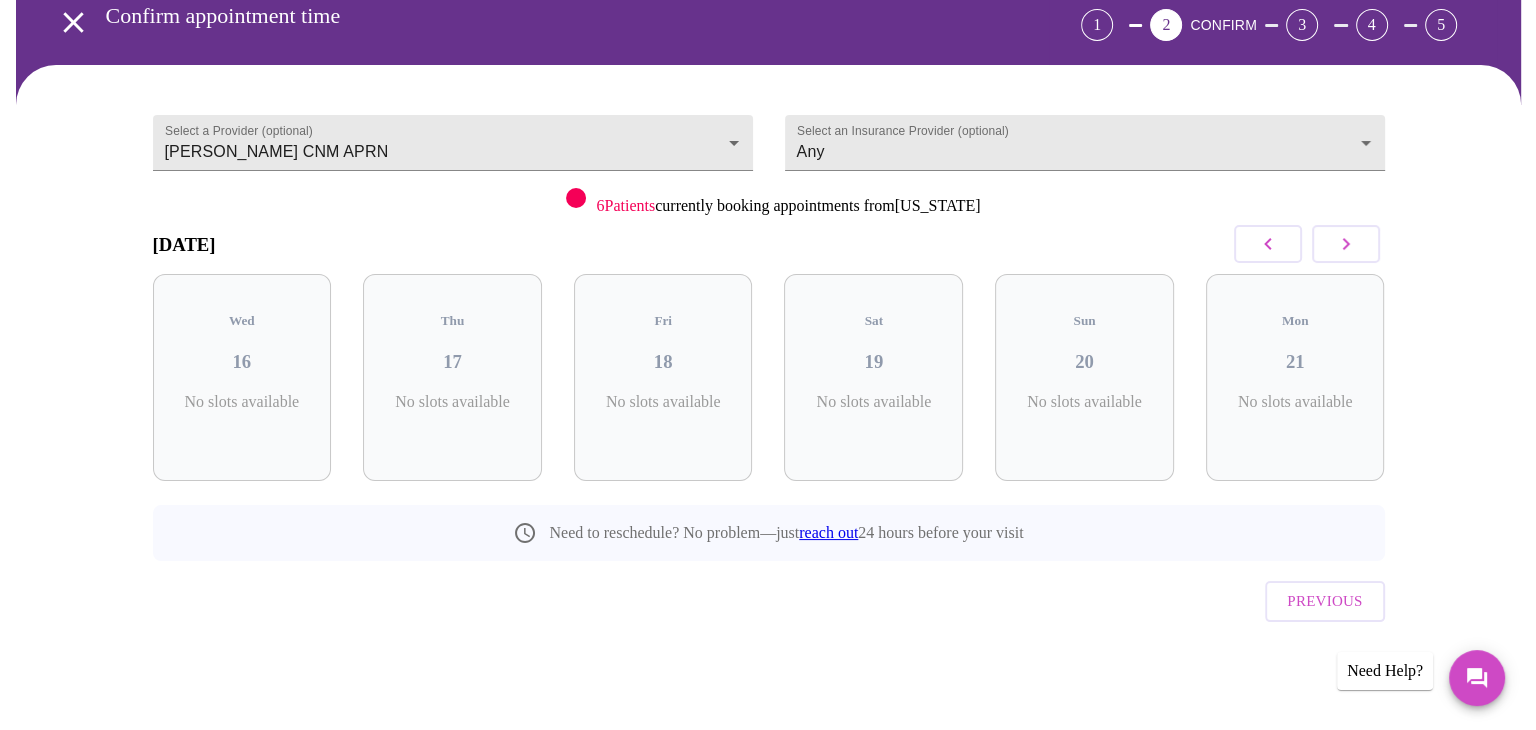 scroll, scrollTop: 55, scrollLeft: 0, axis: vertical 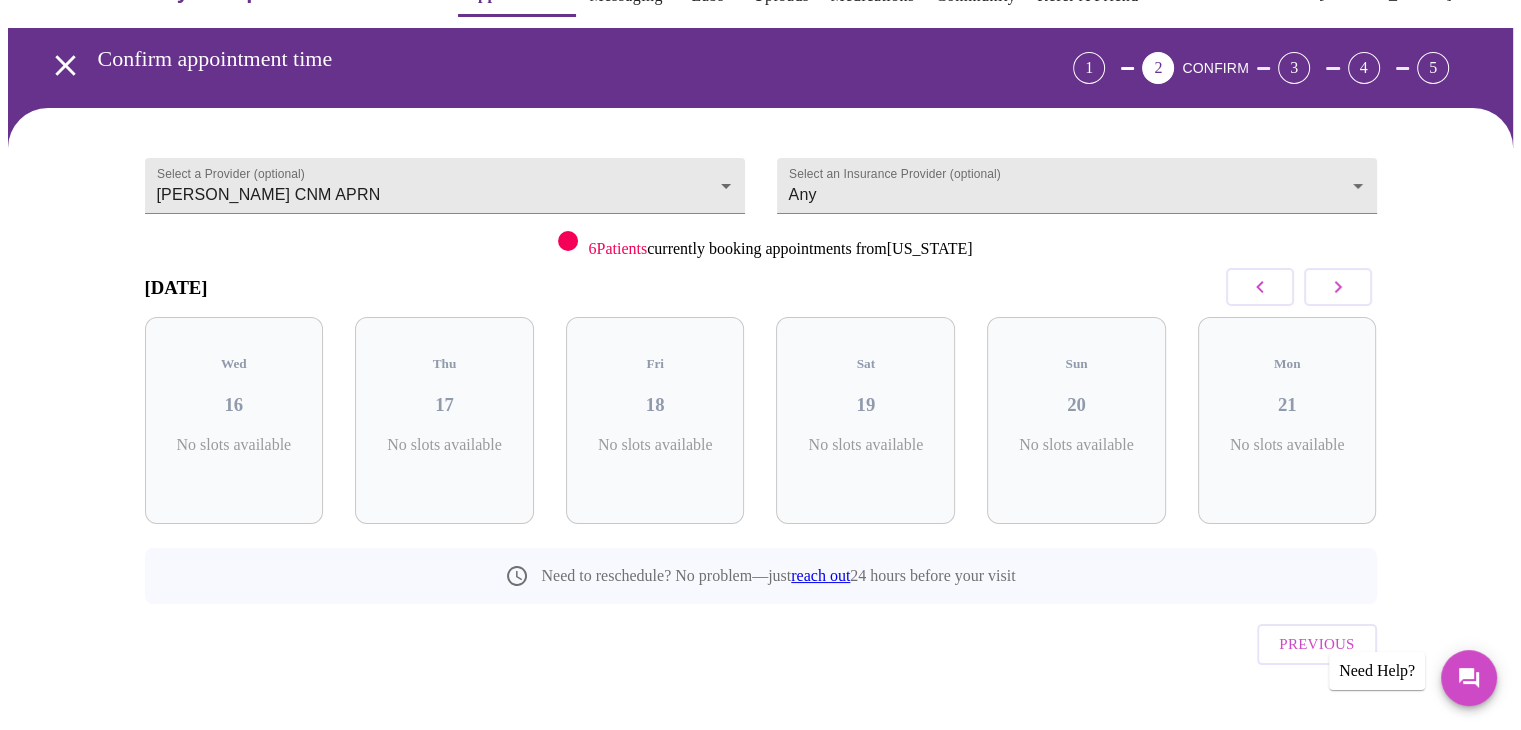 click 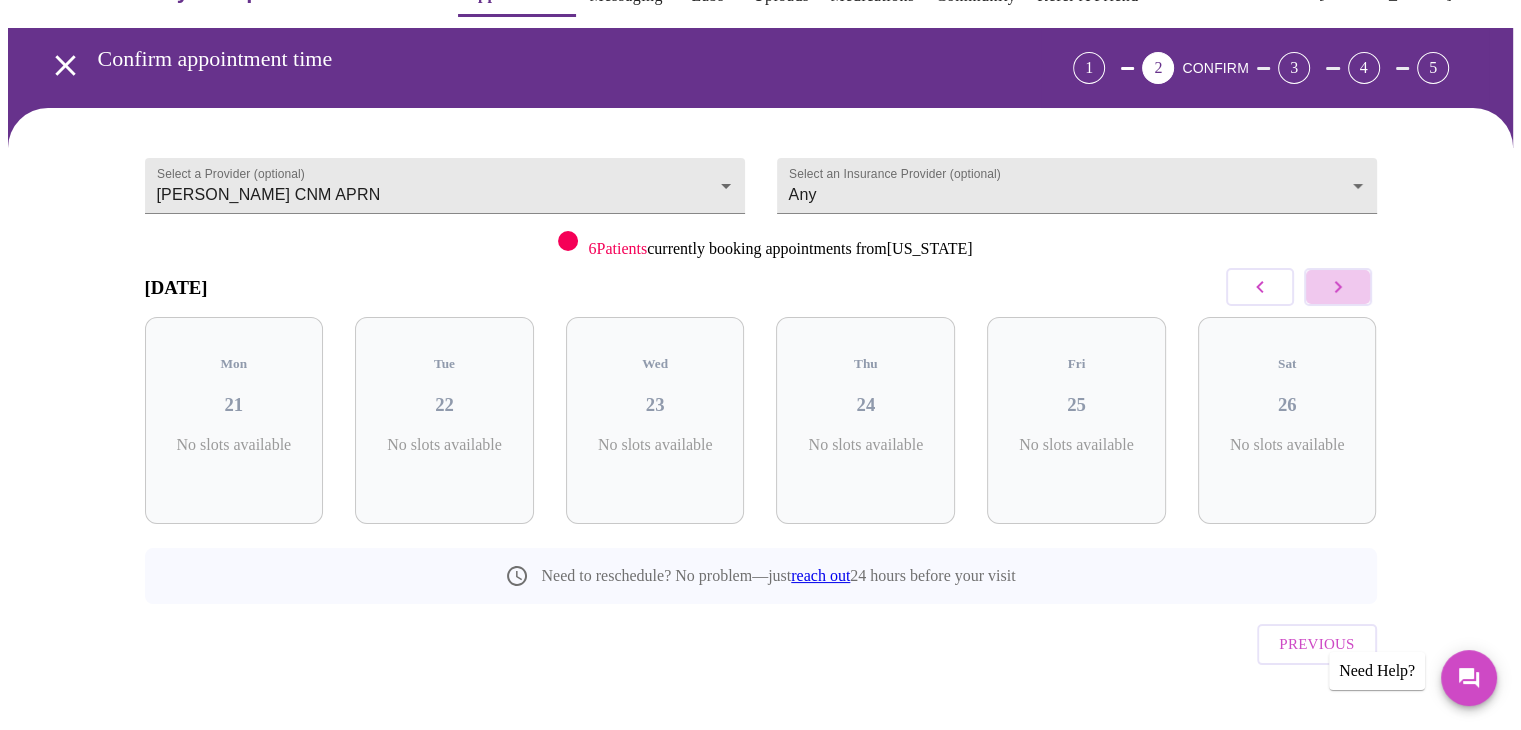 click 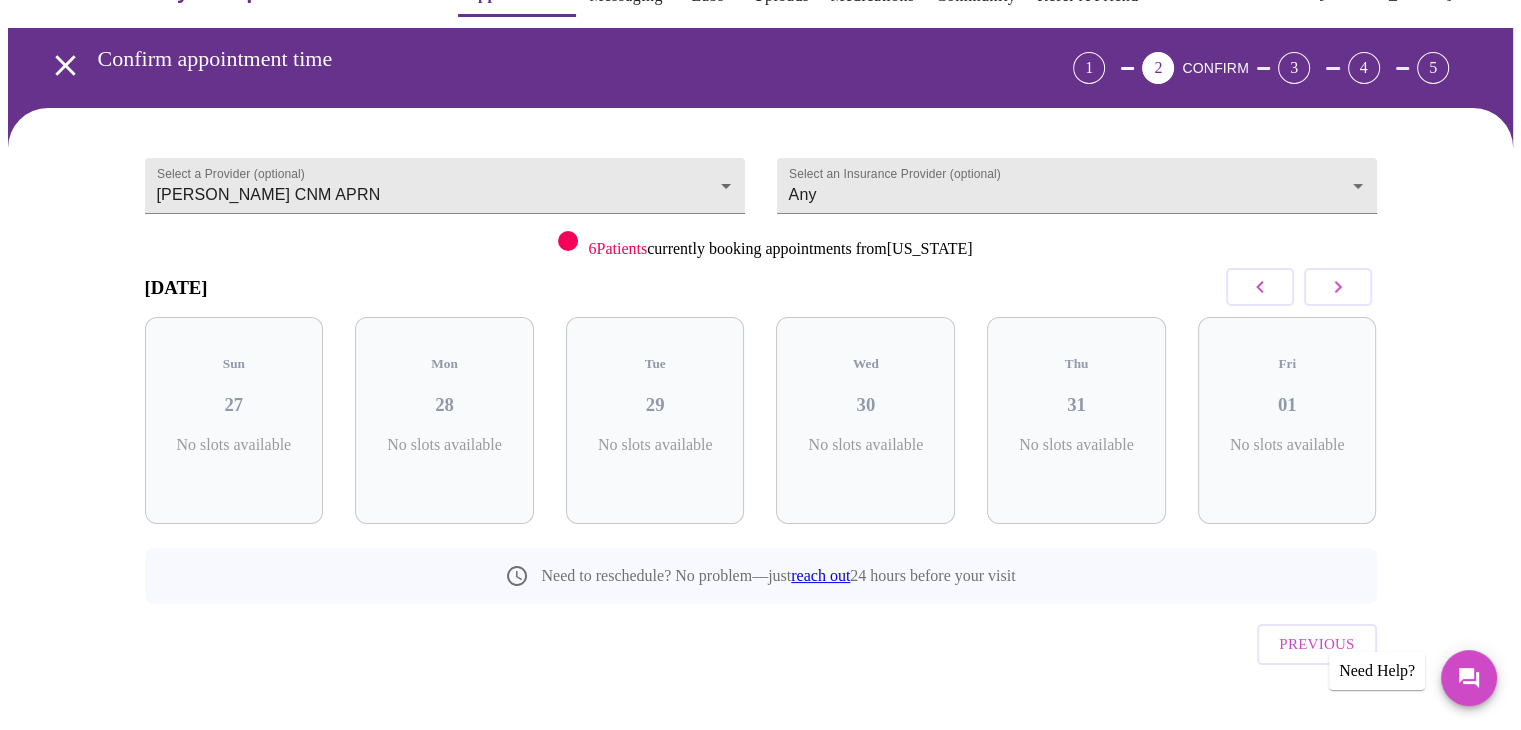 click 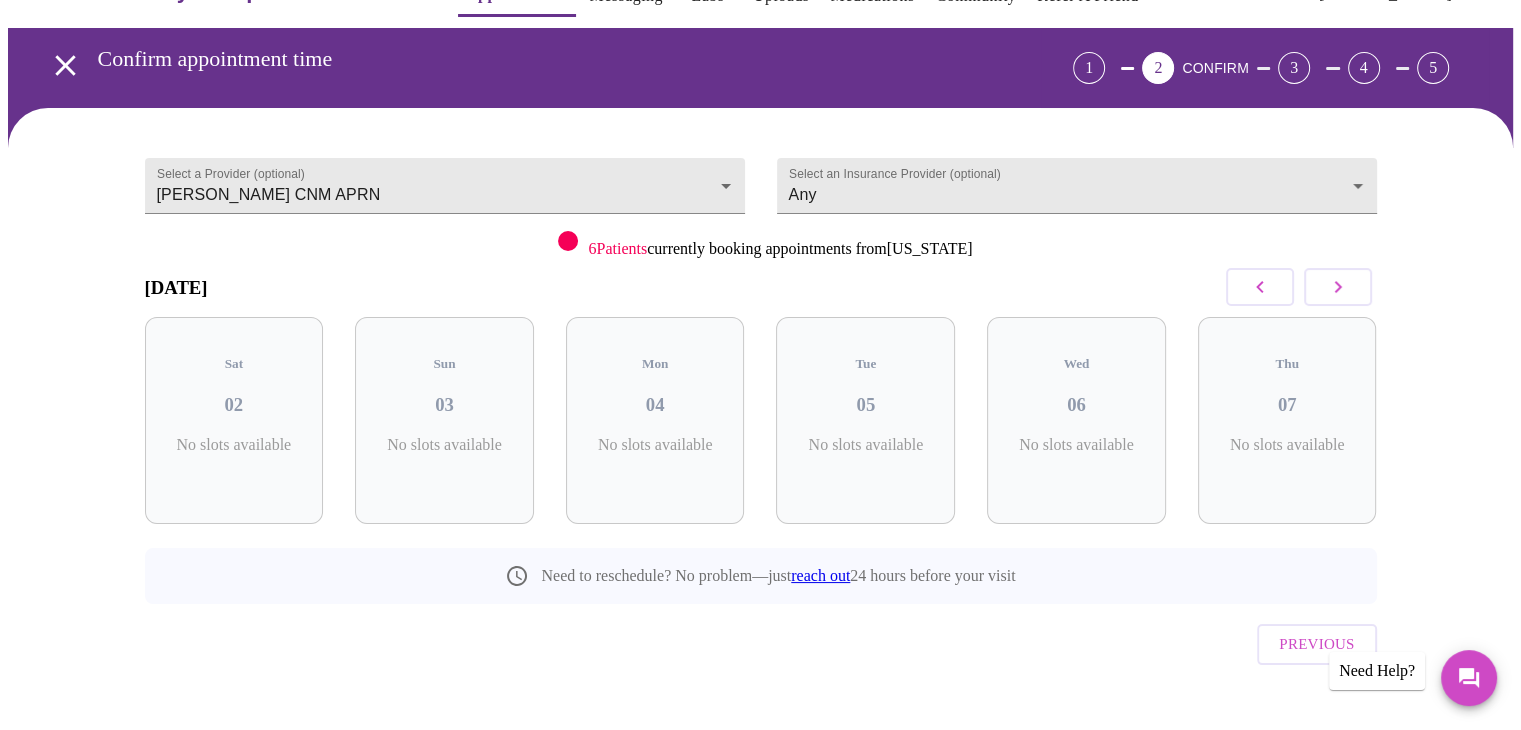 click 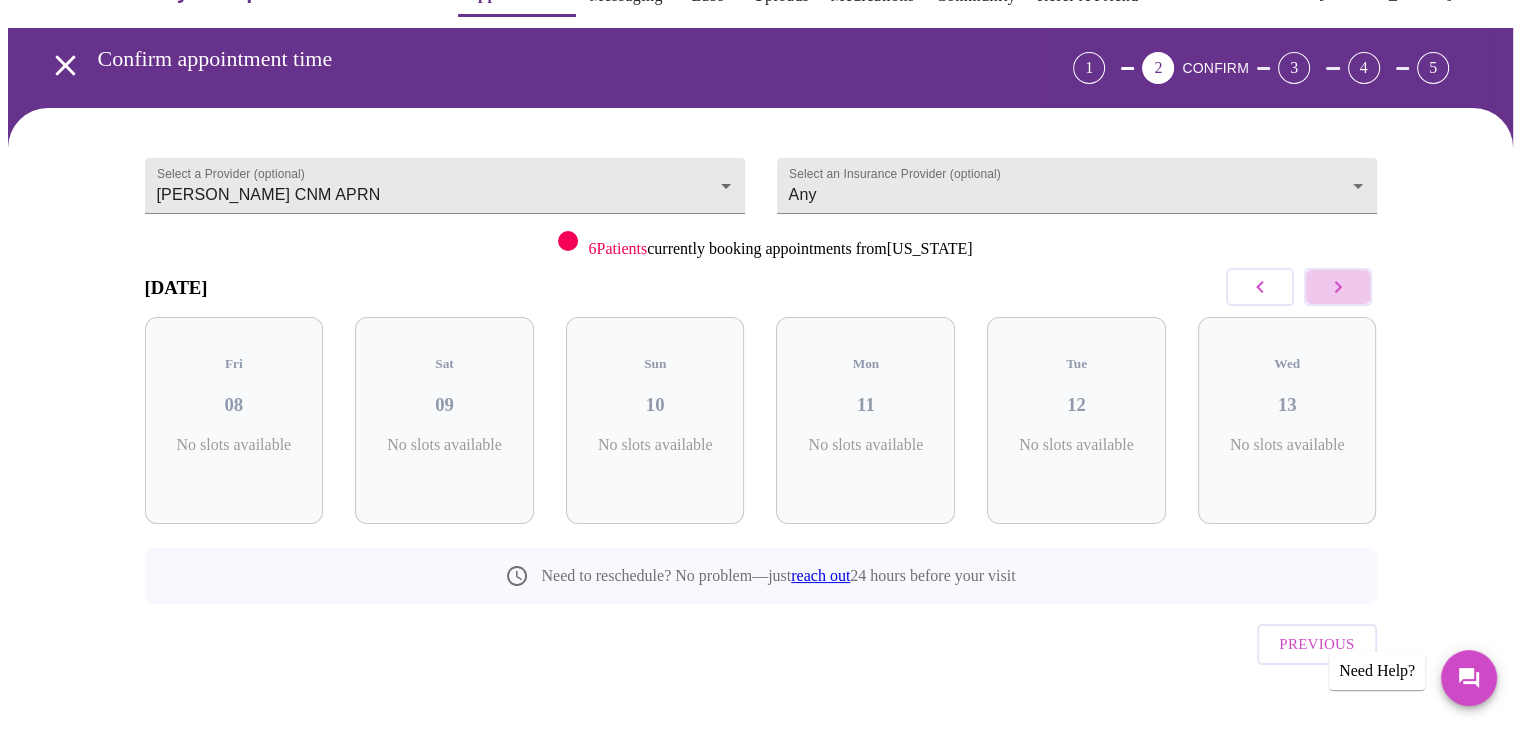 click 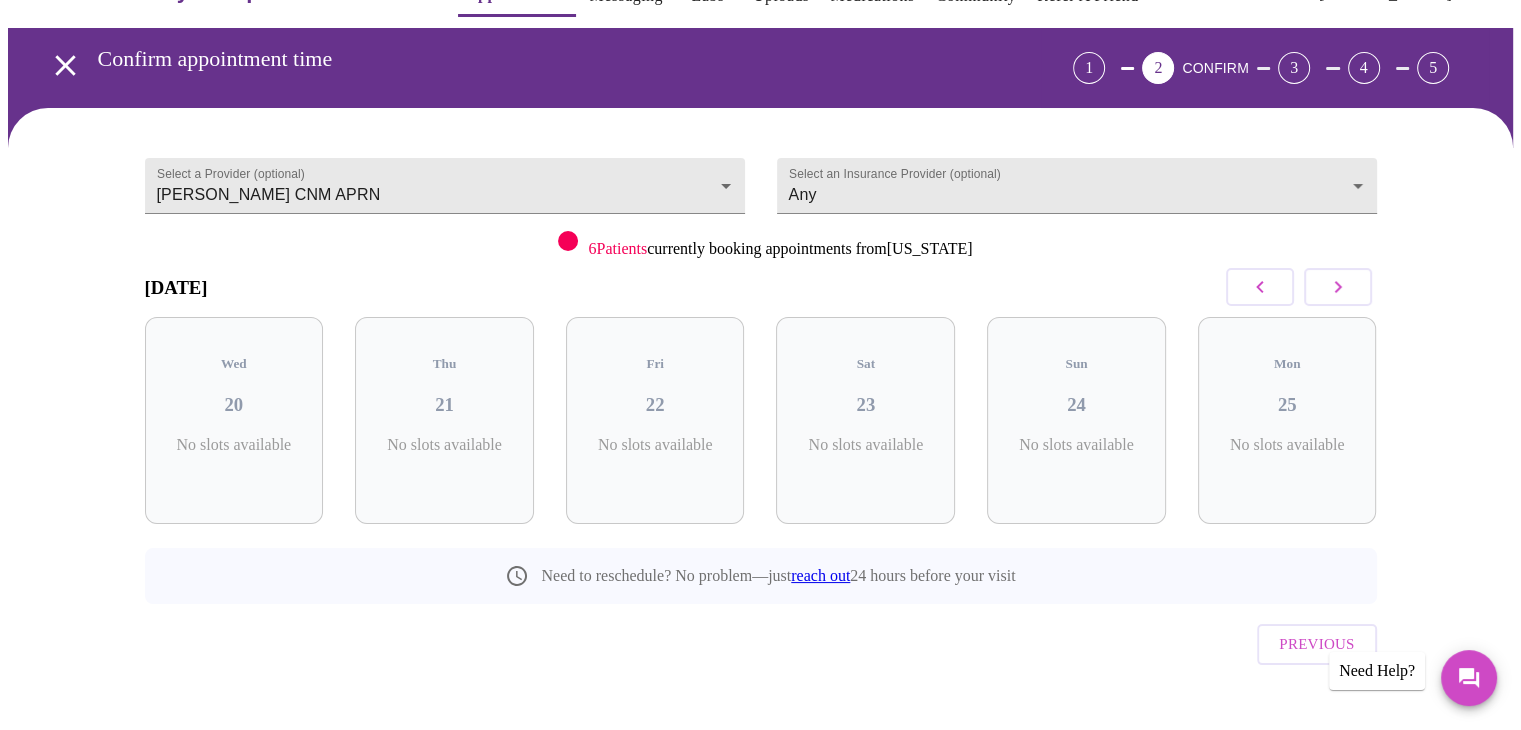 click 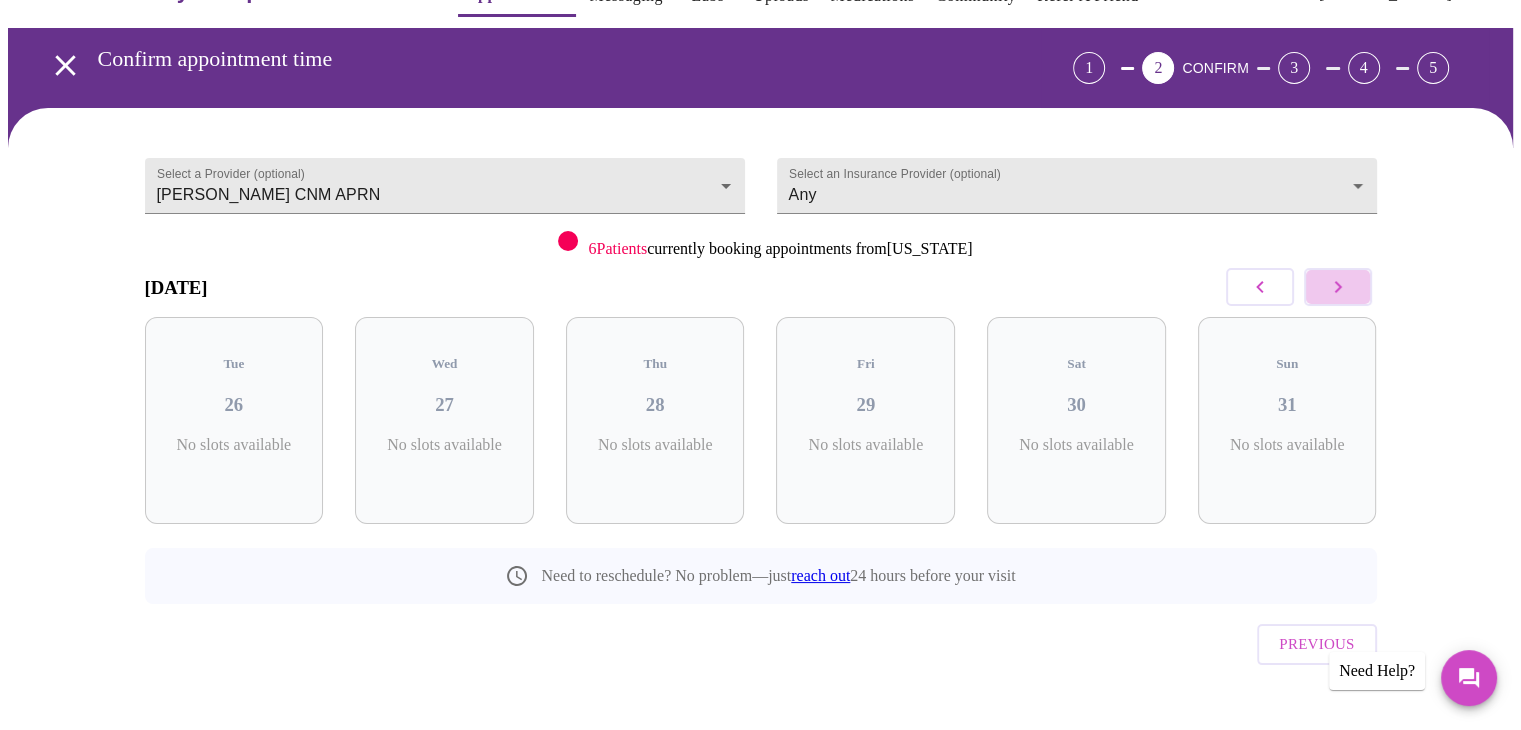 click 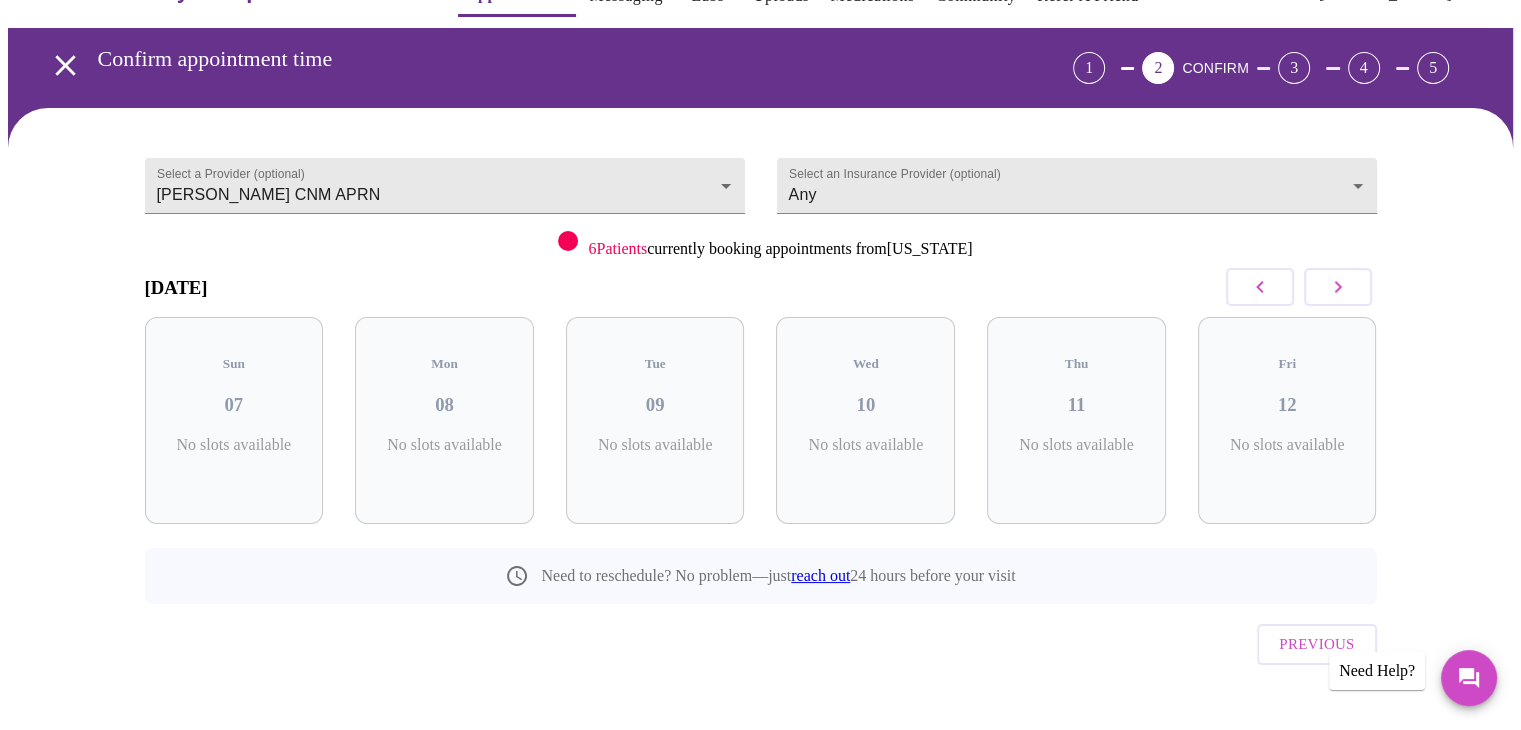 click 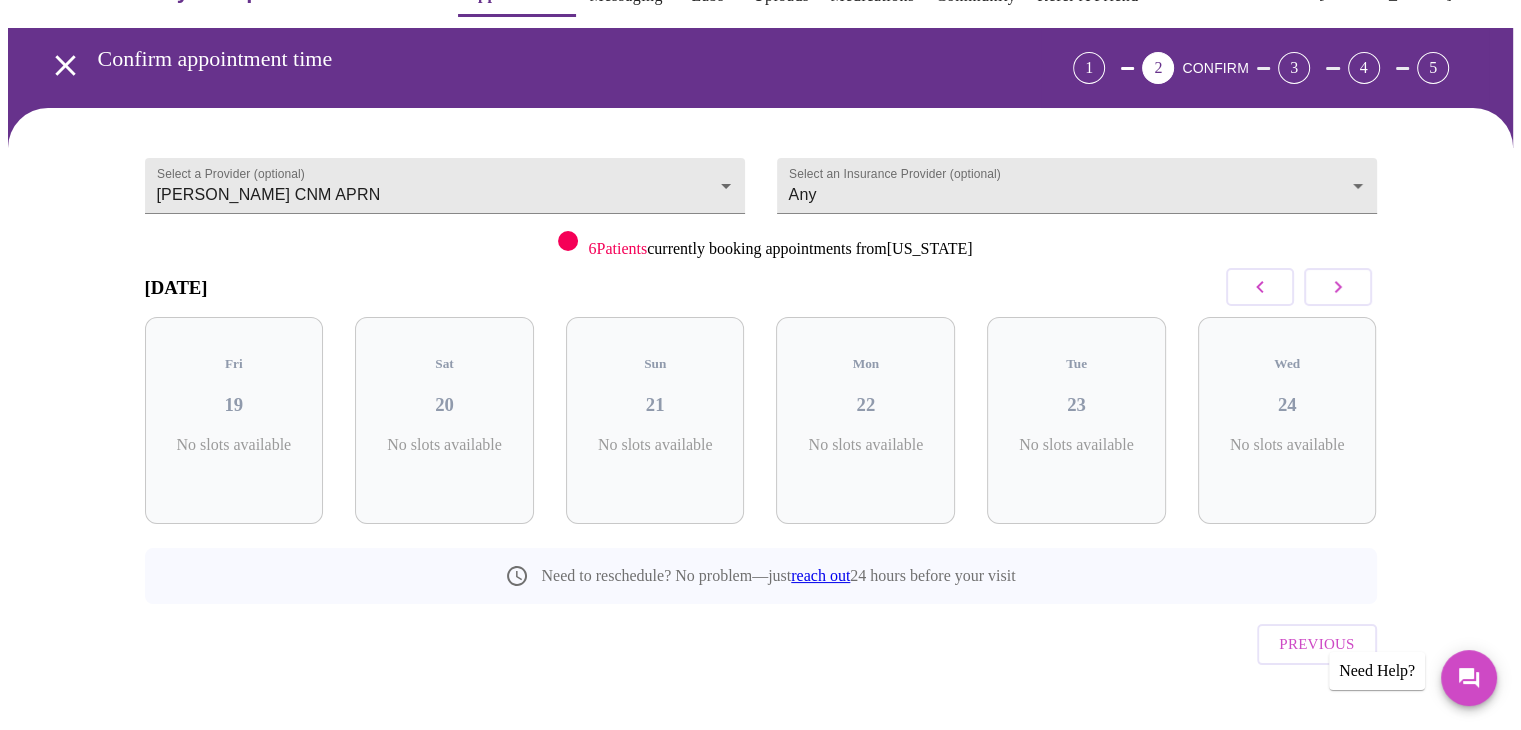 click 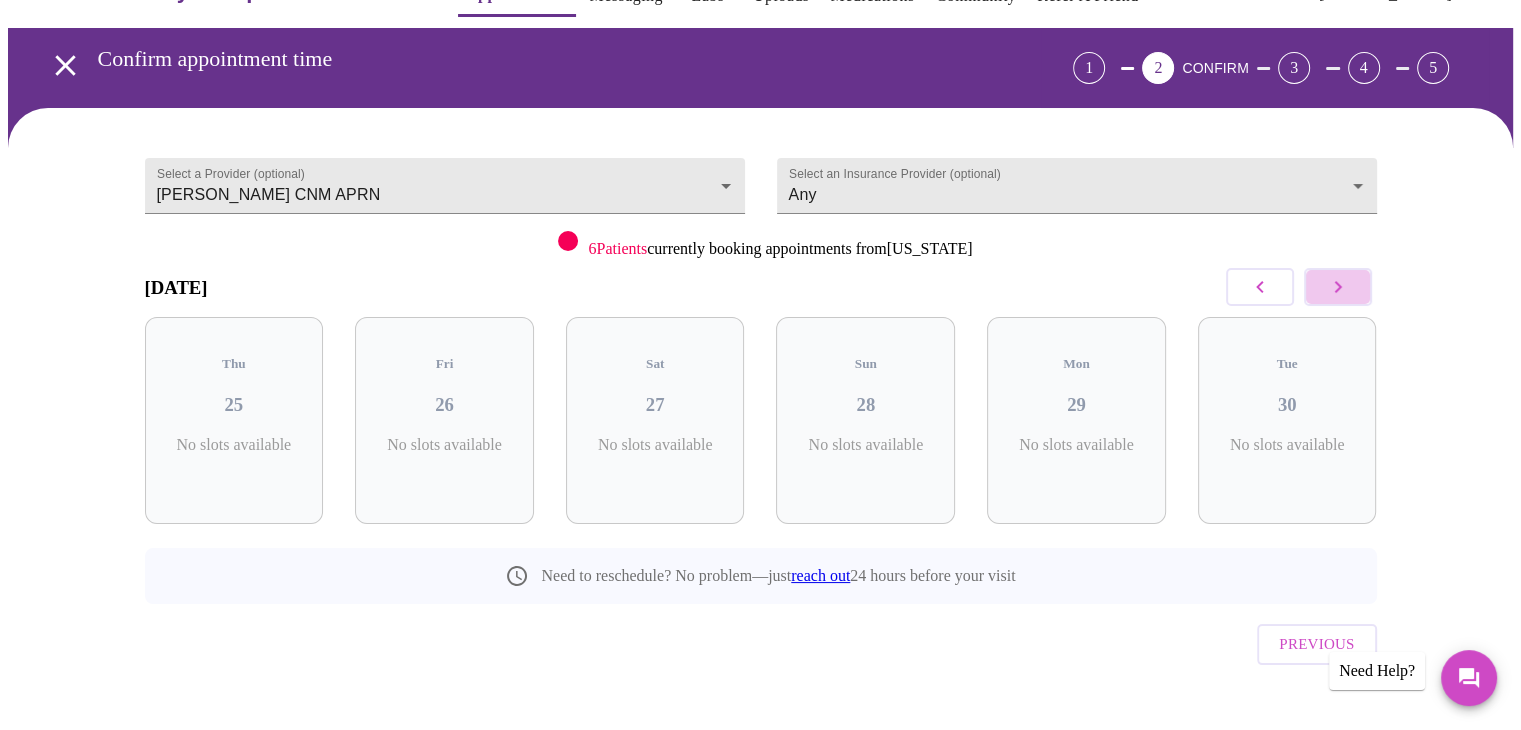 click 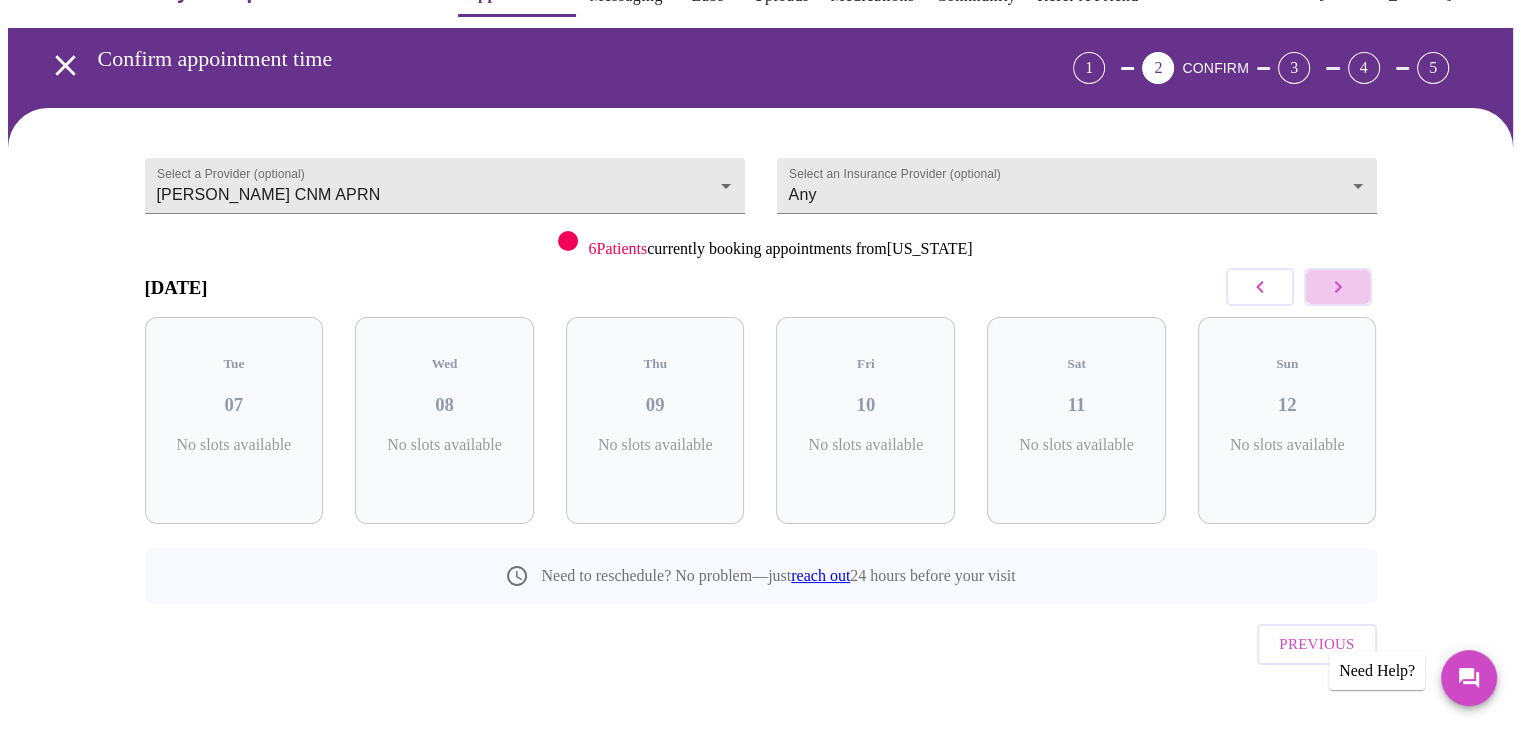 click 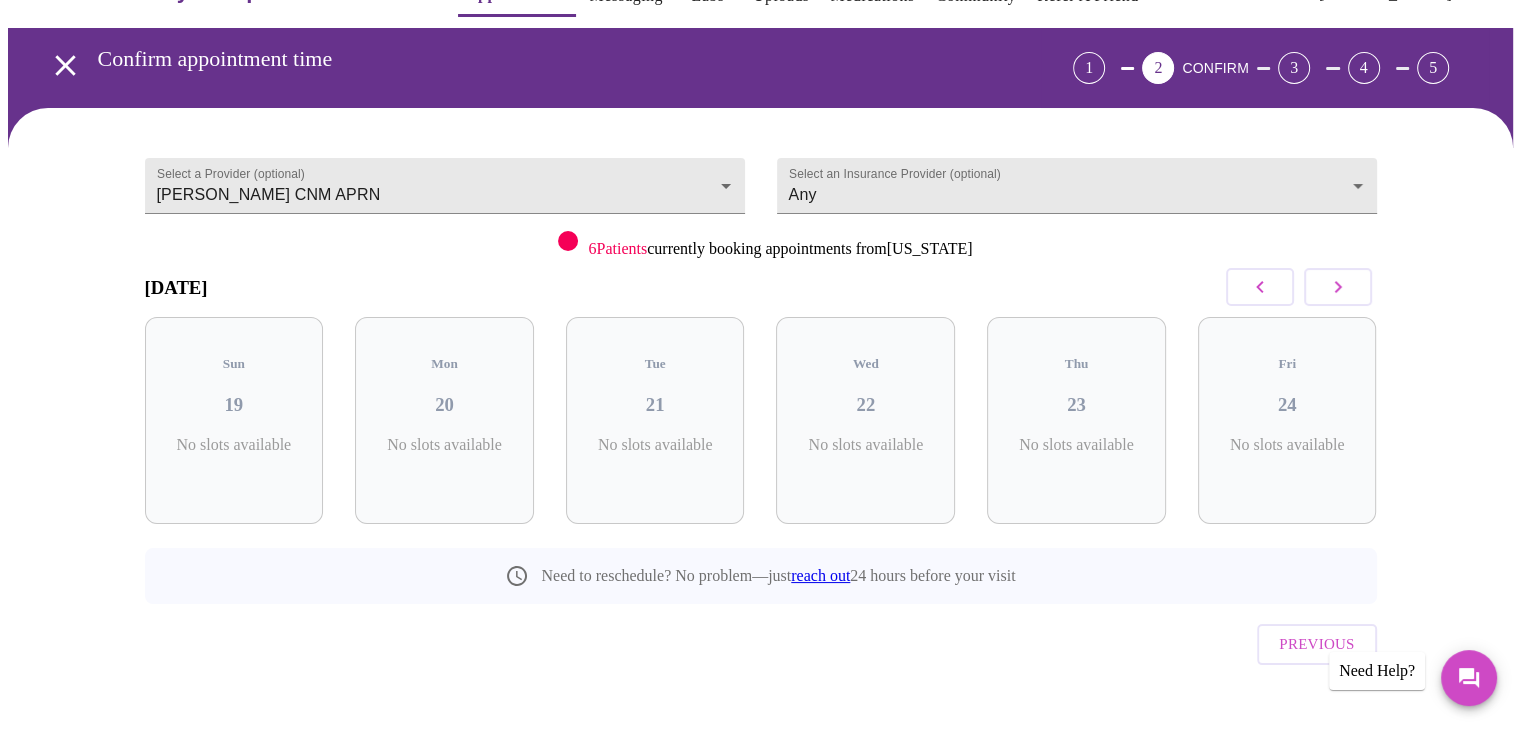 click 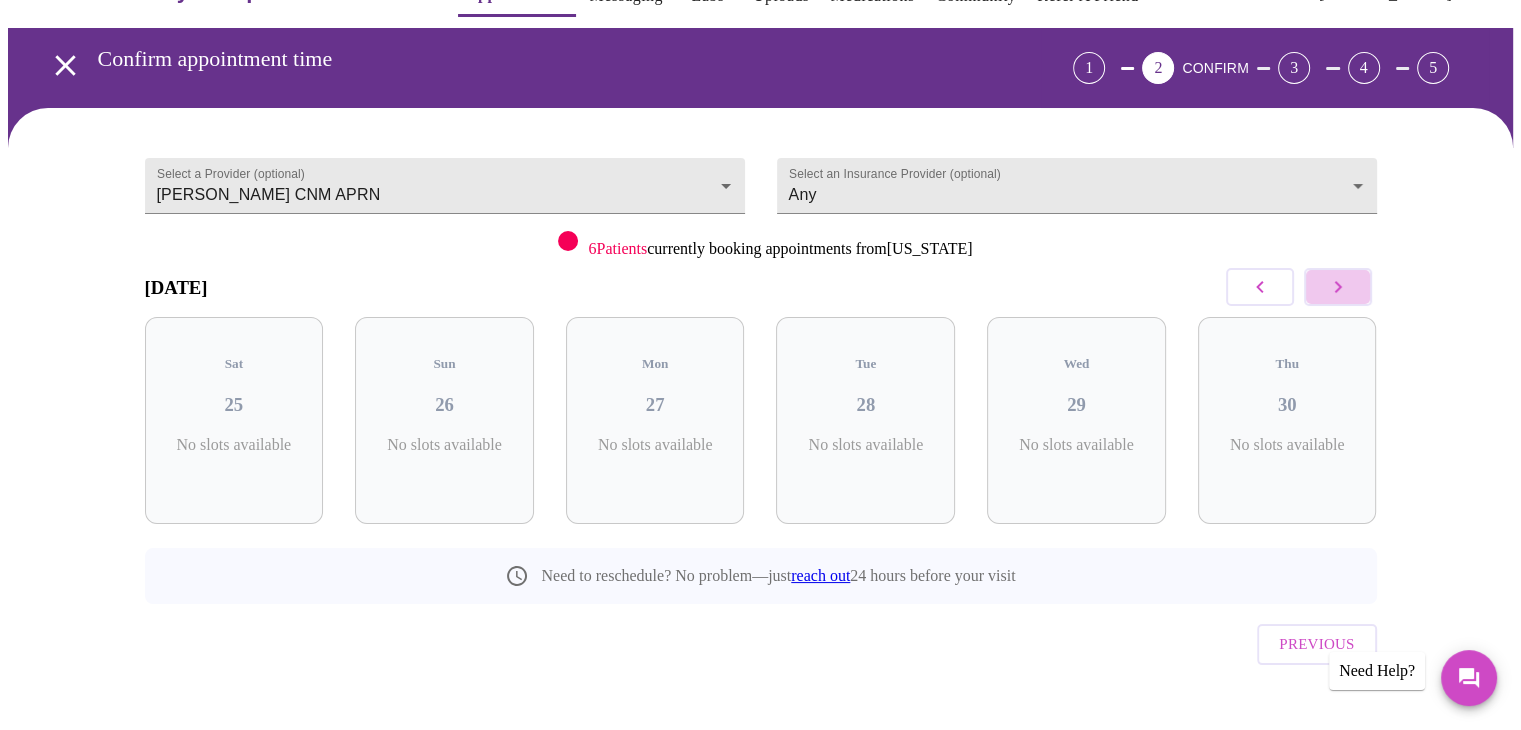 click 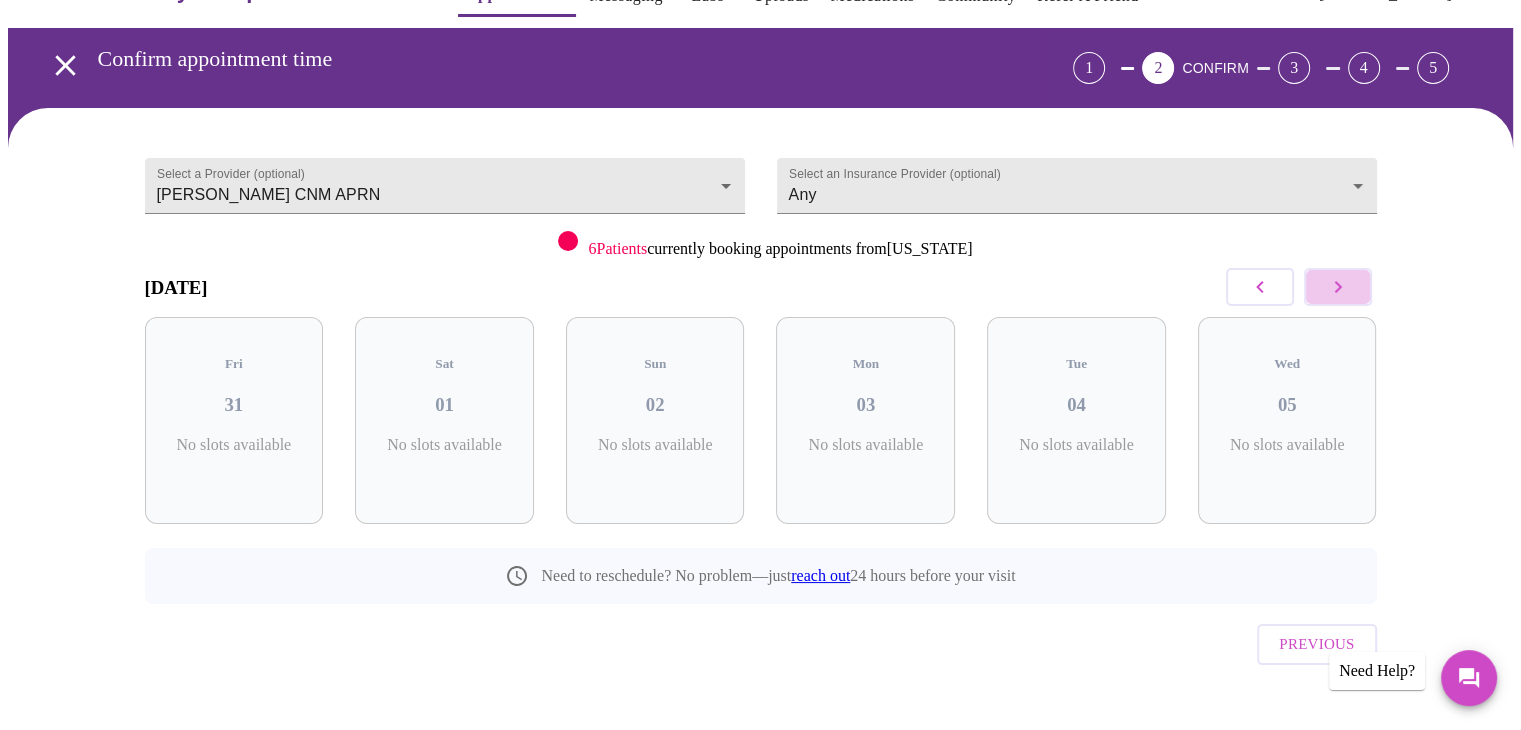 click 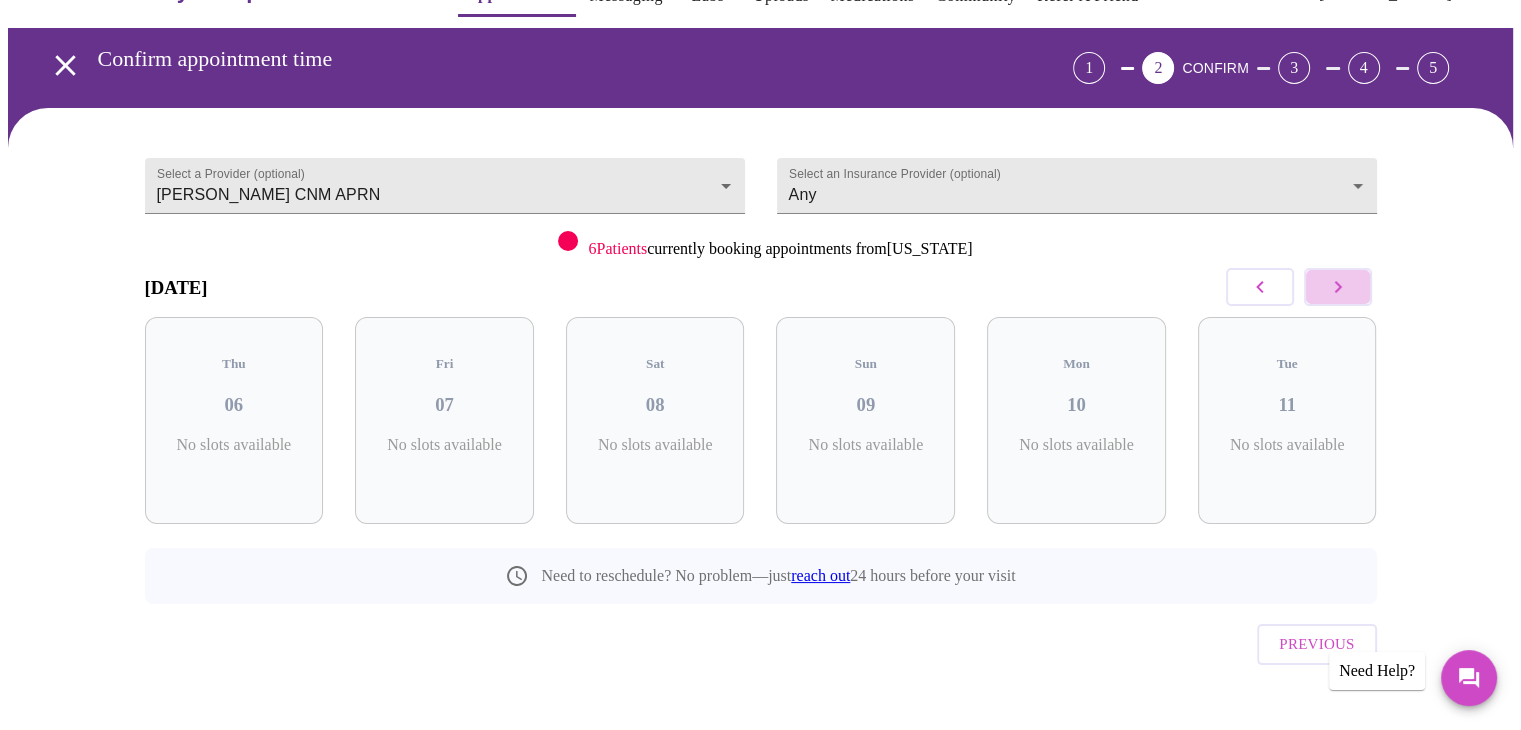click 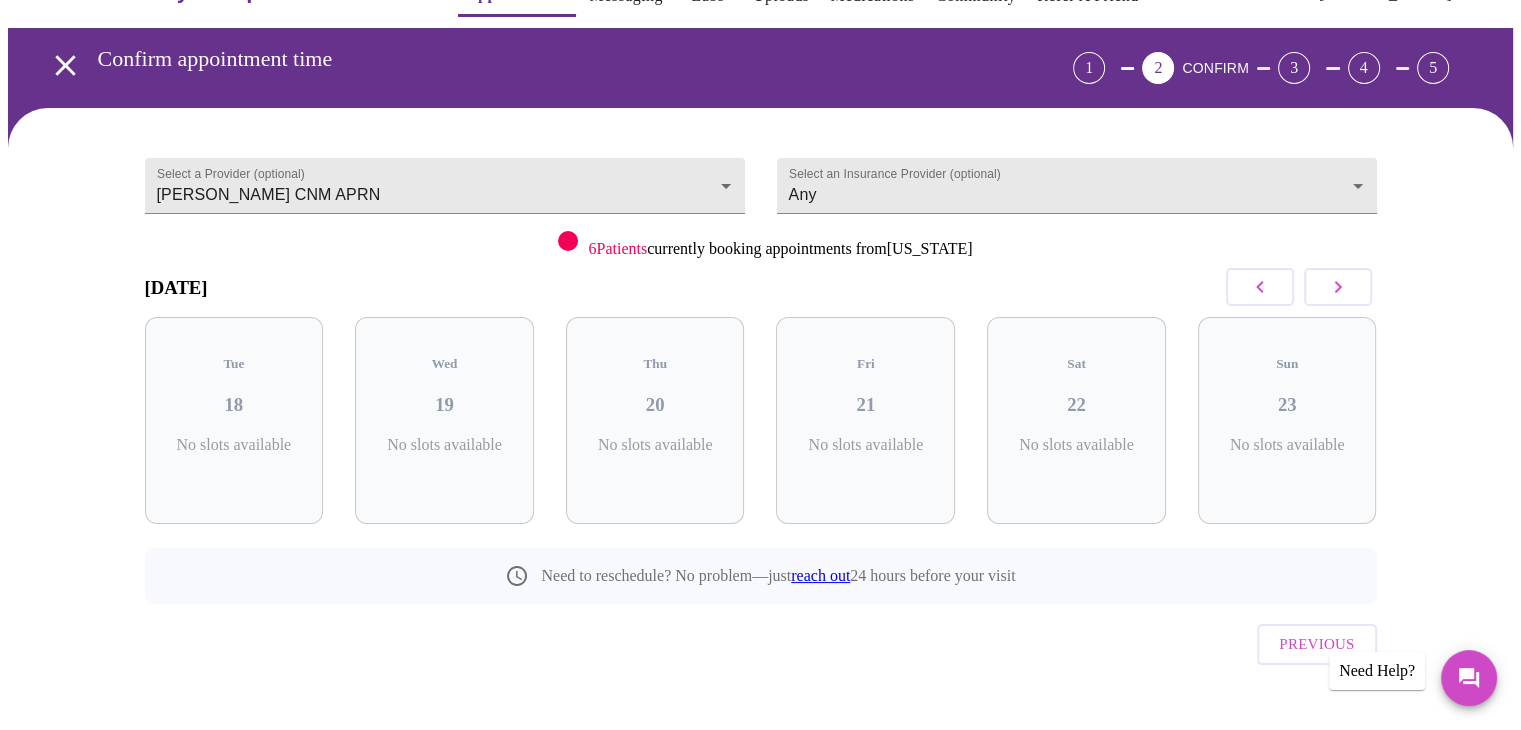 click 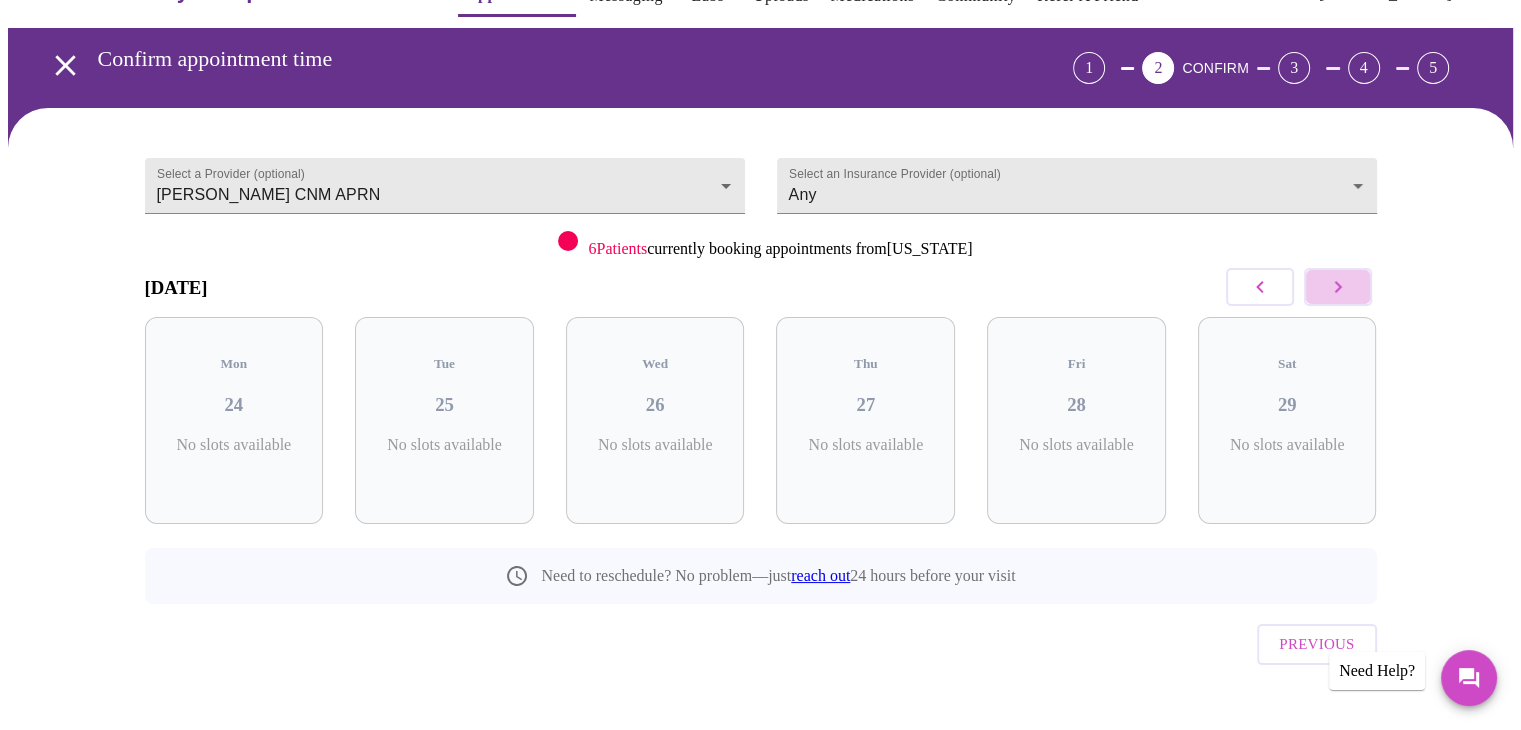 click 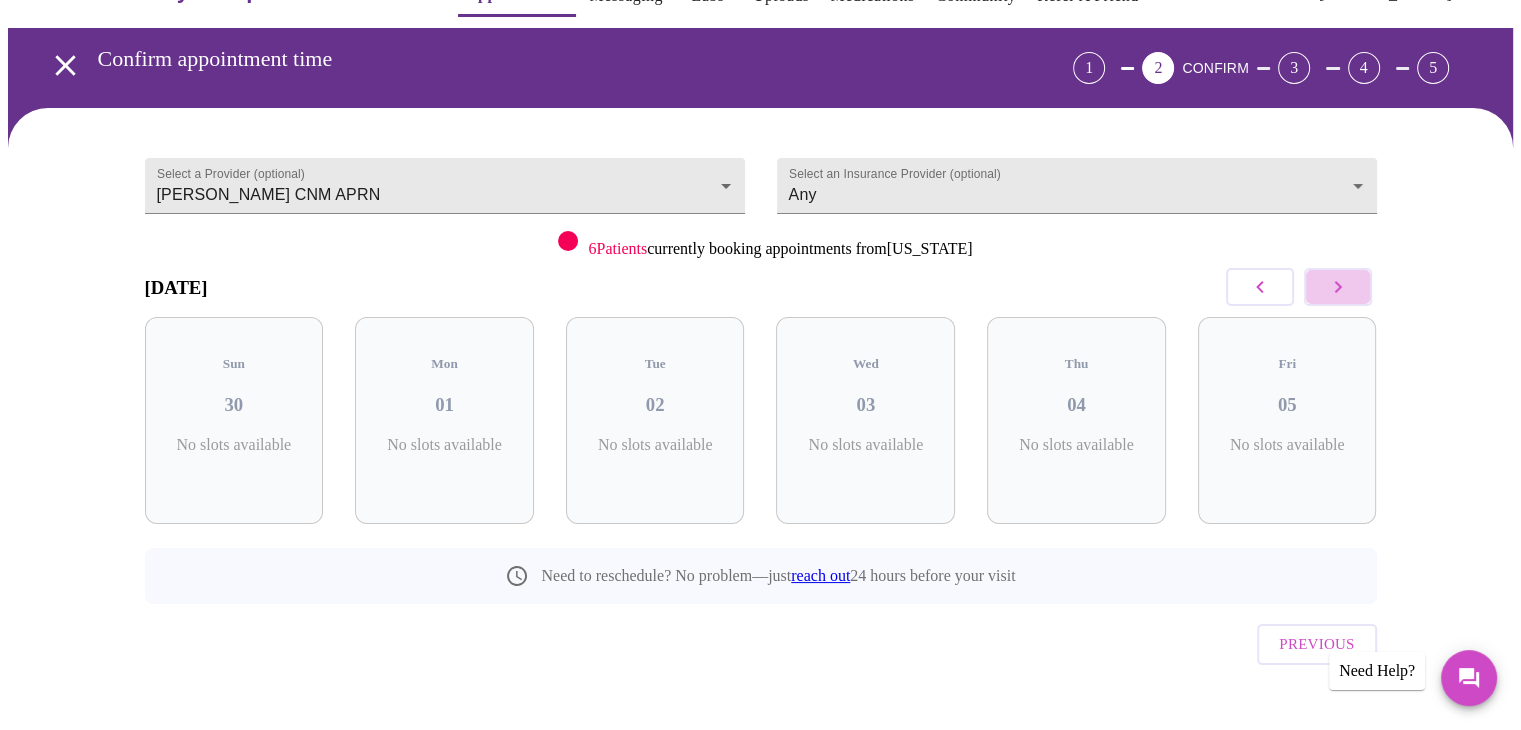 click 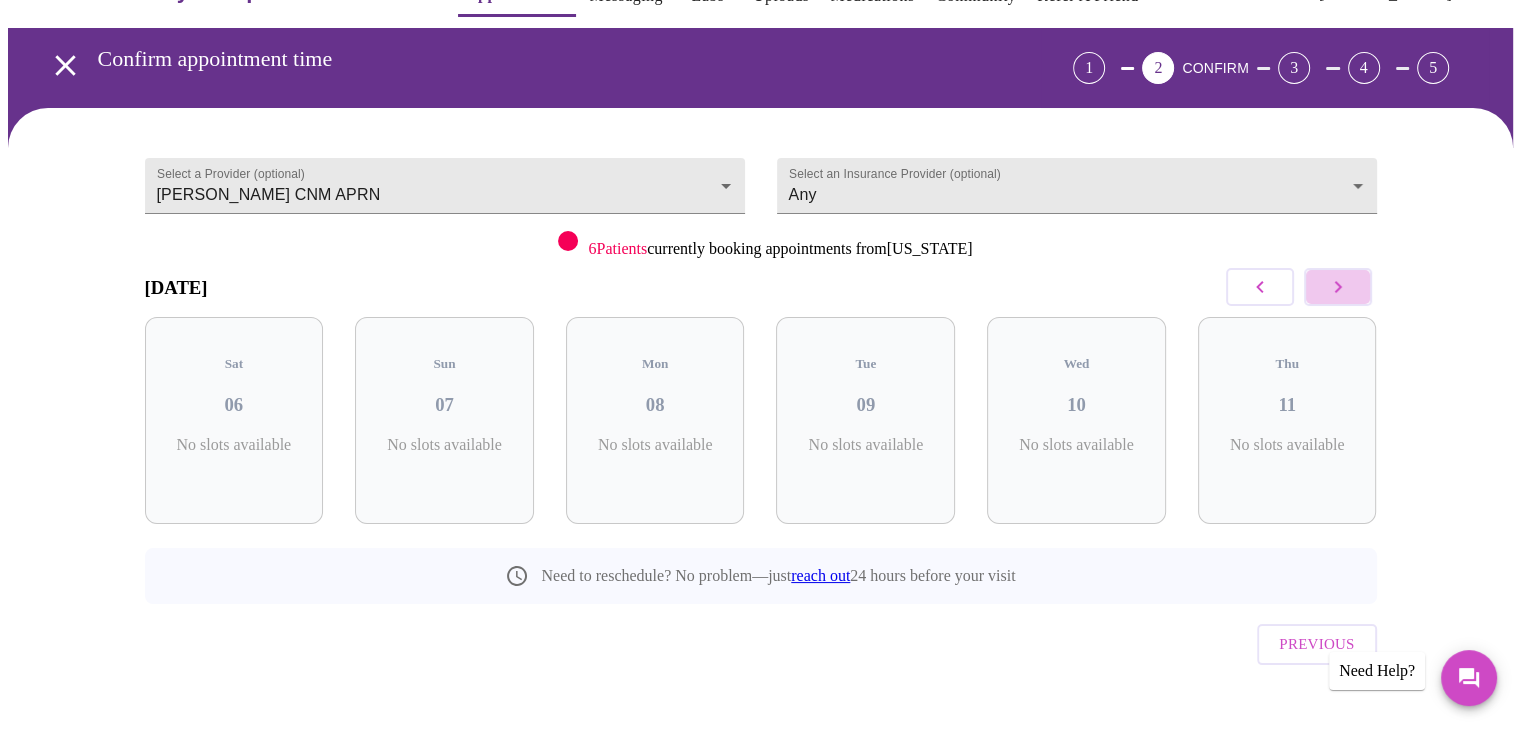 click 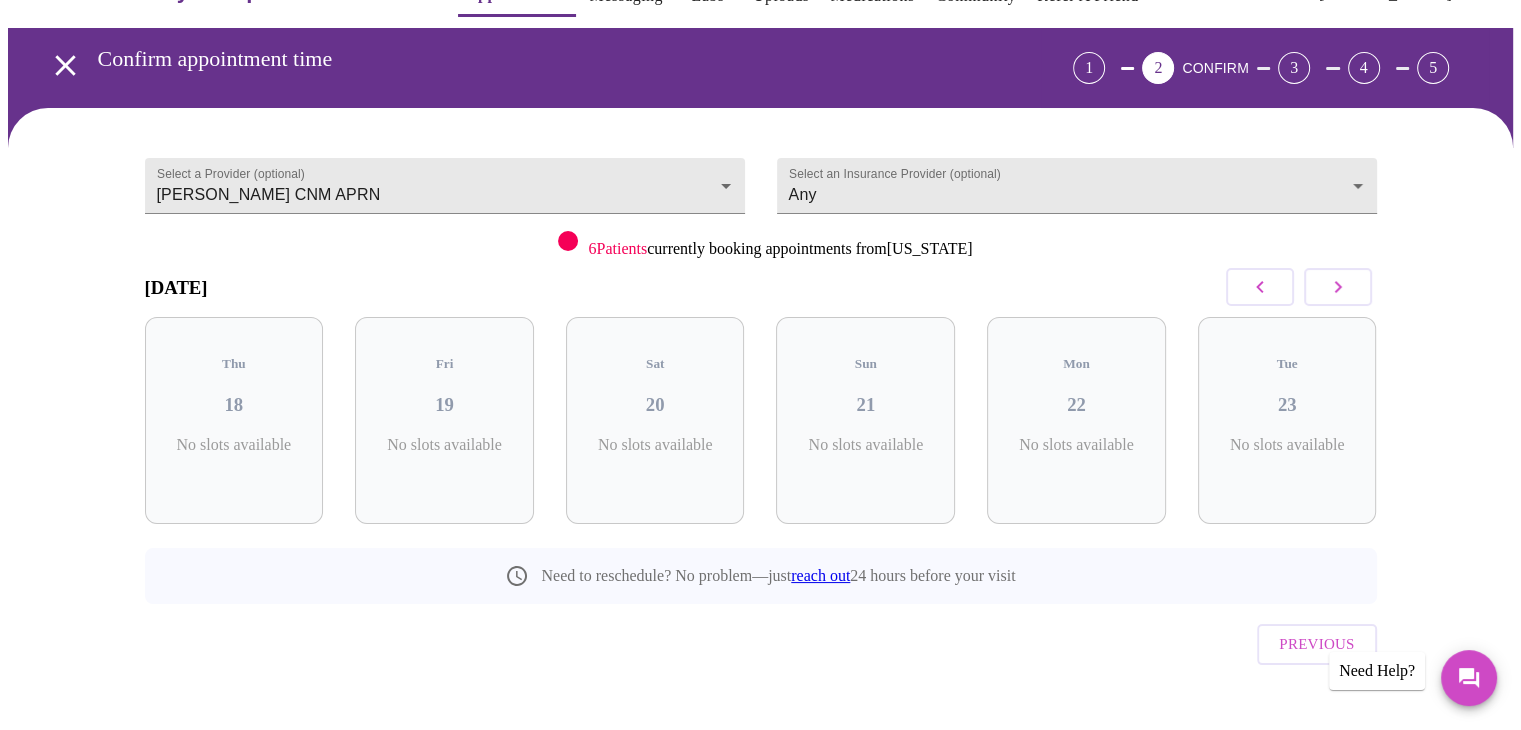 click 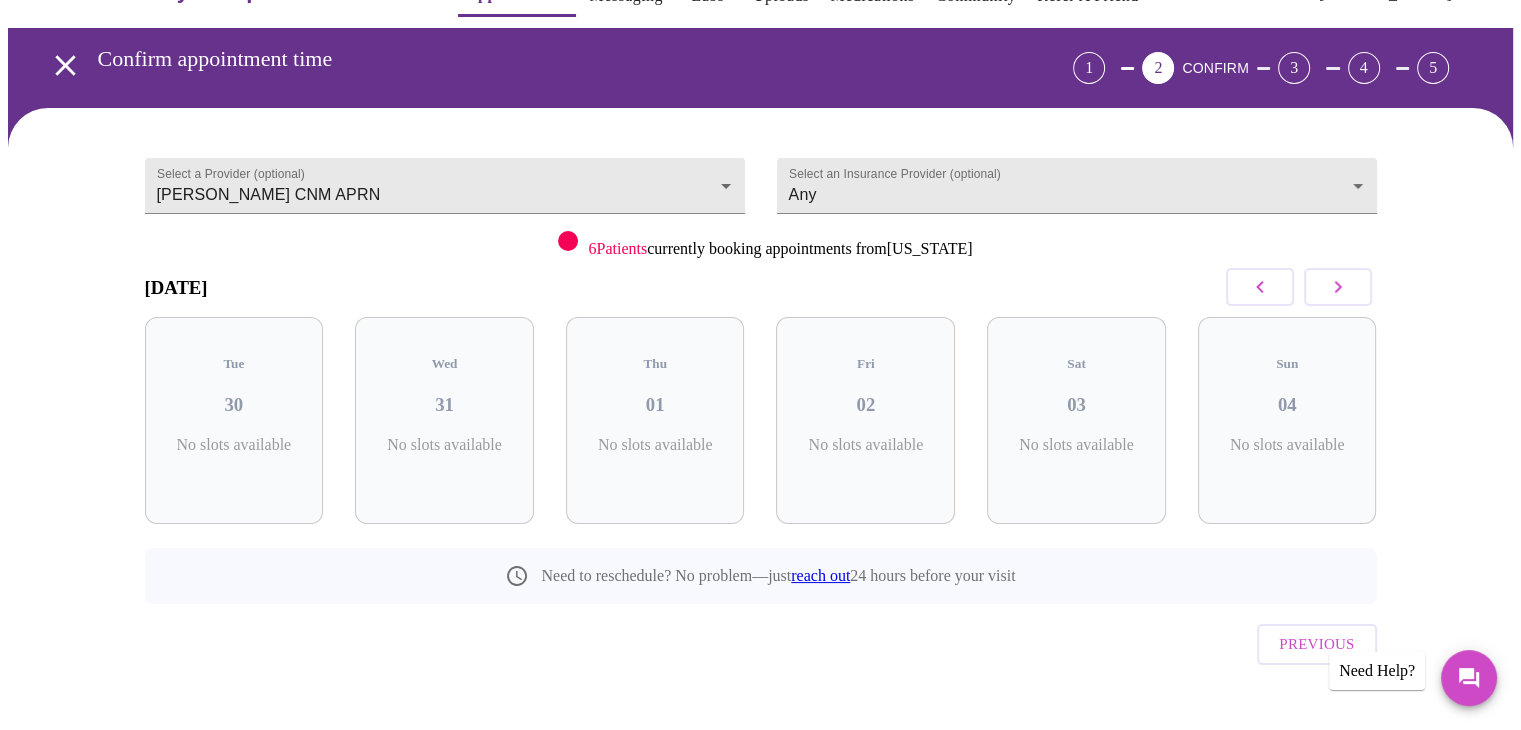 click 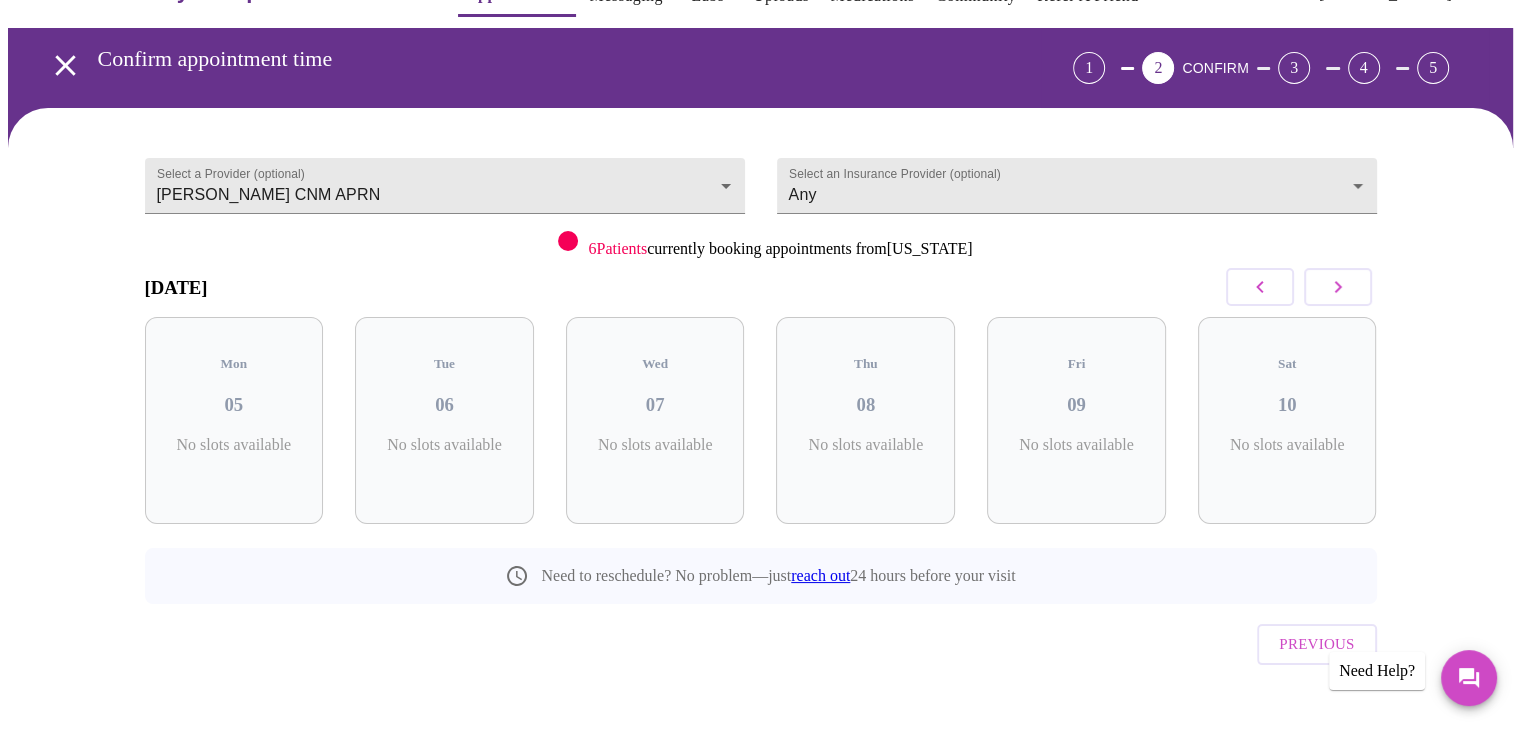 click 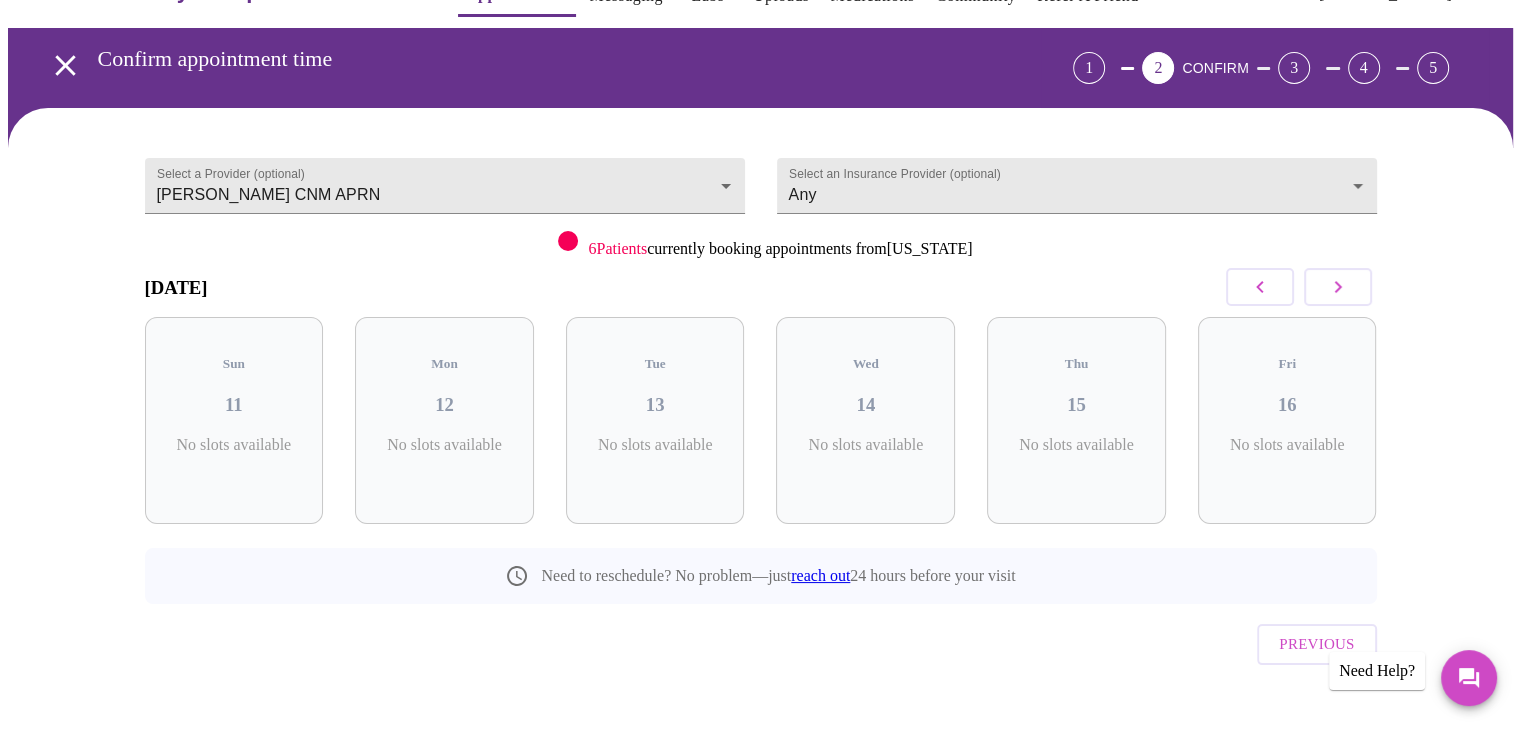 click 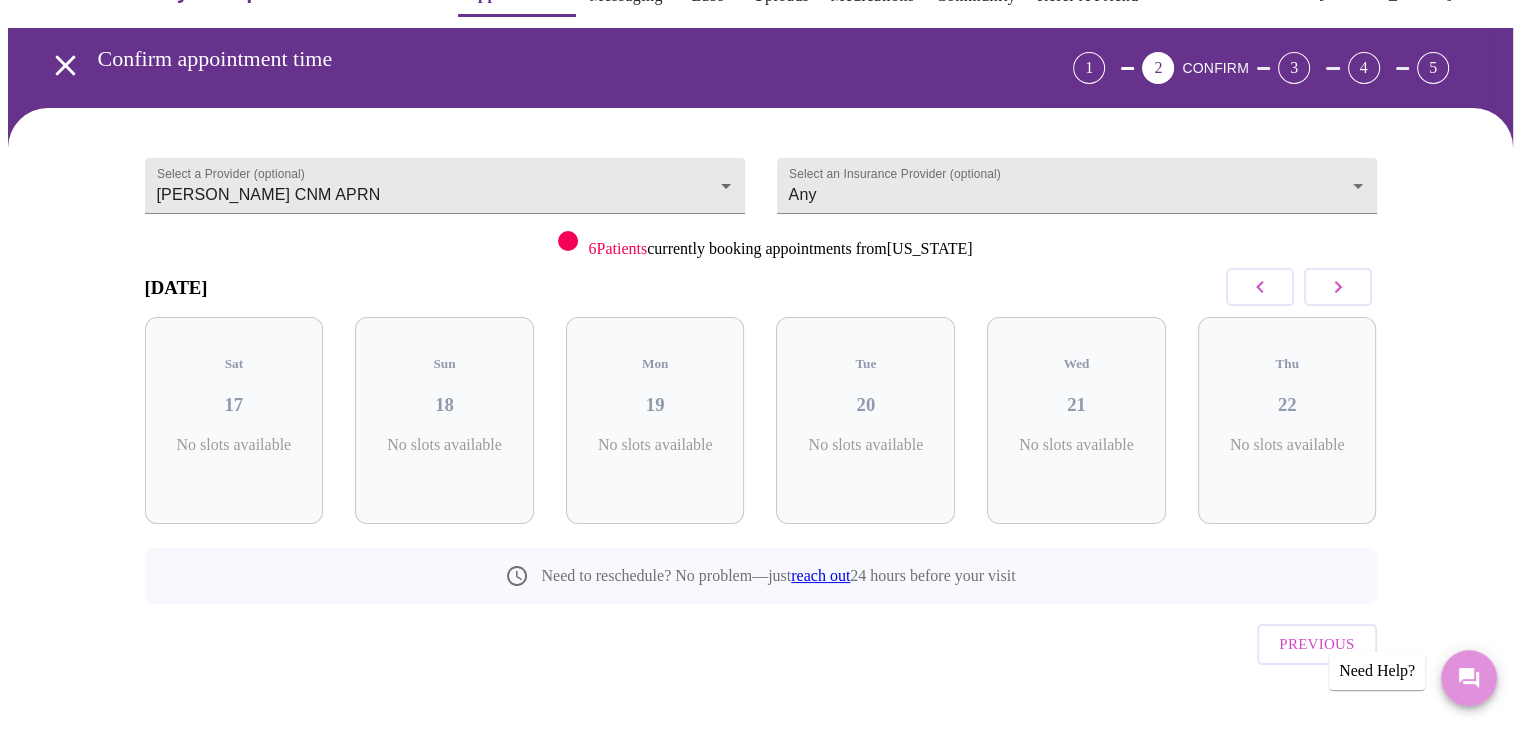 click at bounding box center (1469, 678) 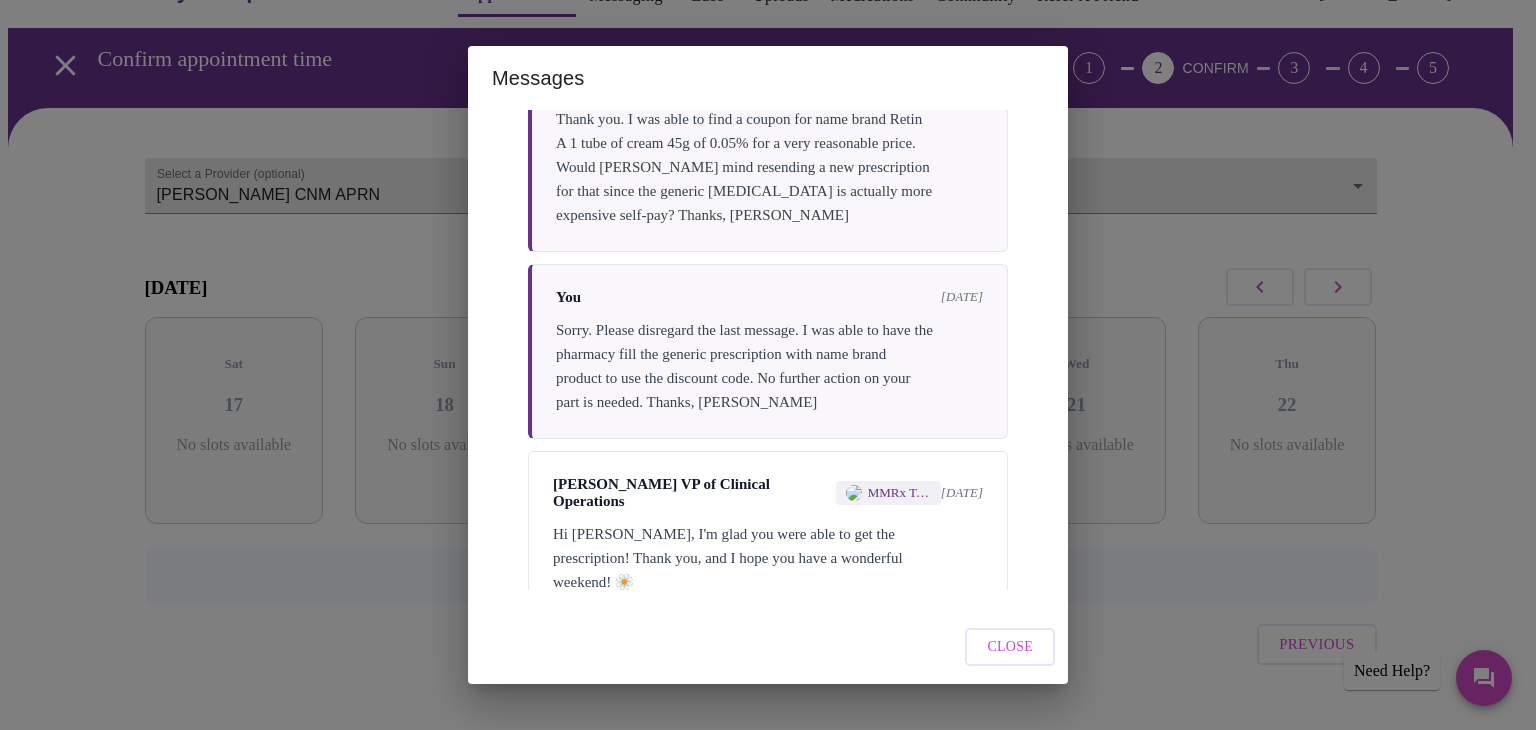 scroll, scrollTop: 6482, scrollLeft: 0, axis: vertical 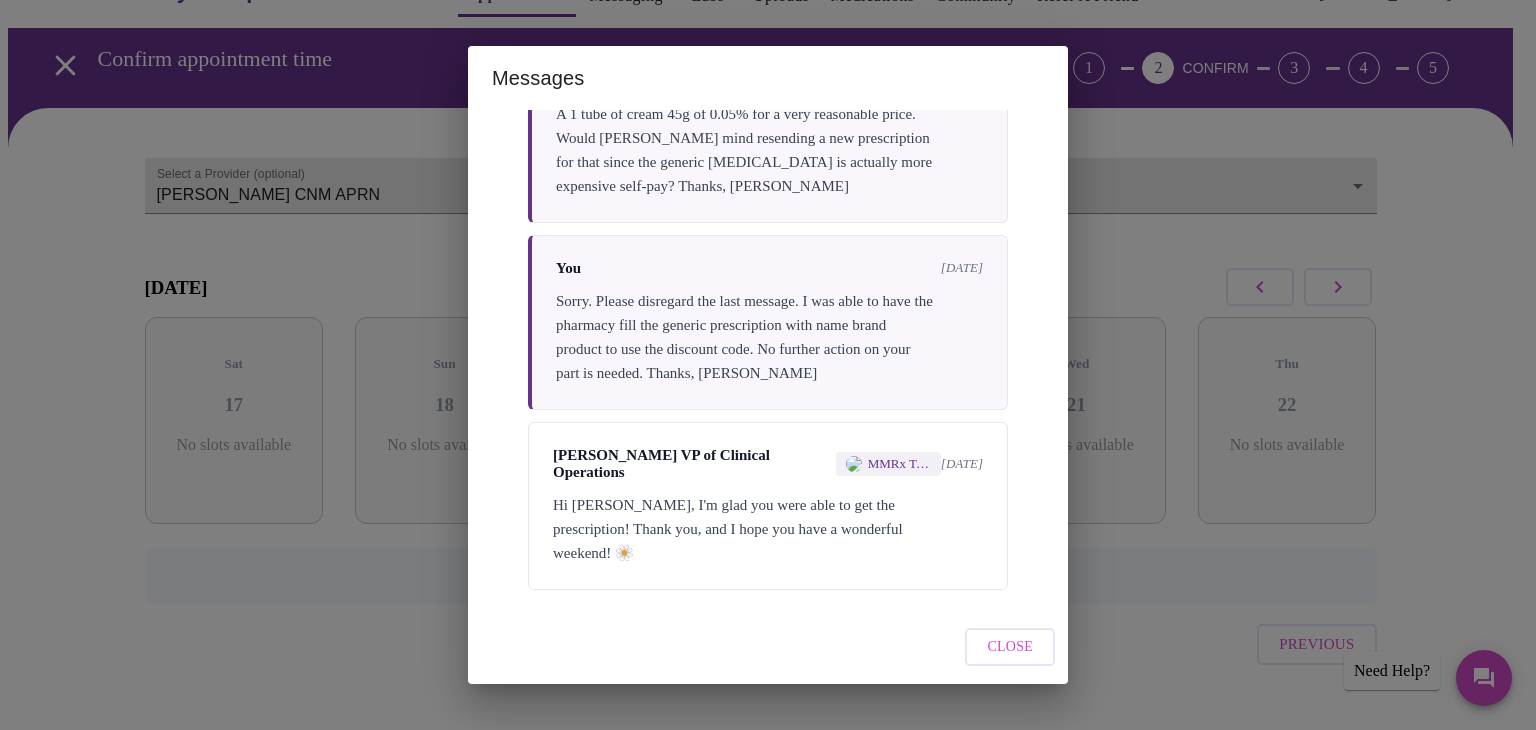 click on "Close" at bounding box center [1010, 647] 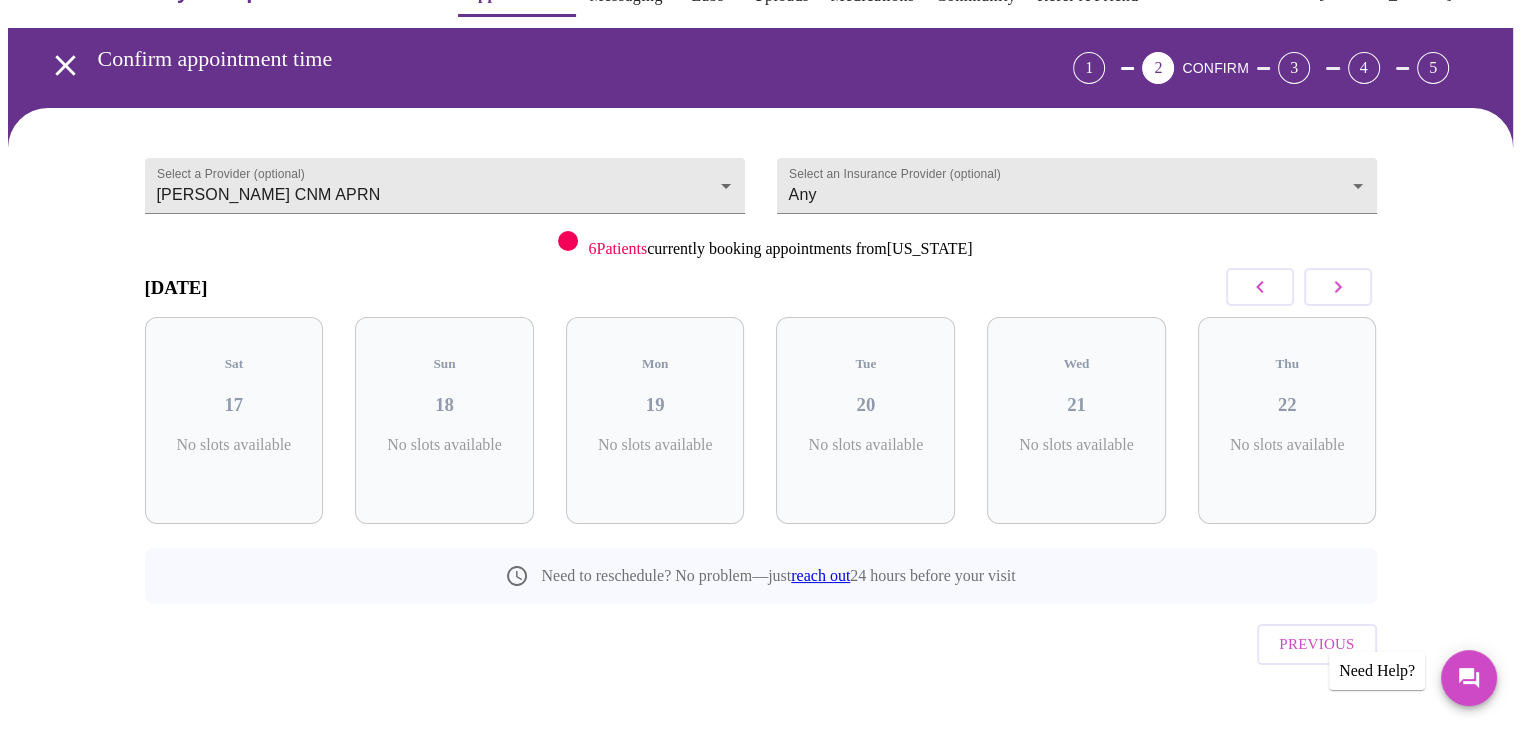 click on "Need Help?" at bounding box center (1377, 671) 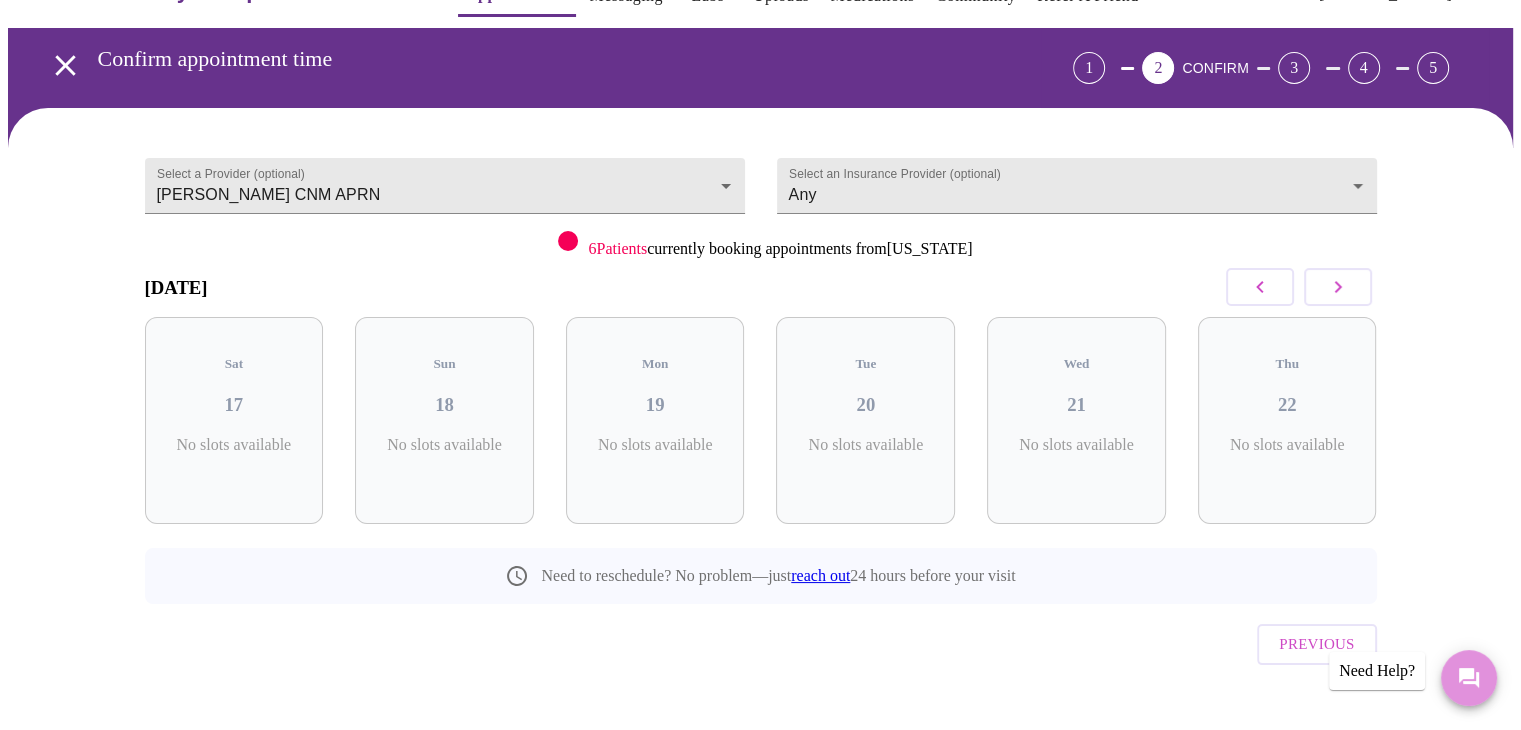click 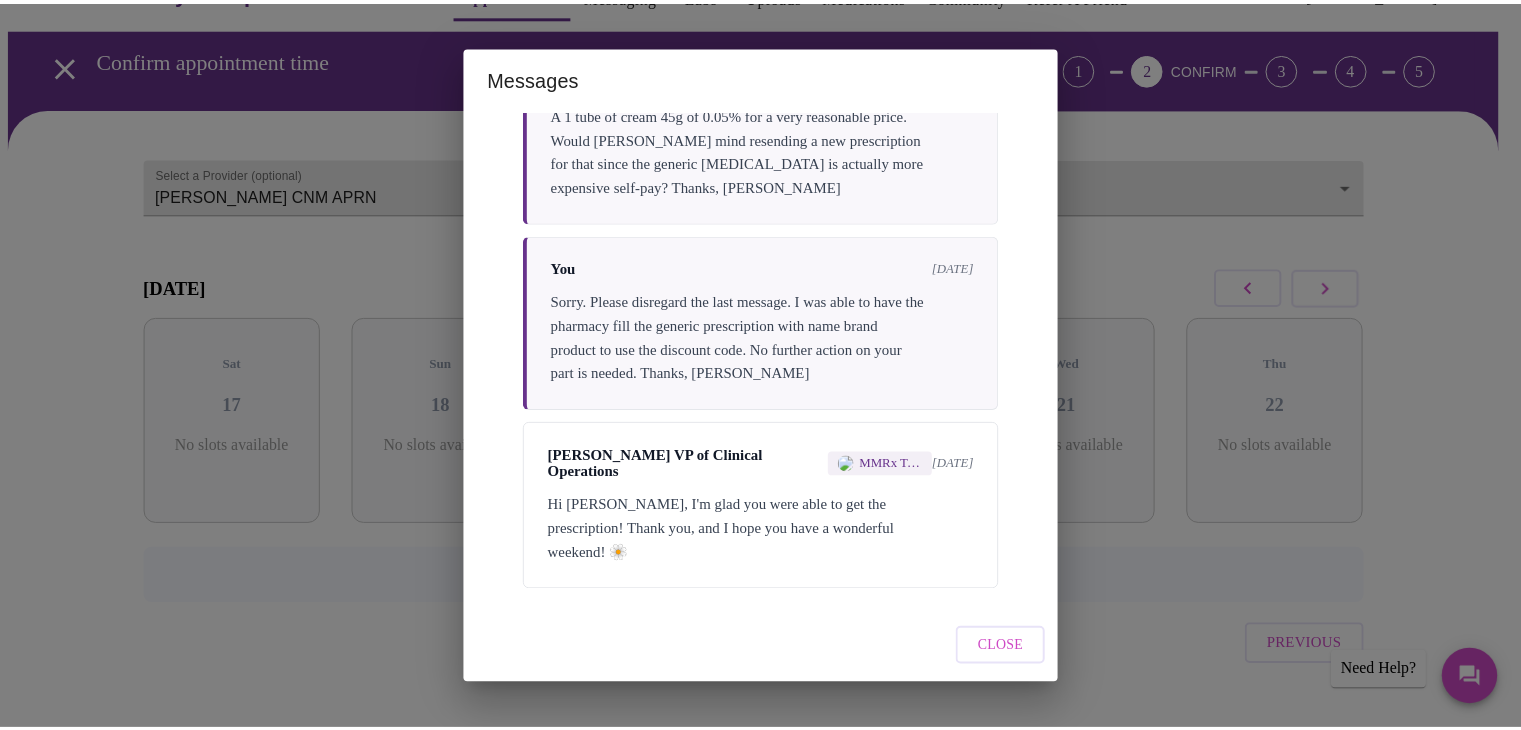 scroll, scrollTop: 6482, scrollLeft: 0, axis: vertical 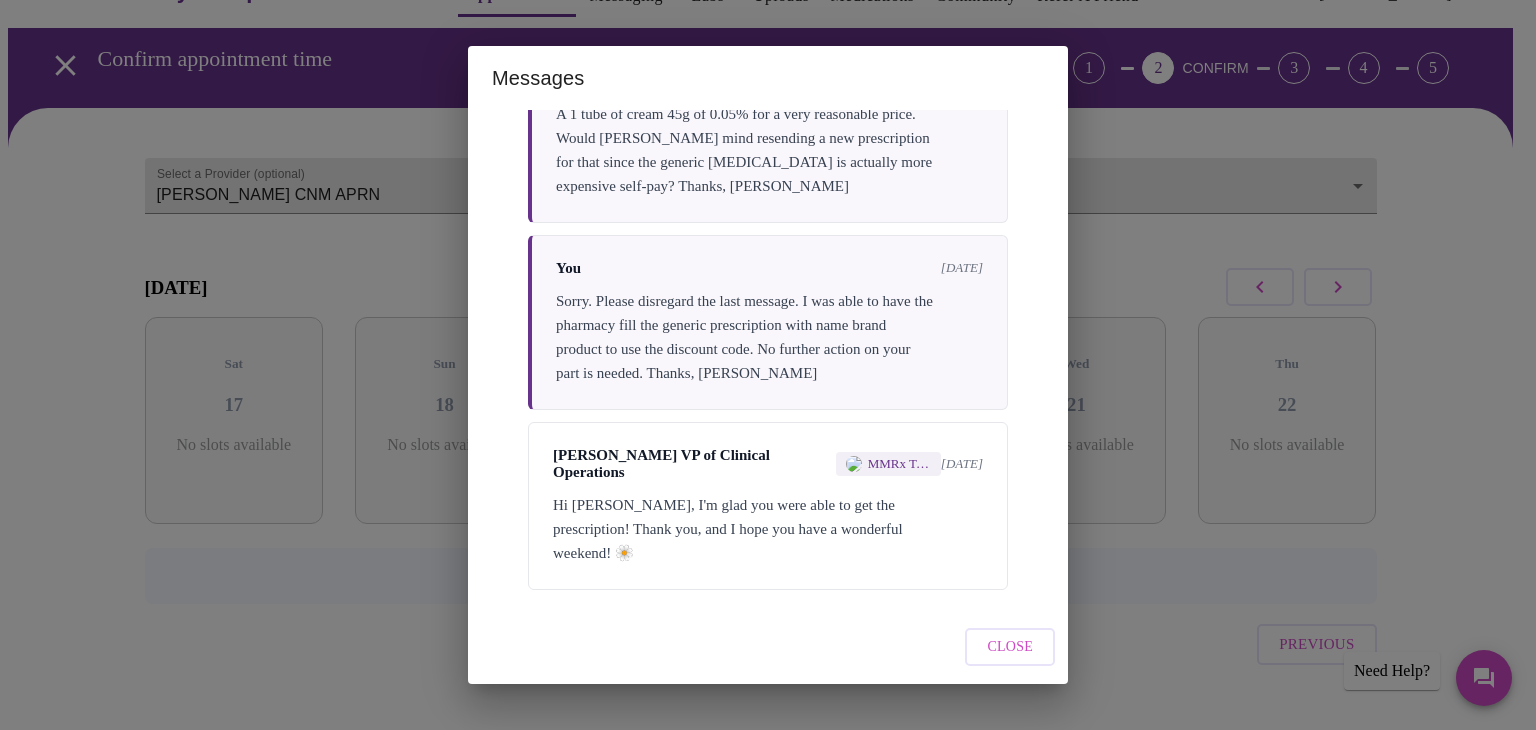 click on "Hi Kathy,
I'm glad you were able to get the prescription! Thank you, and I hope you have a wonderful weekend! 🌼" at bounding box center (768, 529) 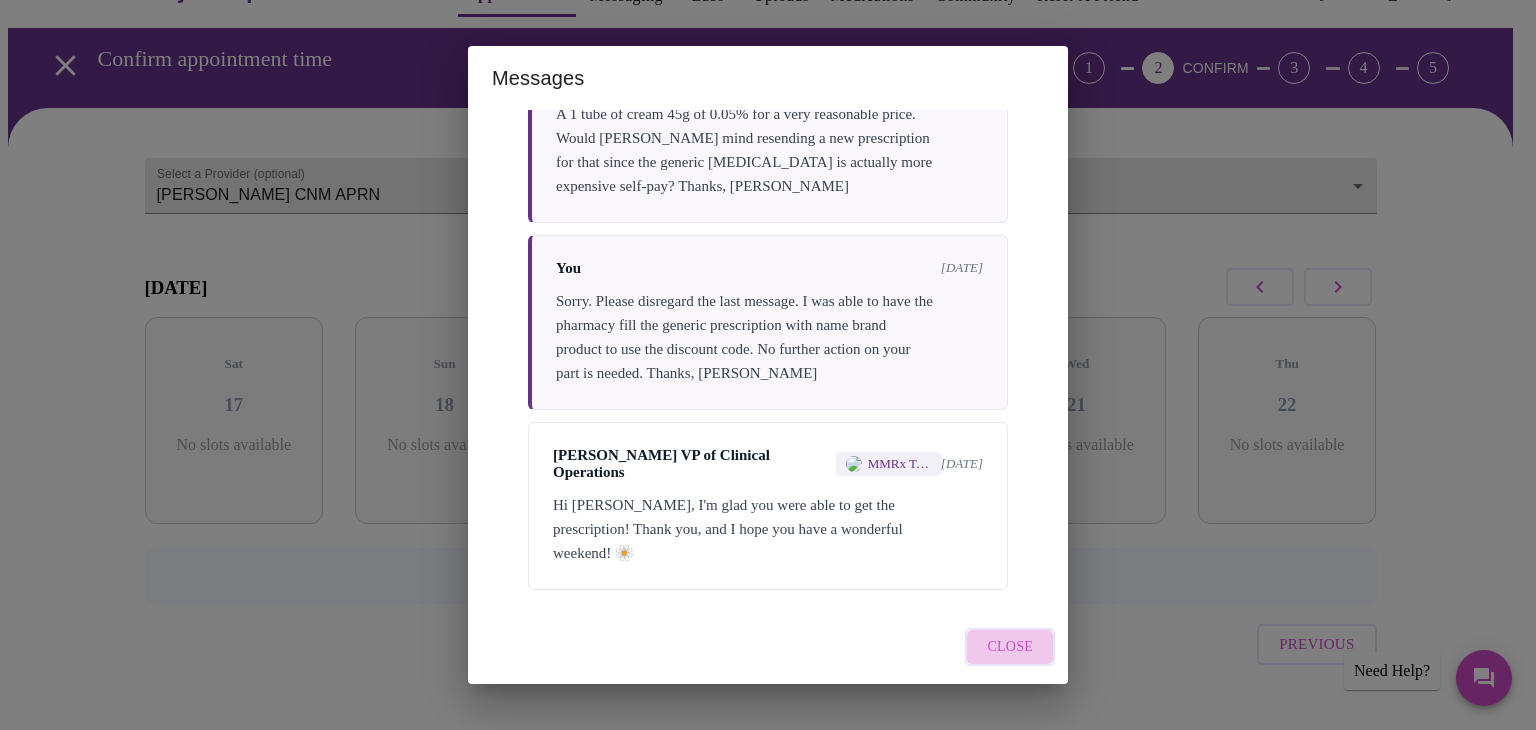 click on "Close" at bounding box center (1010, 647) 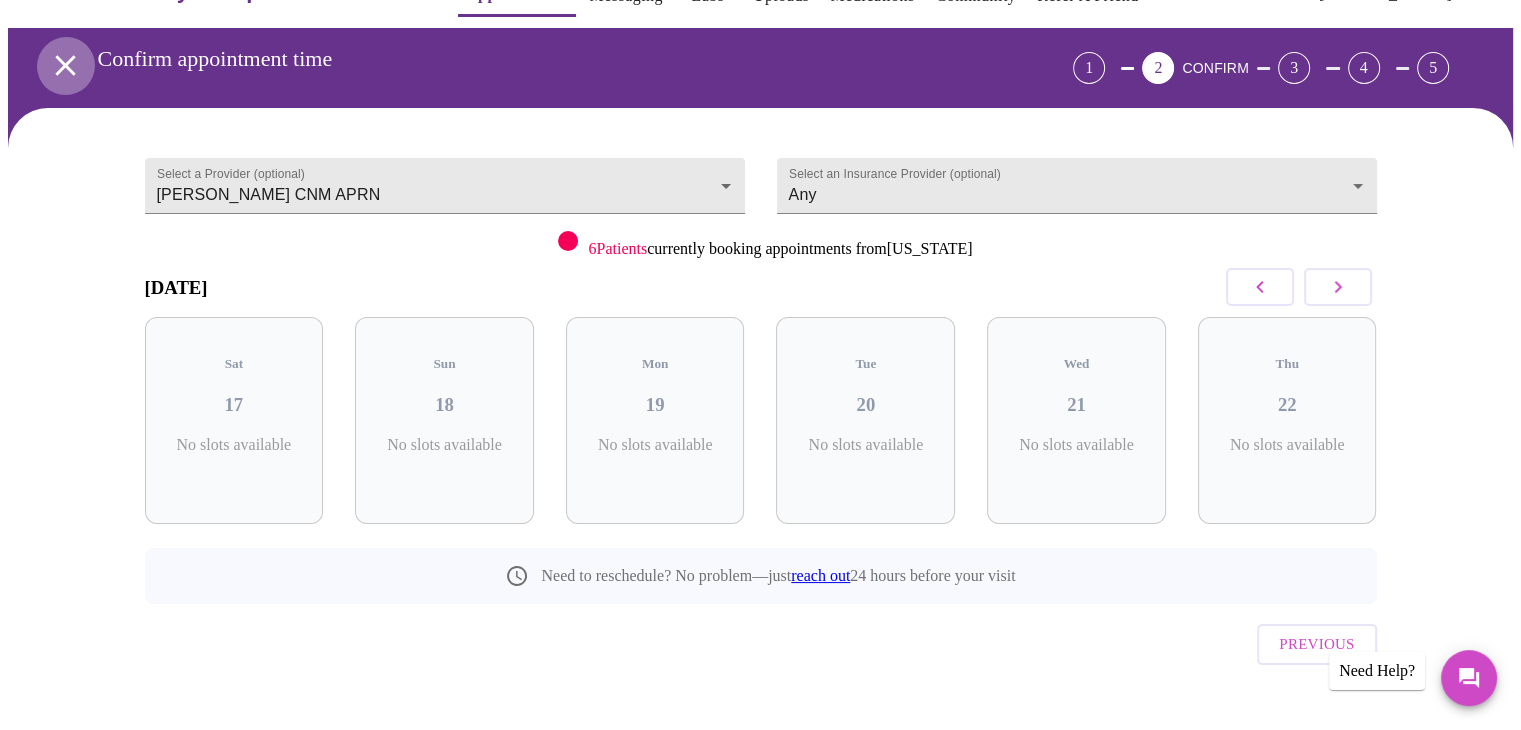click 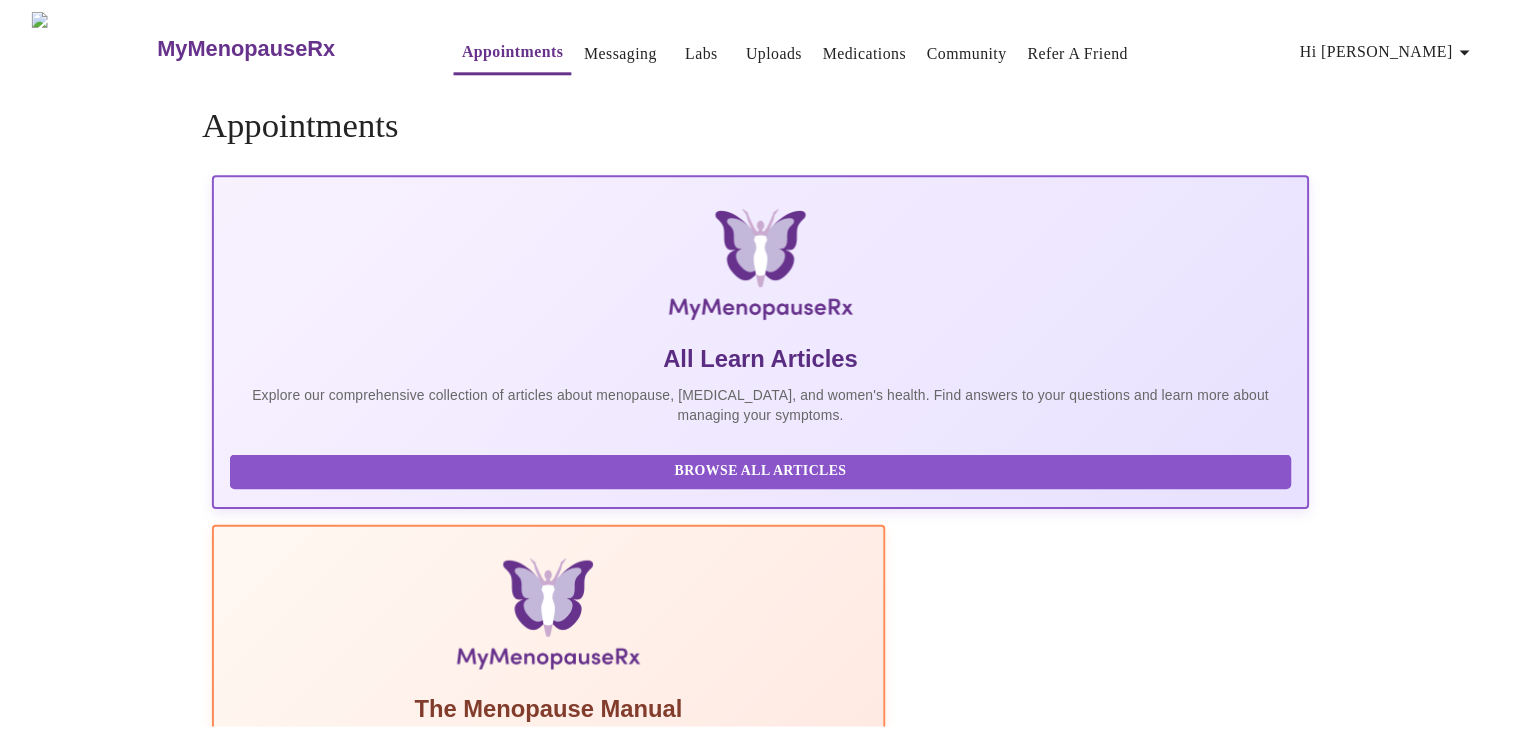 scroll, scrollTop: 0, scrollLeft: 0, axis: both 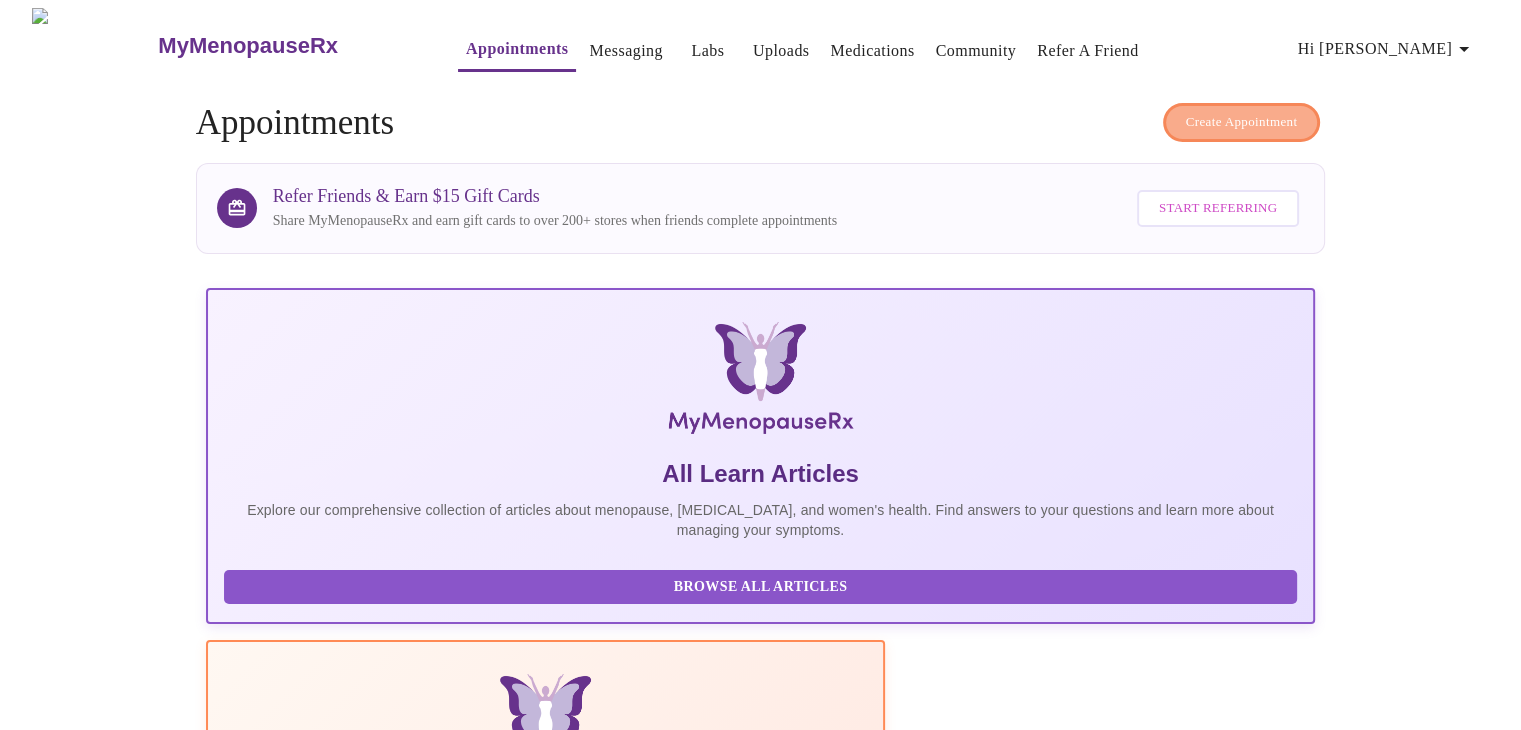 click on "Create Appointment" at bounding box center (1242, 122) 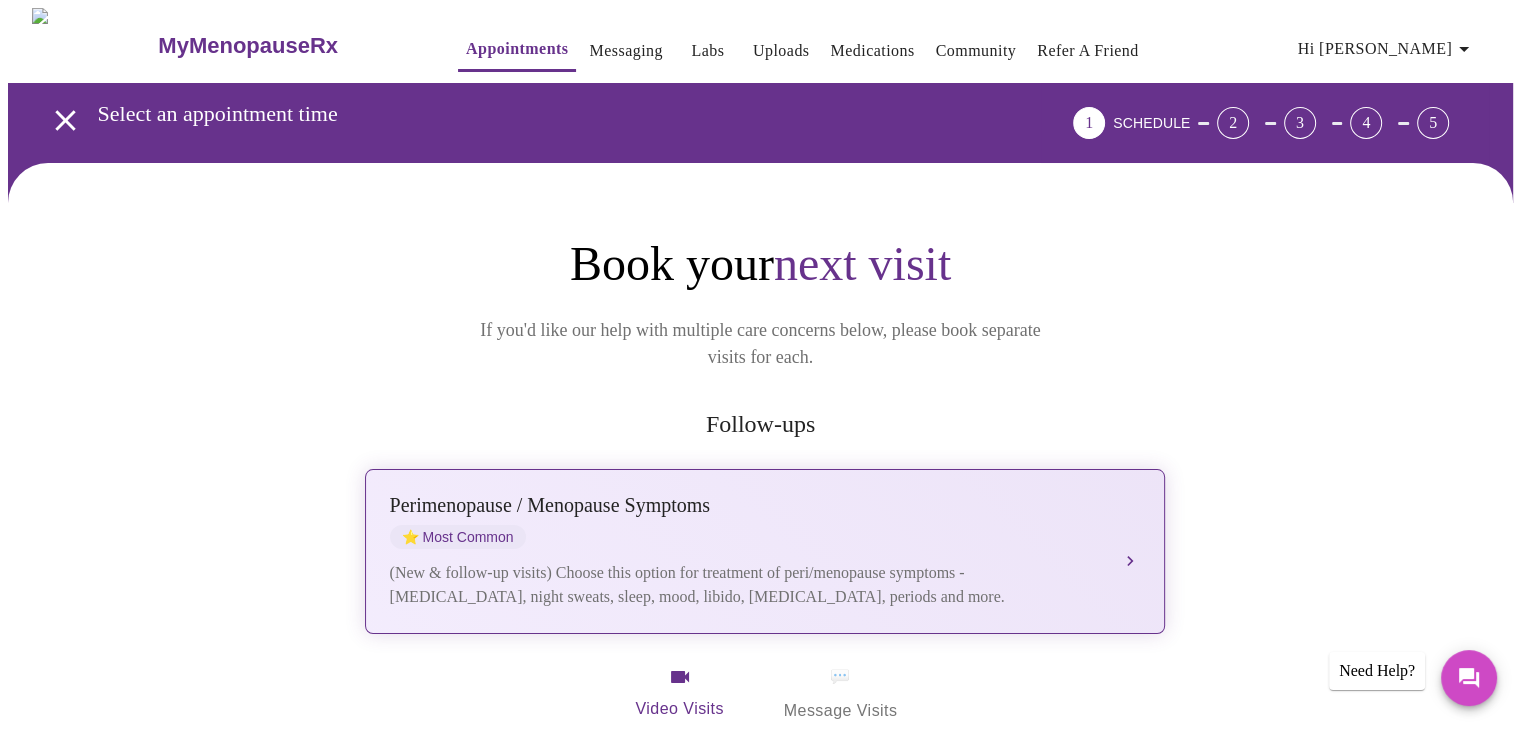 click on "(New & follow-up visits) Choose this option for treatment of peri/menopause symptoms - [MEDICAL_DATA], night sweats, sleep, mood, libido, [MEDICAL_DATA], periods and more." at bounding box center [745, 585] 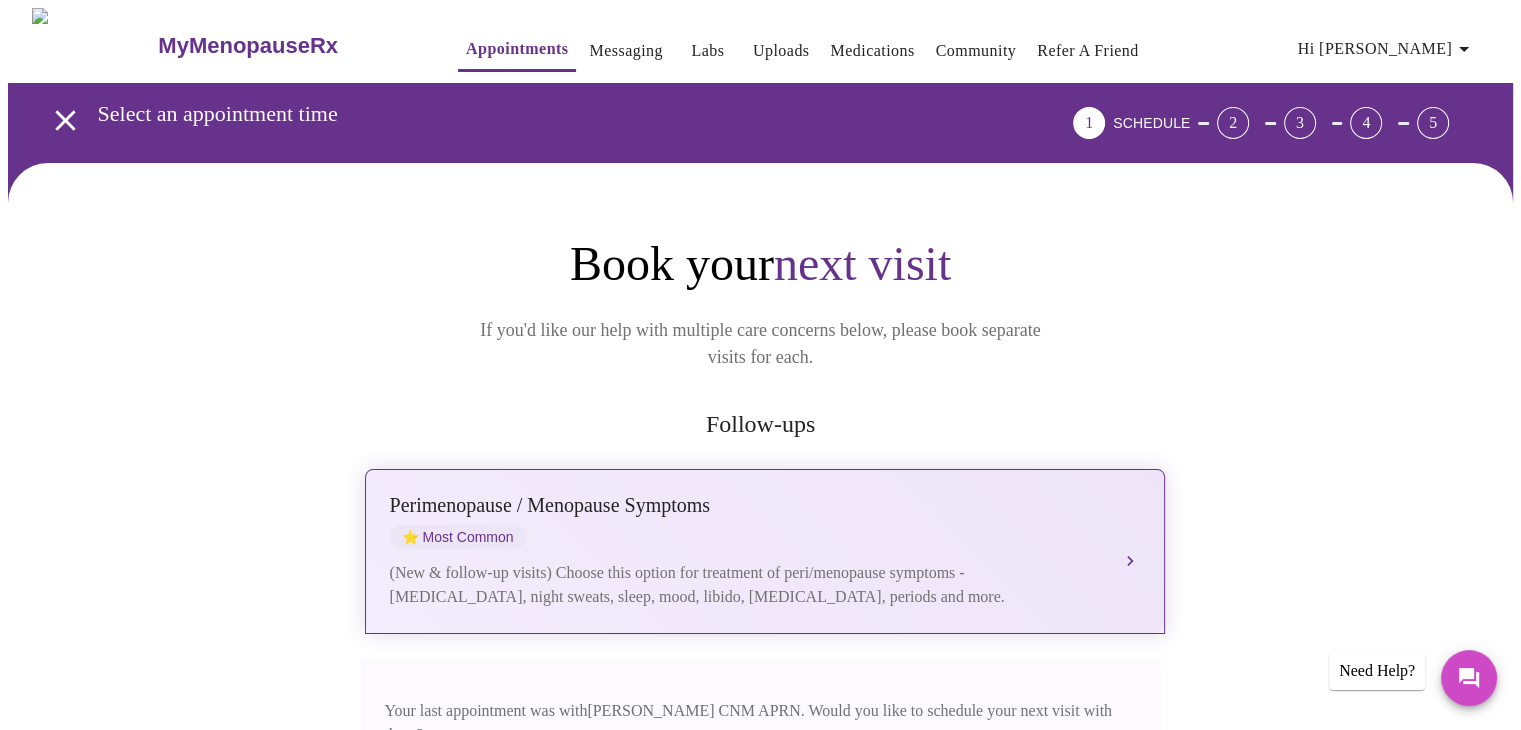 click on "[MEDICAL_DATA] / Menopause Symptoms  ⭐  Most Common (New & follow-up visits) Choose this option for treatment of peri/menopause symptoms - [MEDICAL_DATA], night sweats, sleep, mood, libido, [MEDICAL_DATA], periods and more." at bounding box center [765, 551] 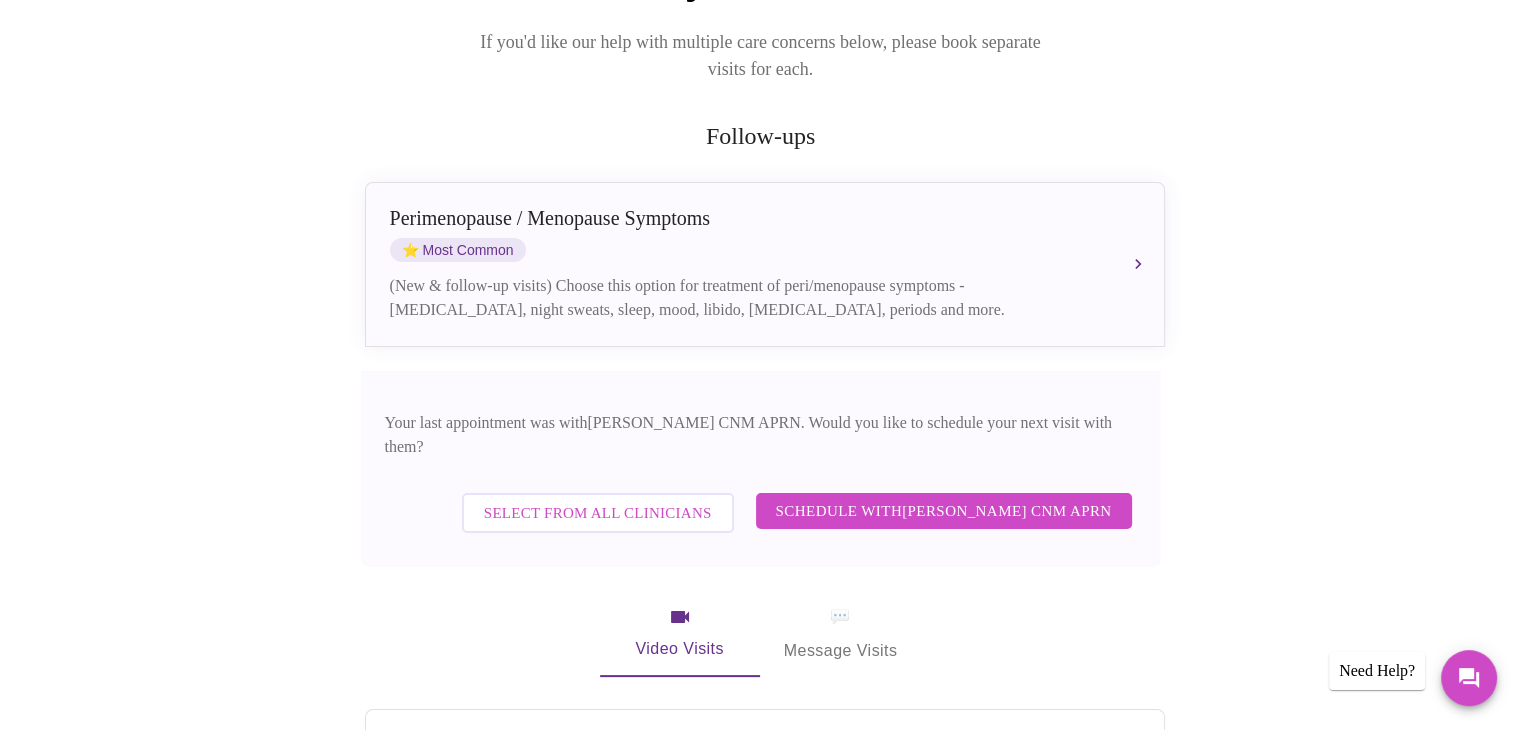scroll, scrollTop: 324, scrollLeft: 0, axis: vertical 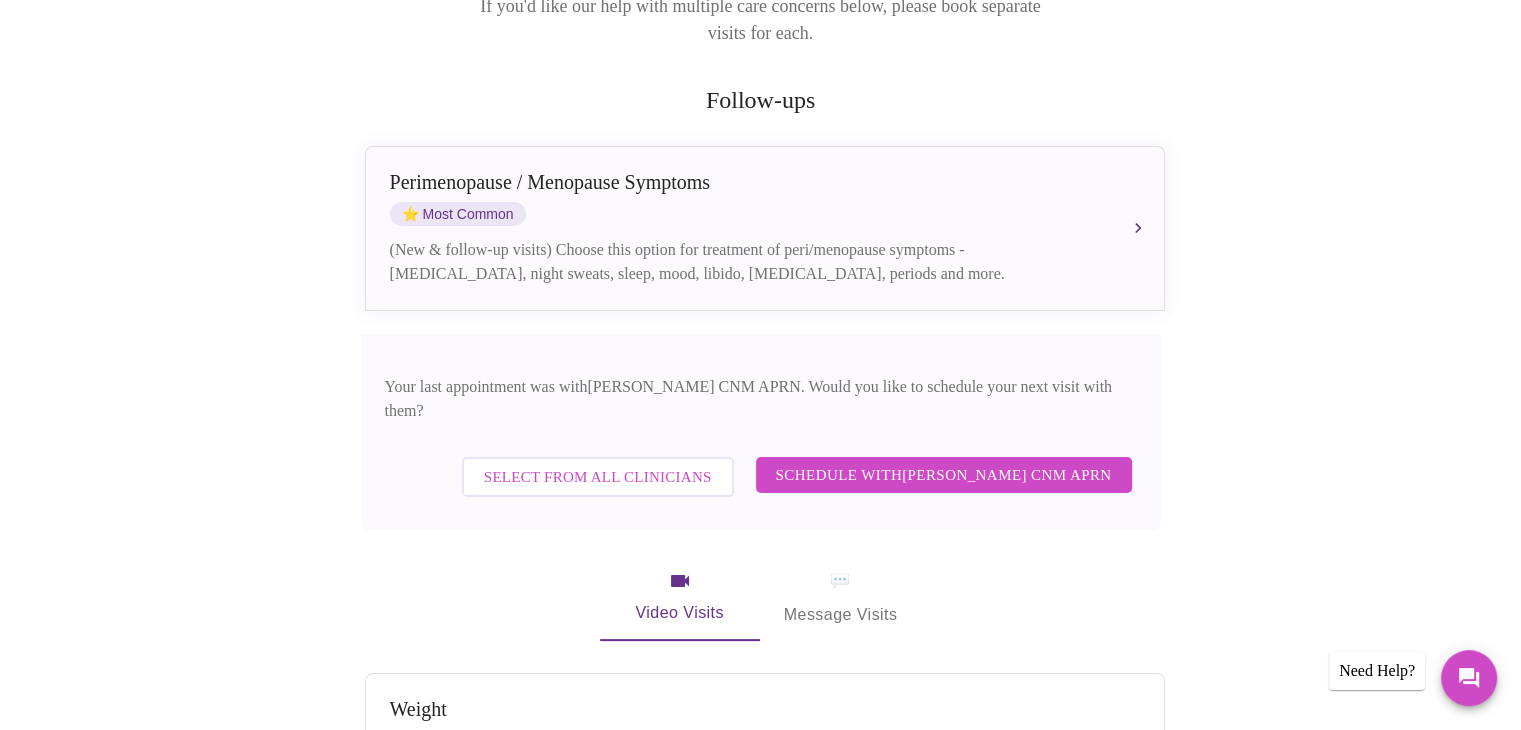 click on "Schedule with  [PERSON_NAME] CNM APRN" at bounding box center (944, 475) 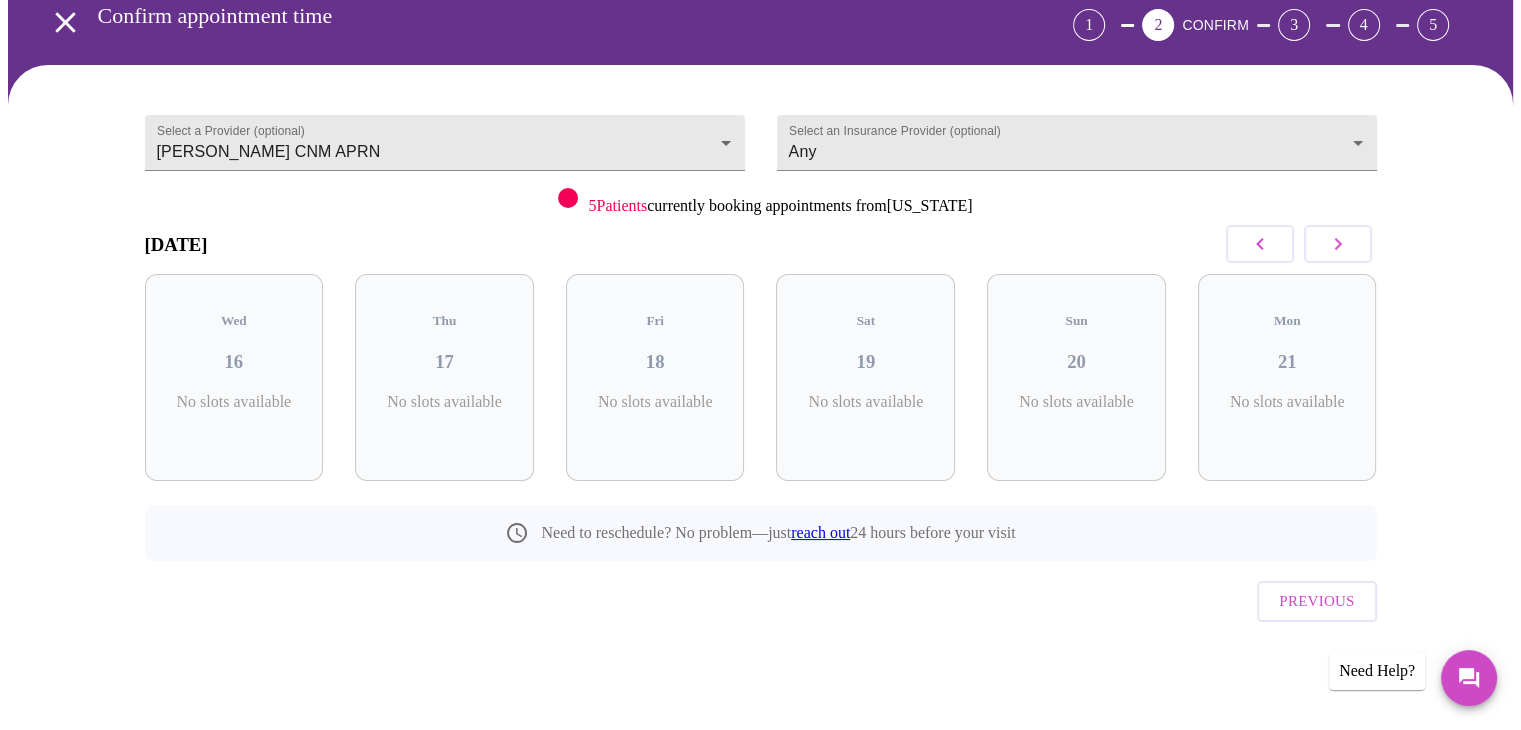 scroll, scrollTop: 55, scrollLeft: 0, axis: vertical 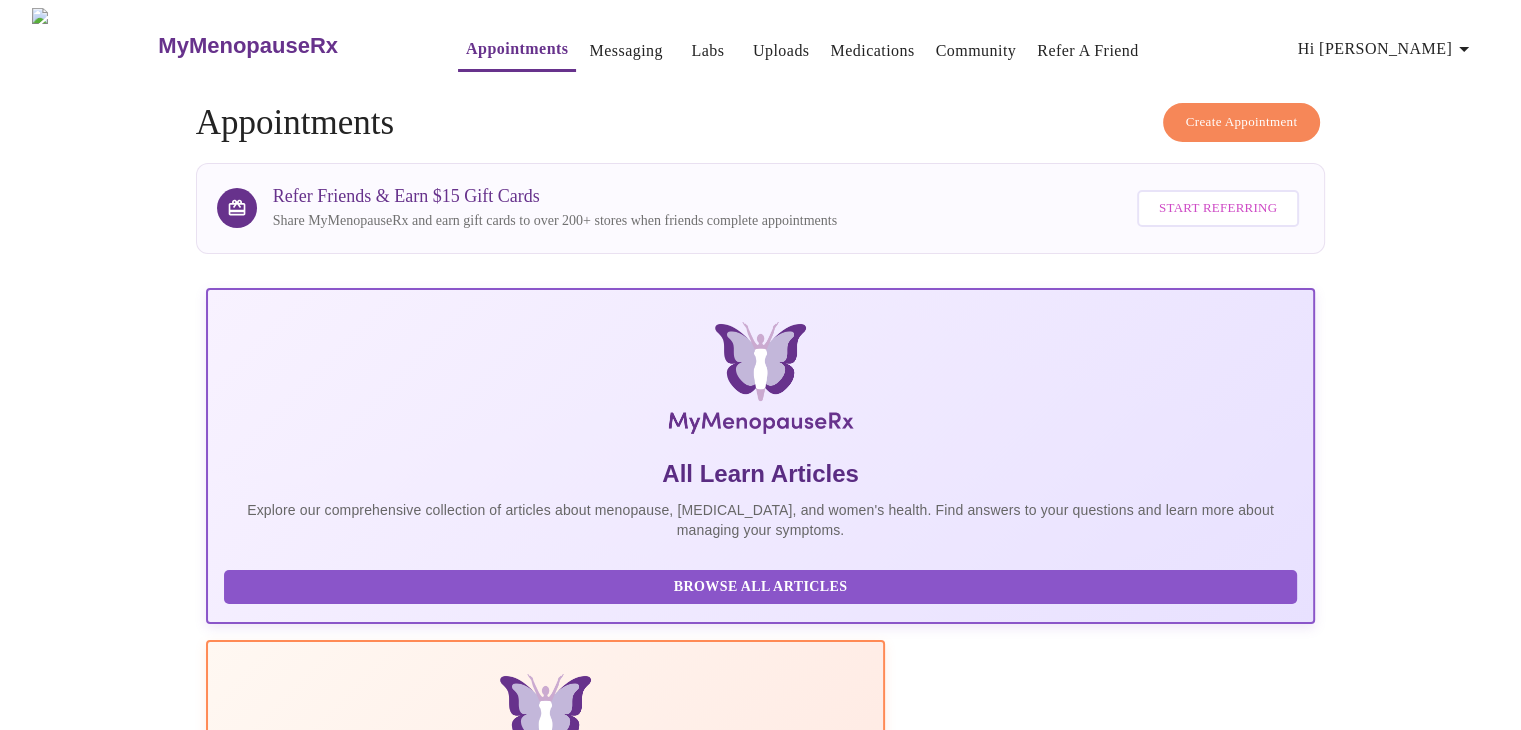 click on "Create Appointment" at bounding box center (1242, 122) 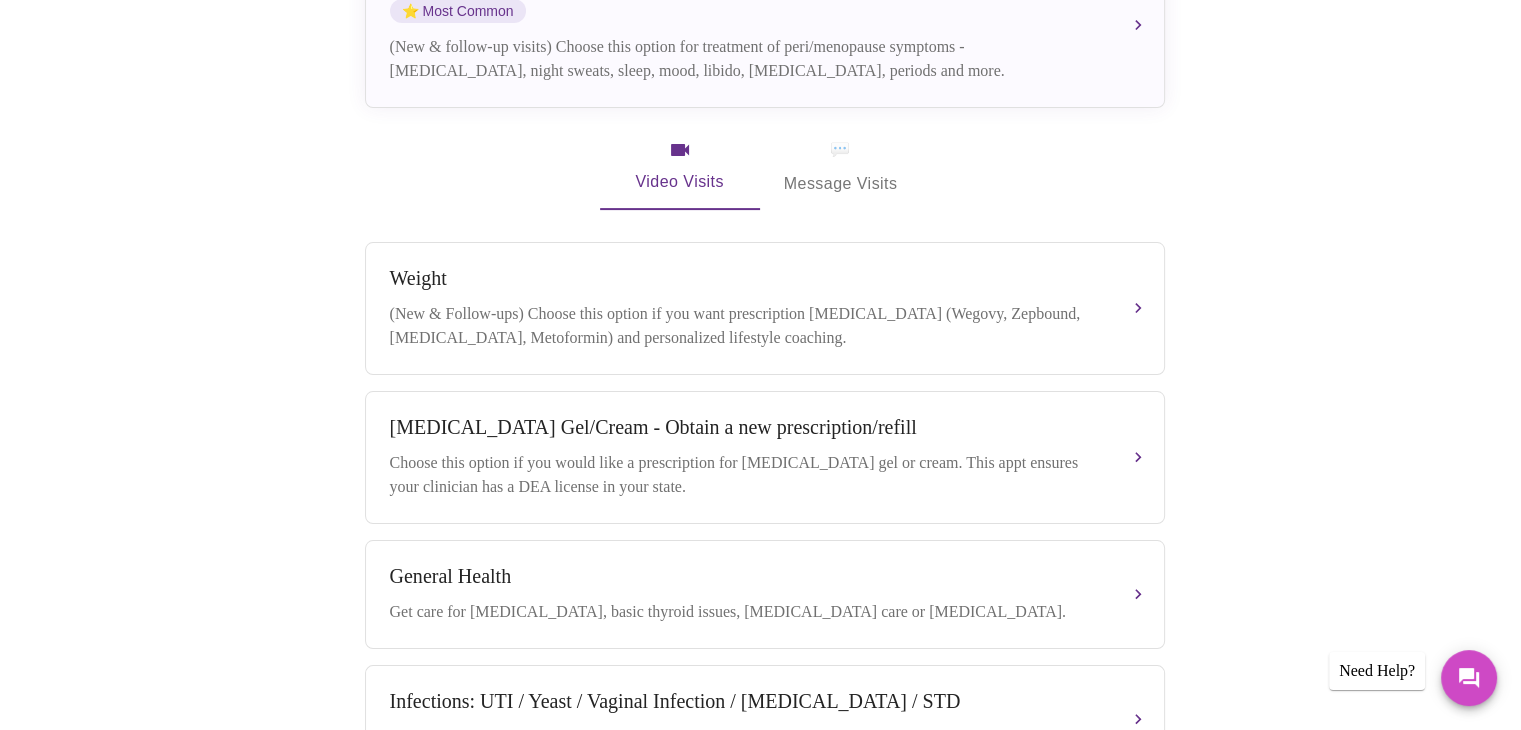 scroll, scrollTop: 531, scrollLeft: 0, axis: vertical 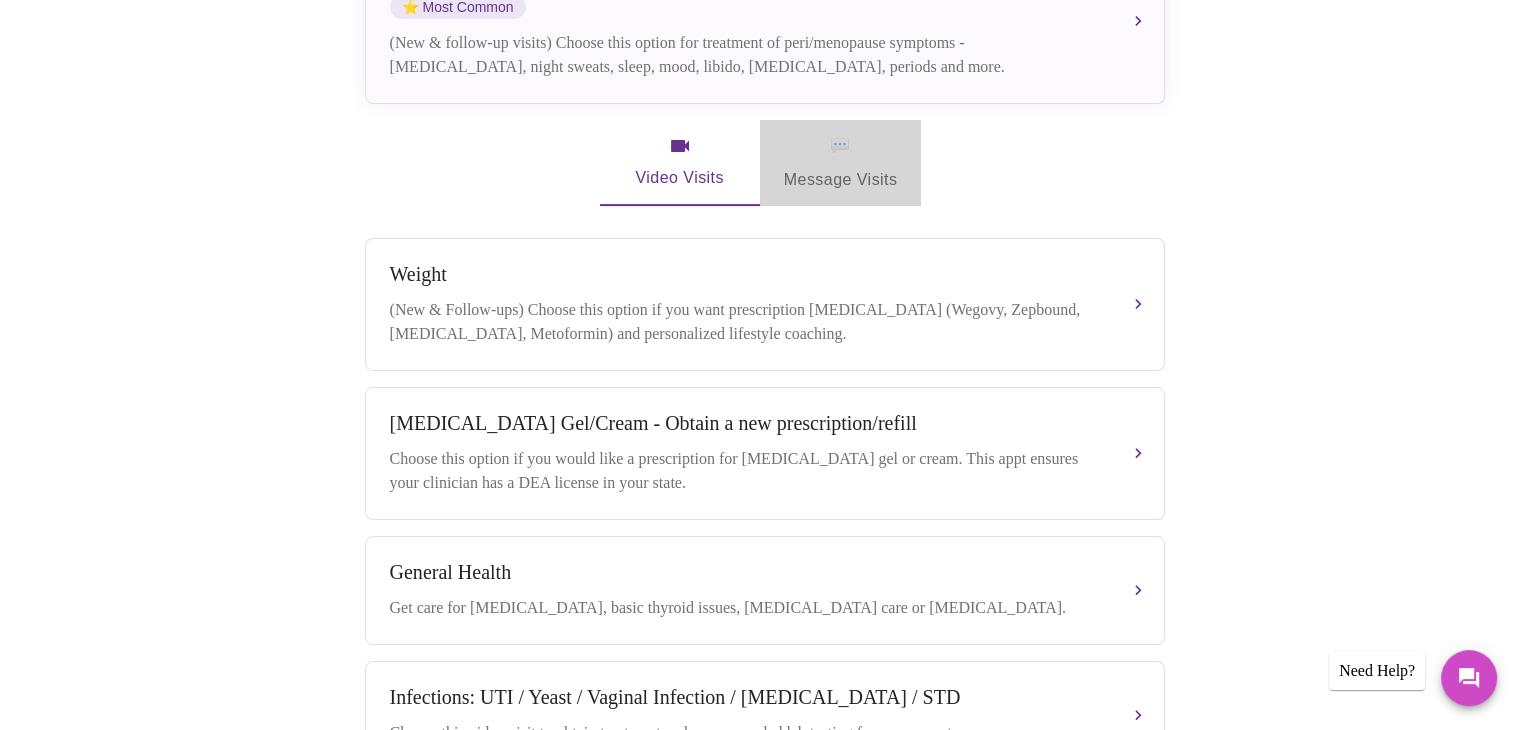 click on "💬 Message Visits" at bounding box center (841, 163) 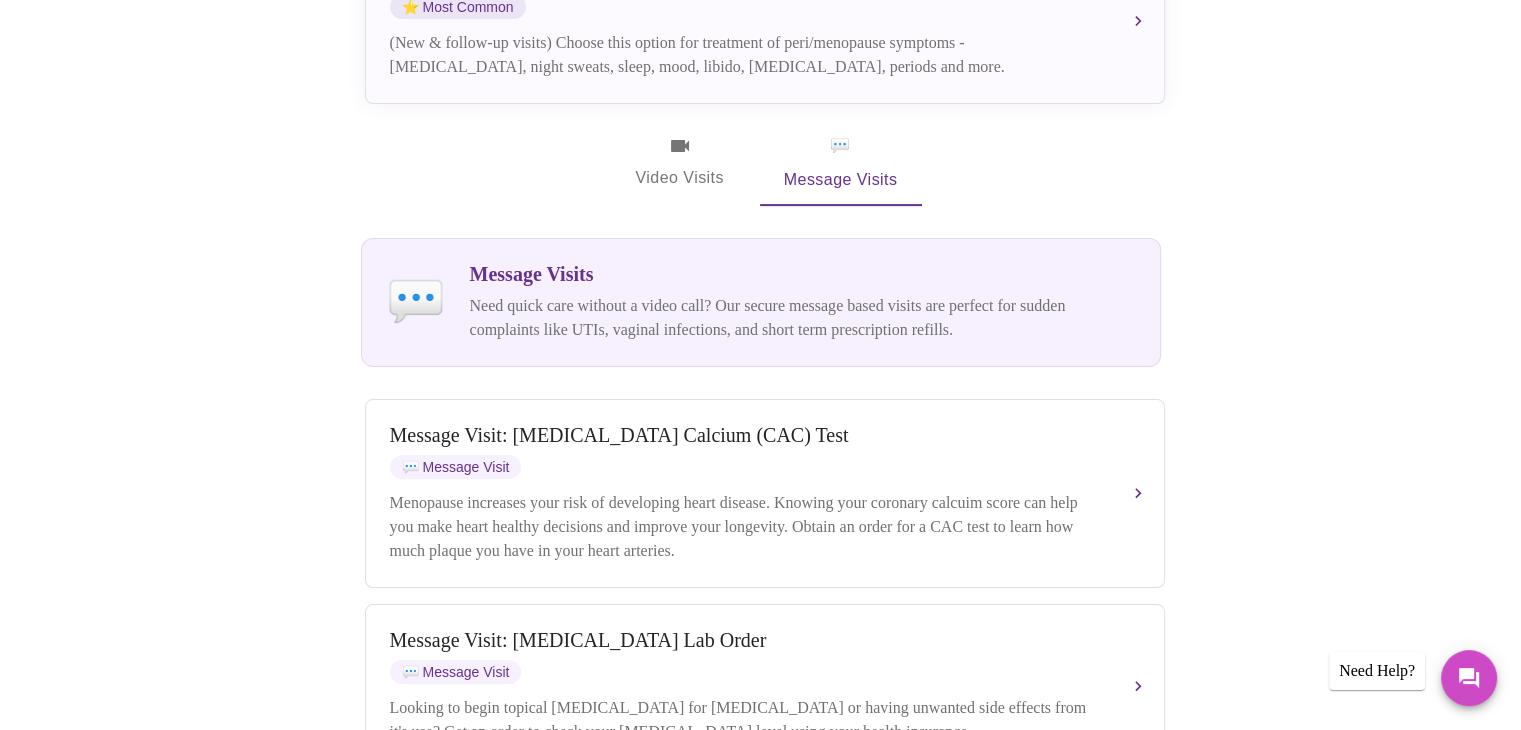 click on "💬 Message Visits Need quick care without a video call? Our secure message based visits are perfect for sudden complaints like UTIs, vaginal infections, and short term prescription refills." at bounding box center [761, 302] 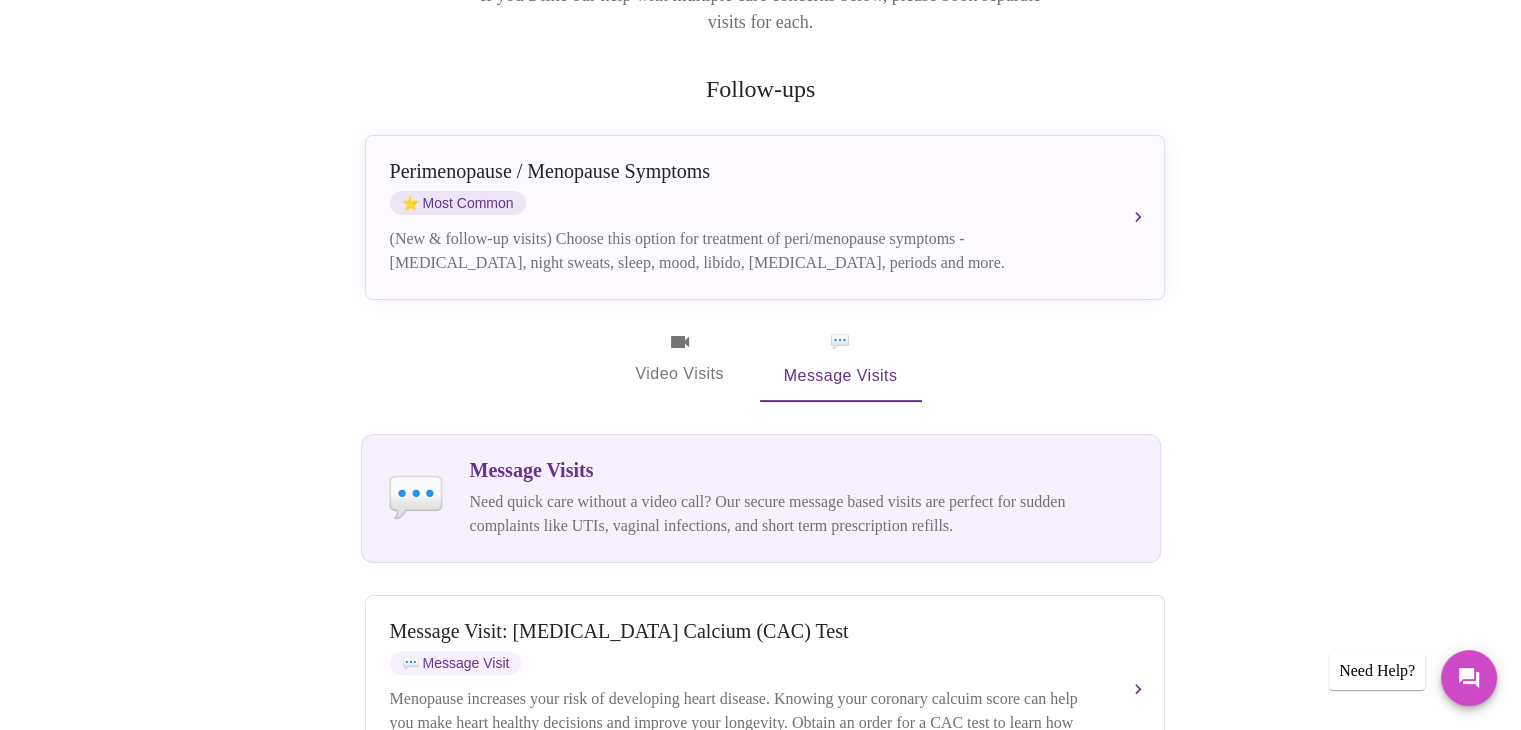 scroll, scrollTop: 208, scrollLeft: 0, axis: vertical 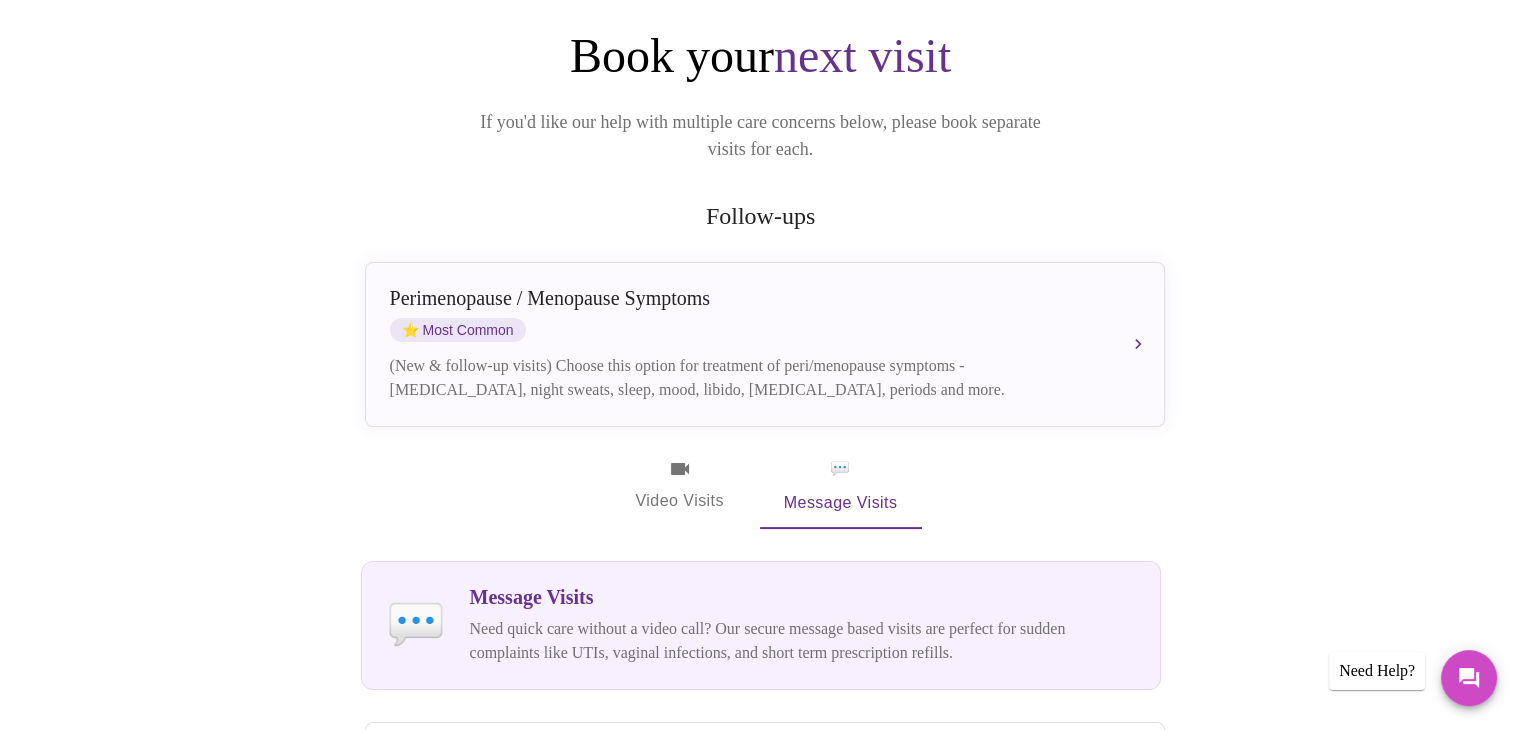 click on "Video Visits" at bounding box center [680, 486] 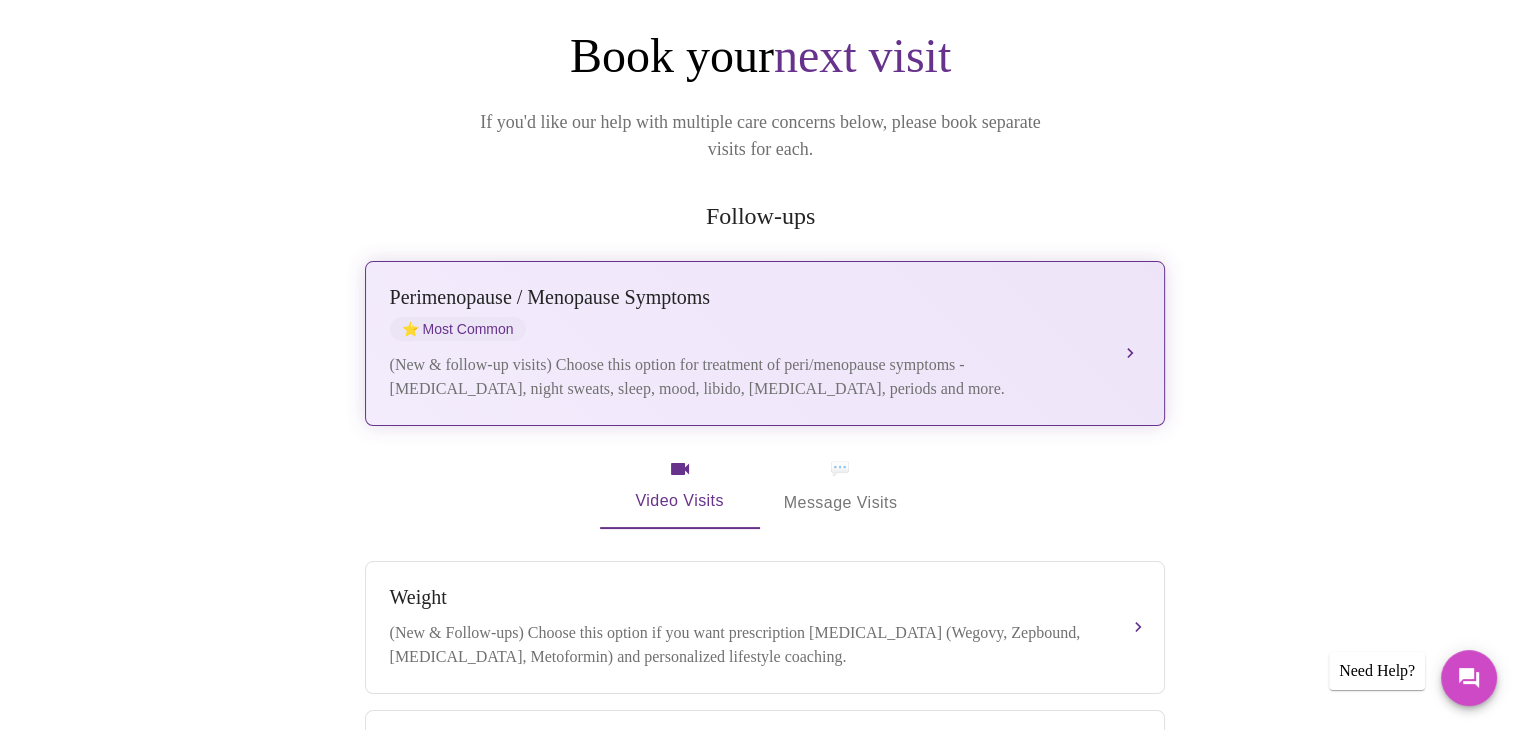 click on "Perimenopause / Menopause Symptoms  ⭐  Most Common" at bounding box center [745, 313] 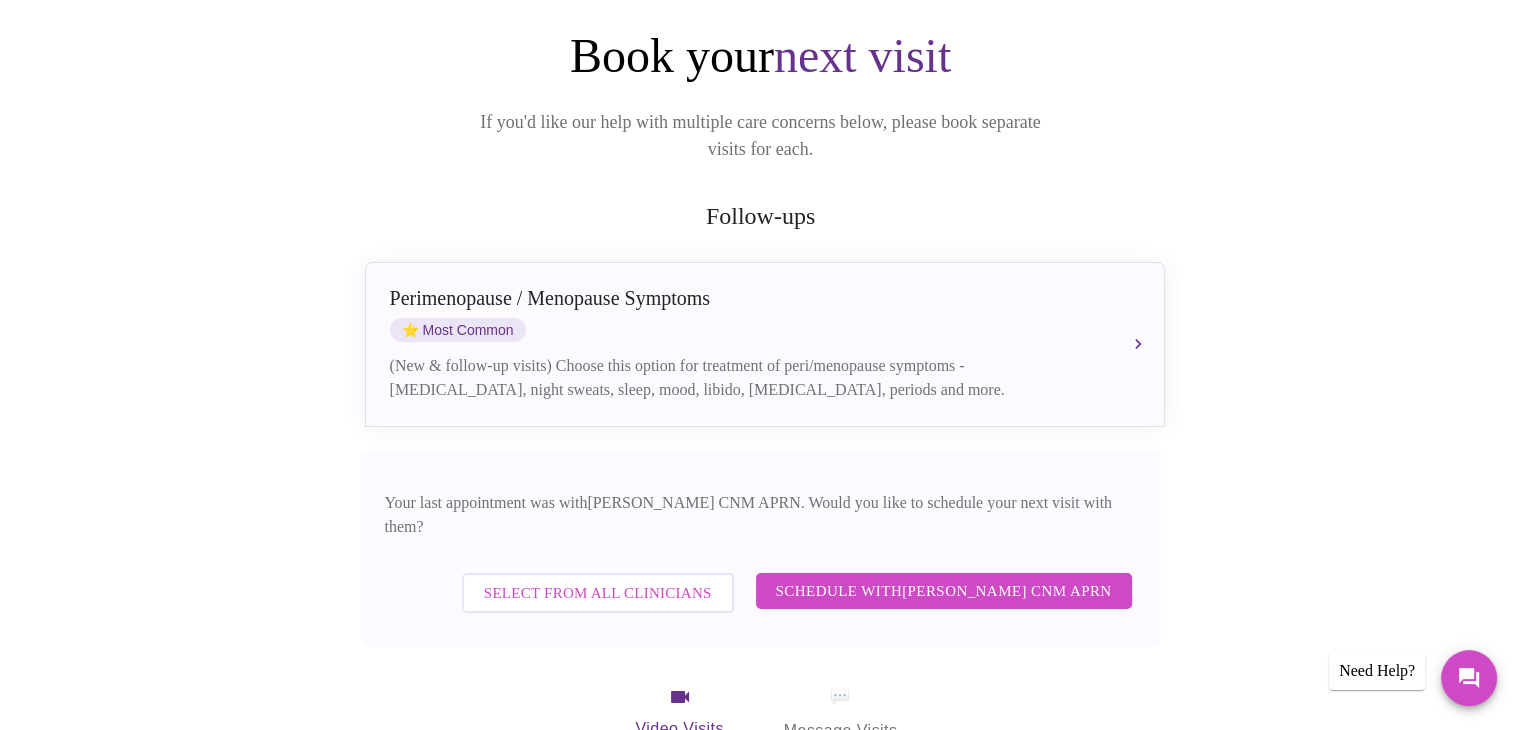 click on "Schedule with  Kelly Ellis CNM APRN" at bounding box center (944, 591) 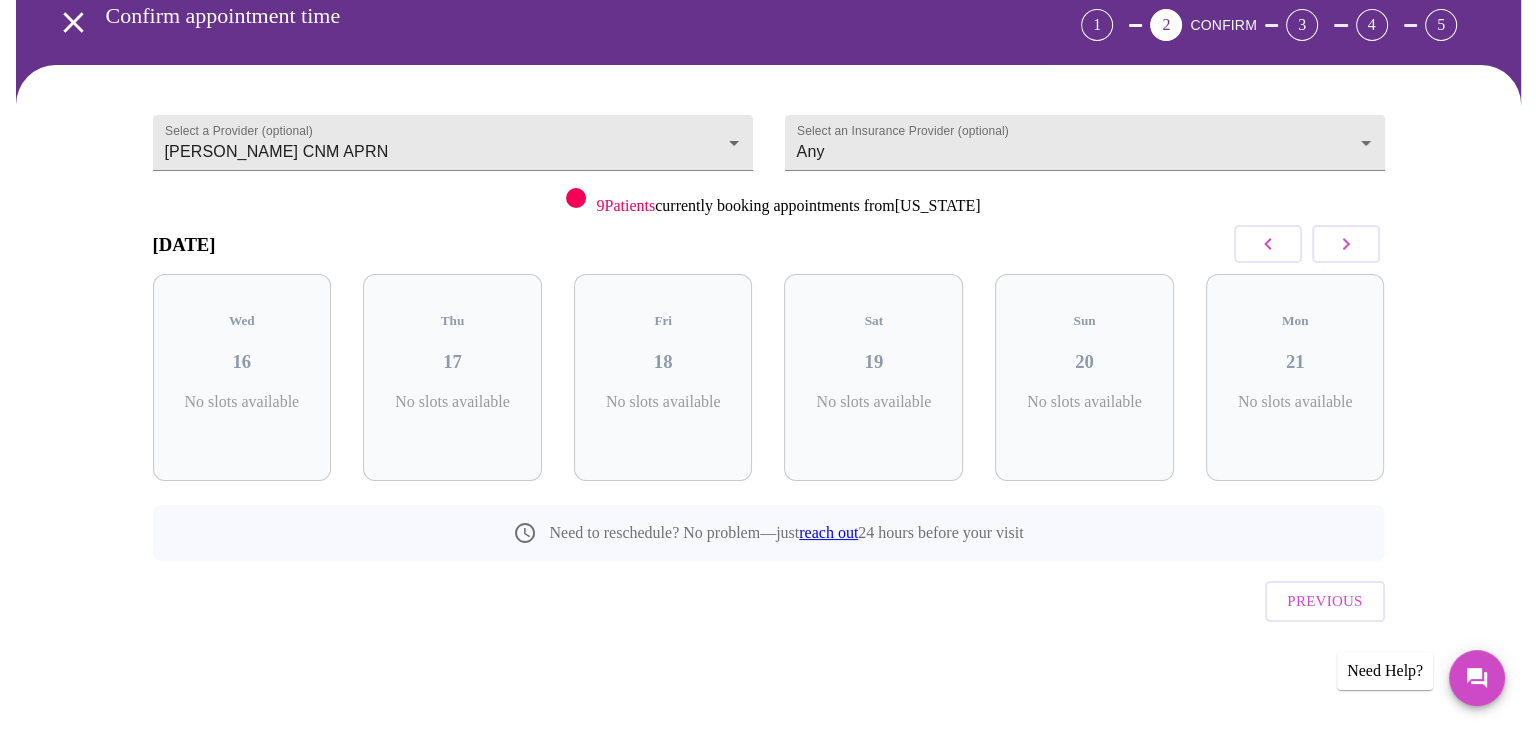 scroll, scrollTop: 55, scrollLeft: 0, axis: vertical 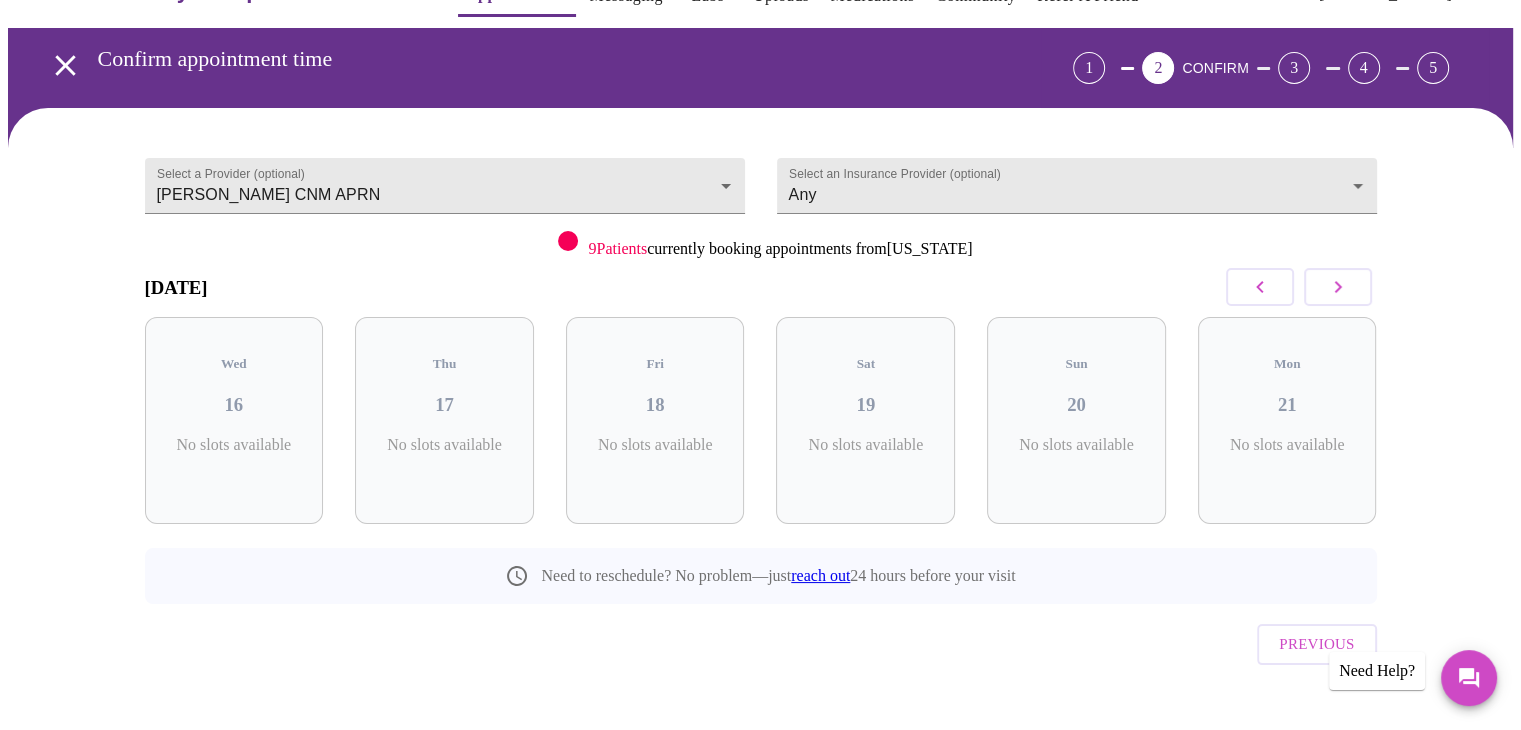 click on "Need Help?" at bounding box center (1377, 671) 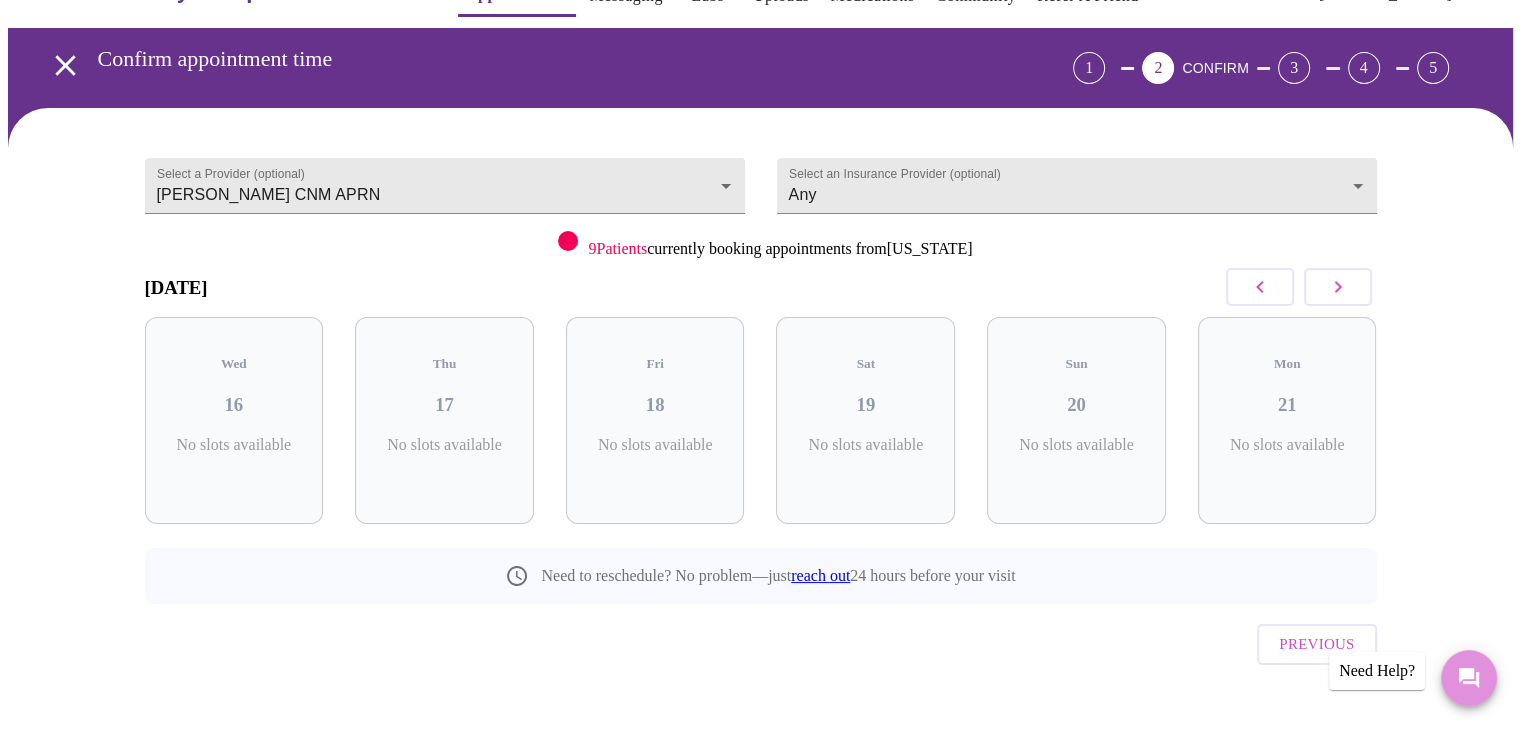 click at bounding box center (1469, 678) 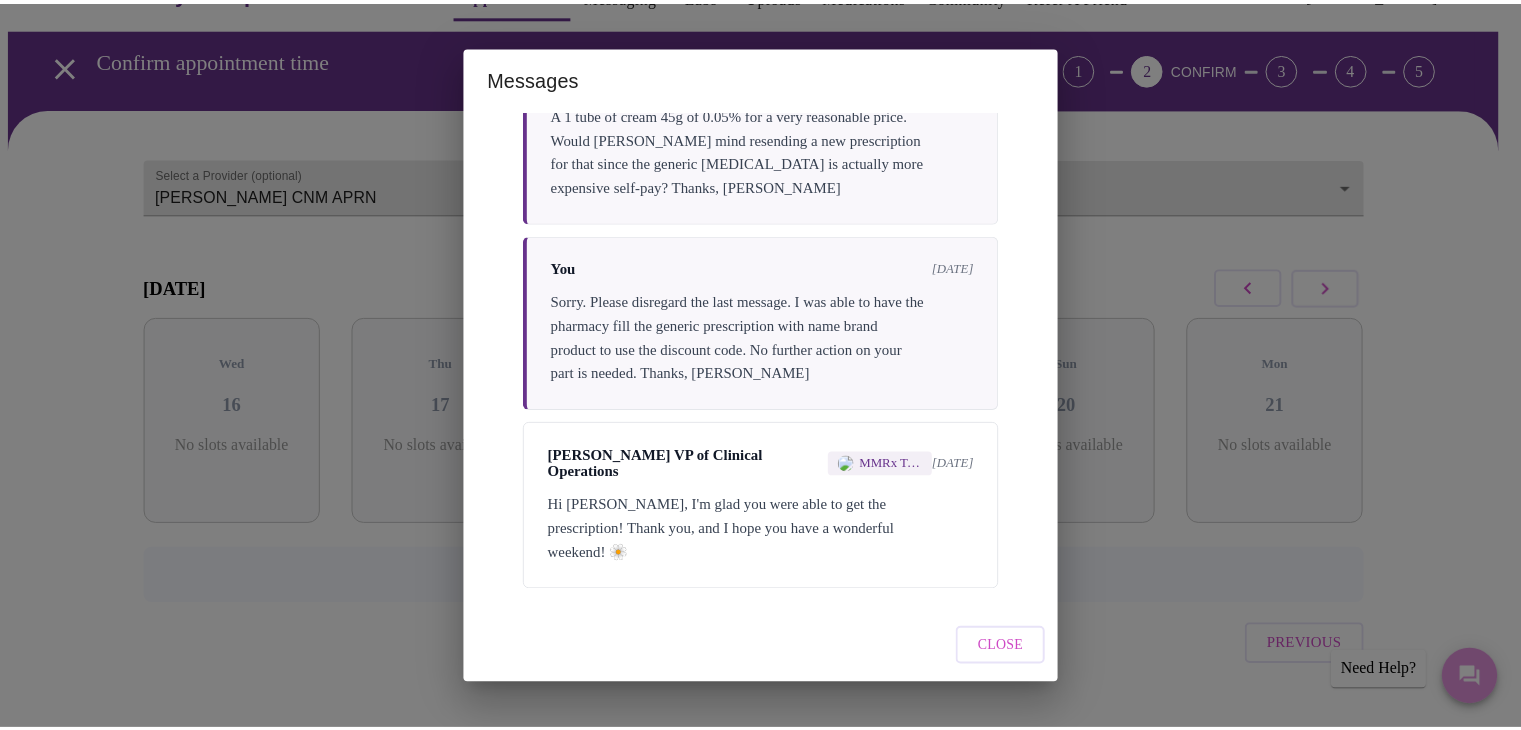 scroll, scrollTop: 6482, scrollLeft: 0, axis: vertical 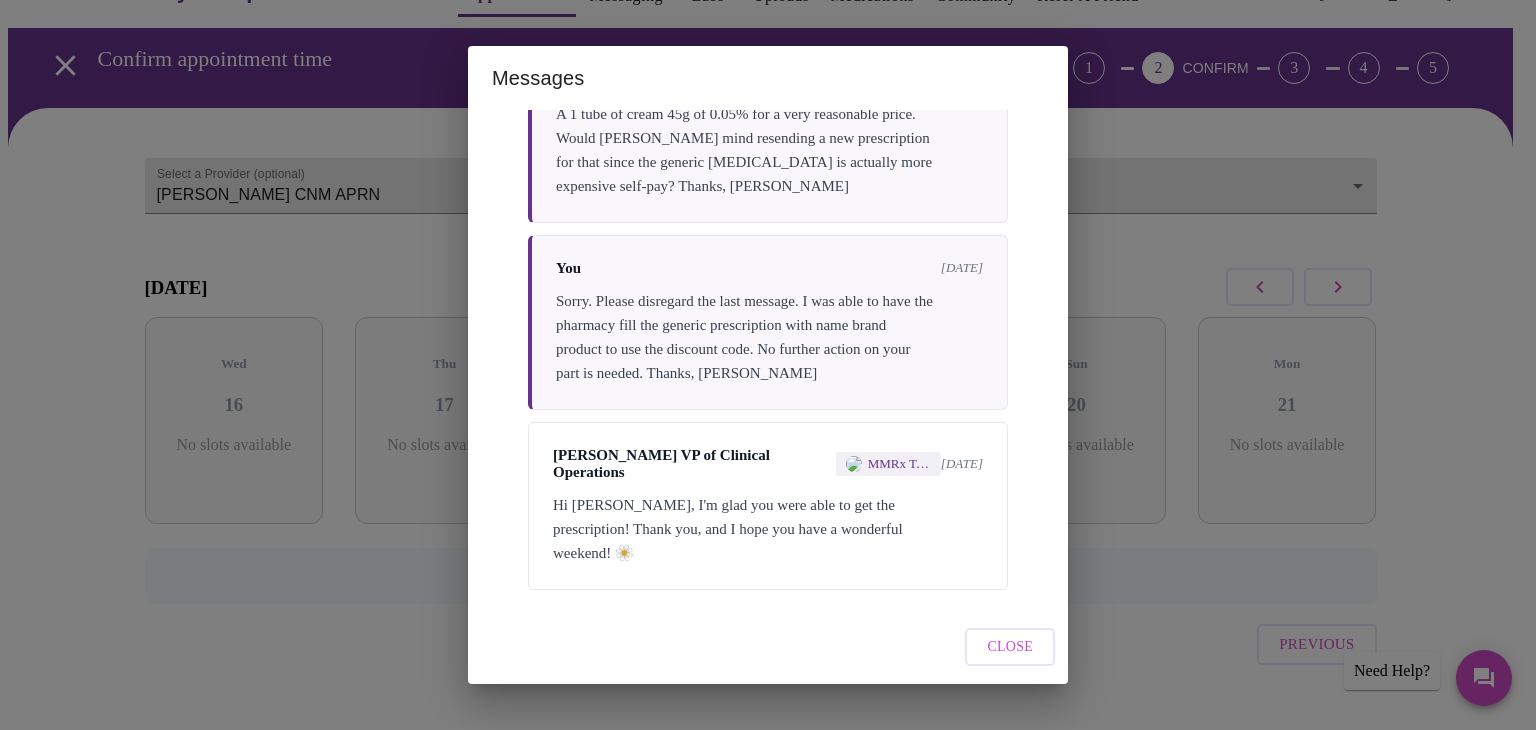 click on "Close" at bounding box center (1010, 647) 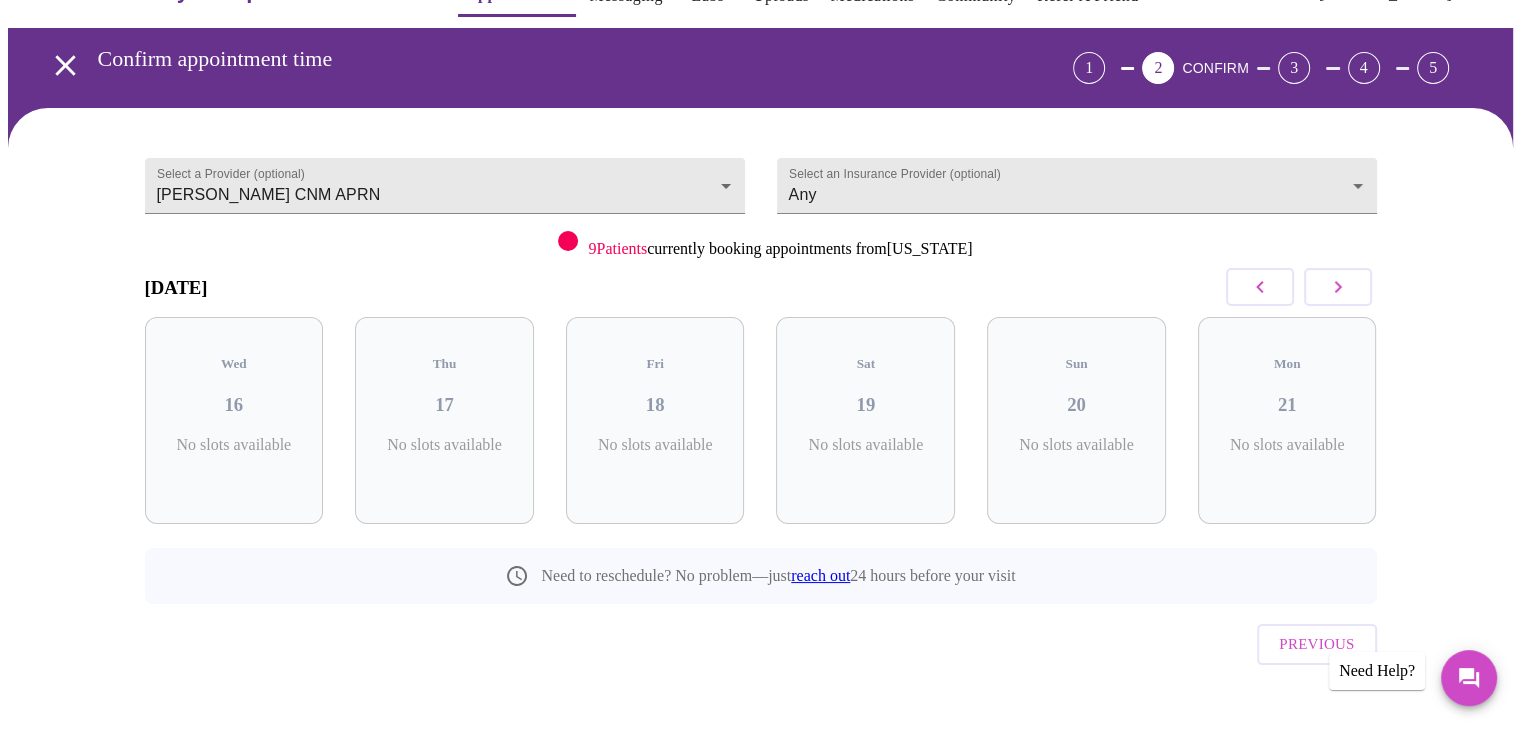 drag, startPoint x: 65, startPoint y: 65, endPoint x: 218, endPoint y: 641, distance: 595.974 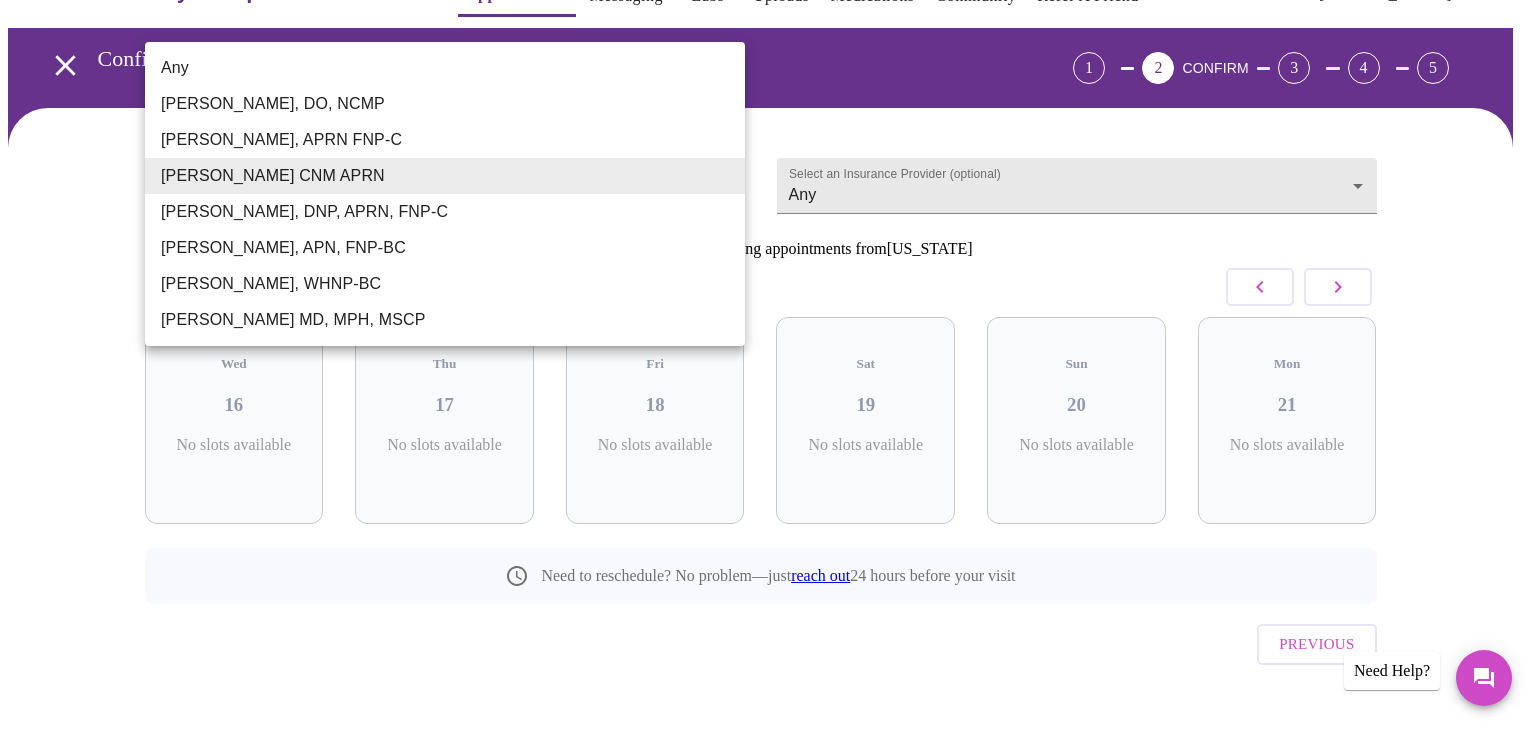 click on "MyMenopauseRx Appointments Messaging Labs Uploads Medications Community Refer a Friend Hi Kathy   Confirm appointment time 1 2 CONFIRM 3 4 5 Select a Provider (optional) Kelly Ellis CNM APRN Kelly Ellis CNM APRN Select an Insurance Provider (optional) Any Any 9  Patients  currently booking appointments from  Colorado July 2025 Wed 16 No slots available Thu 17 No slots available Fri 18 No slots available Sat 19 No slots available Sun 20 No slots available Mon 21 No slots available Need to reschedule? No problem—just  reach out  24 hours before your visit Previous Need Help? Settings Billing Invoices Log out Any Barbra S Hanna, DO, NCMP Kelly Perisin, APRN FNP-C Kelly Ellis CNM APRN Jillian Montefusco, DNP, APRN, FNP-C Cathleen Pelletreau, APN, FNP-BC Meghan Matz, WHNP-BC Vadim Gelman MD, MPH, MSCP" at bounding box center (768, 359) 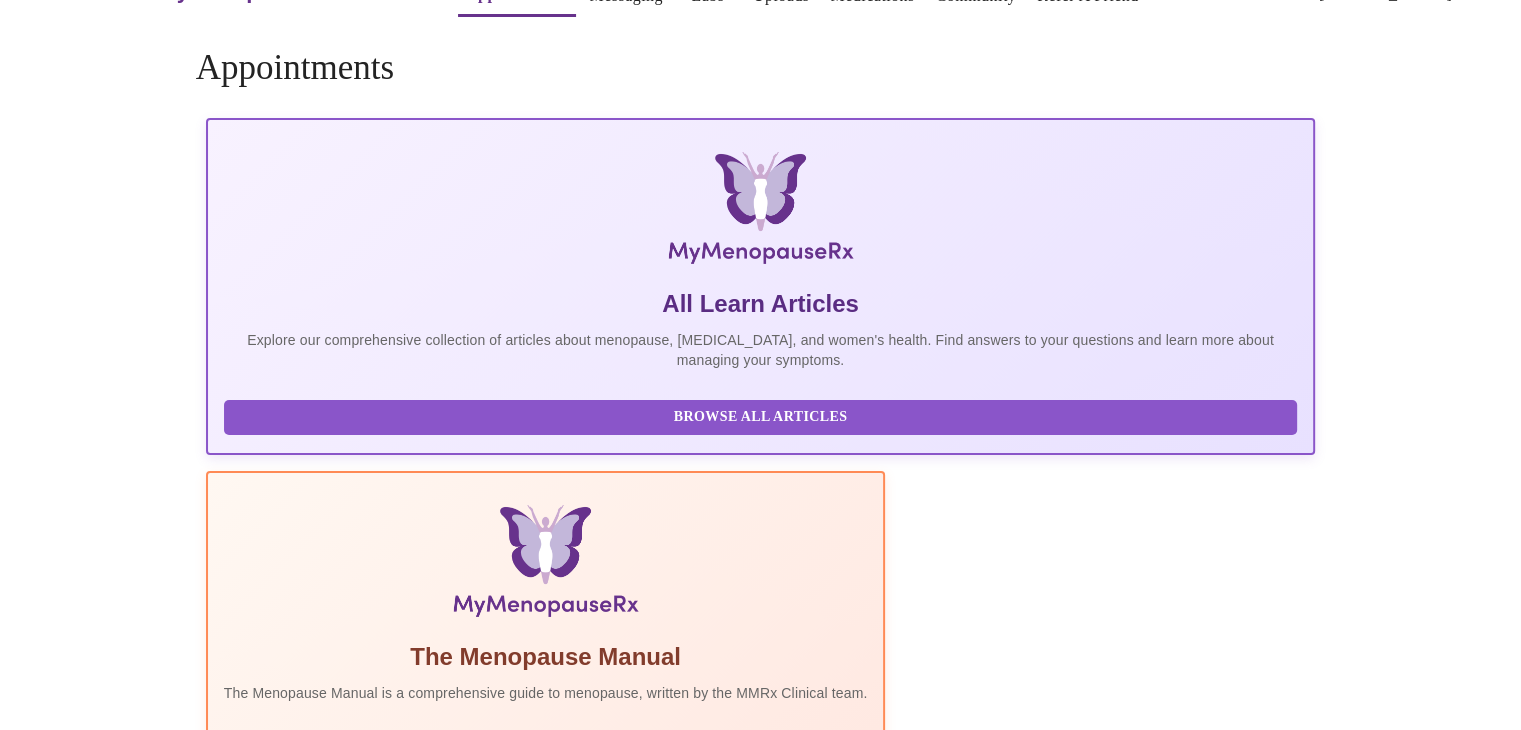scroll, scrollTop: 0, scrollLeft: 0, axis: both 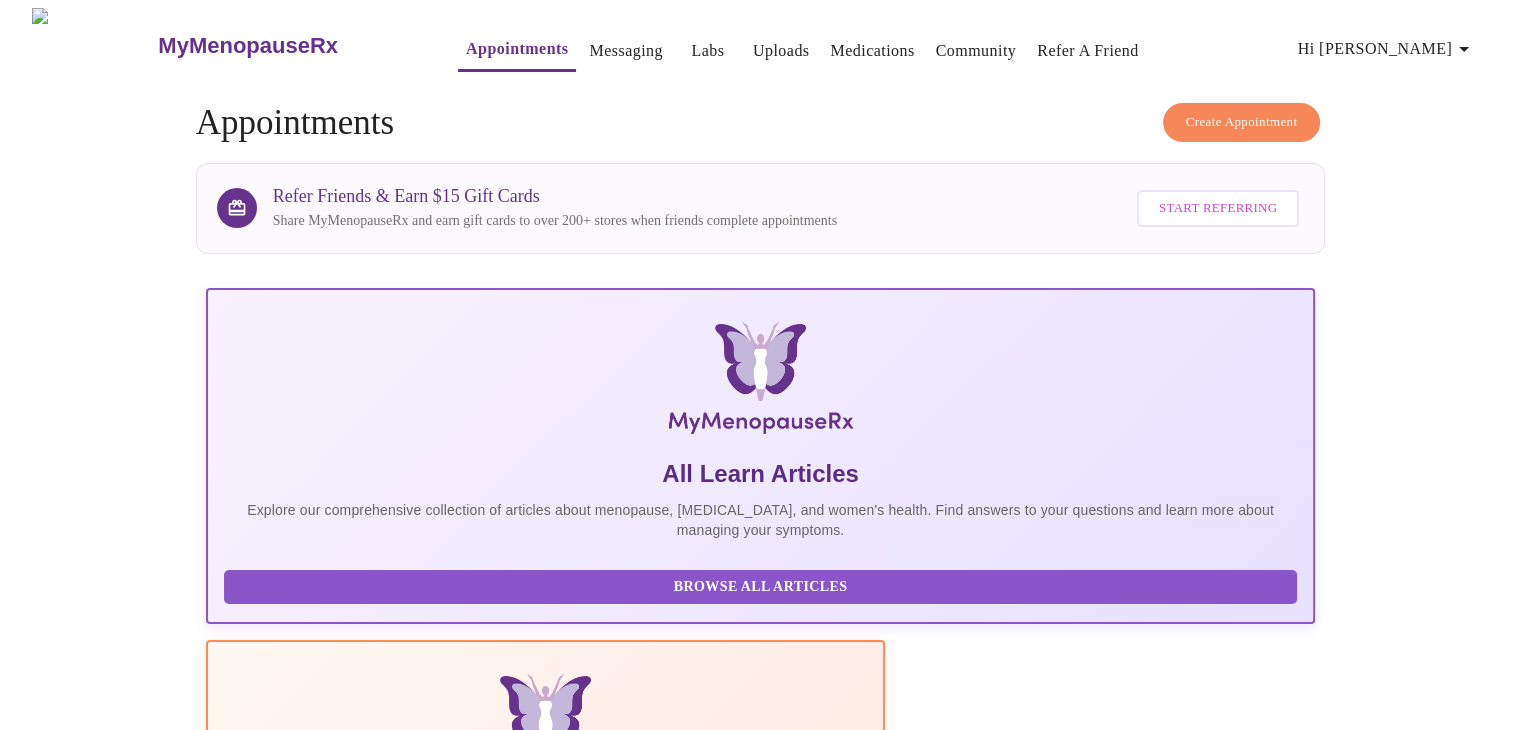 click on "Hi [PERSON_NAME]" at bounding box center [1387, 49] 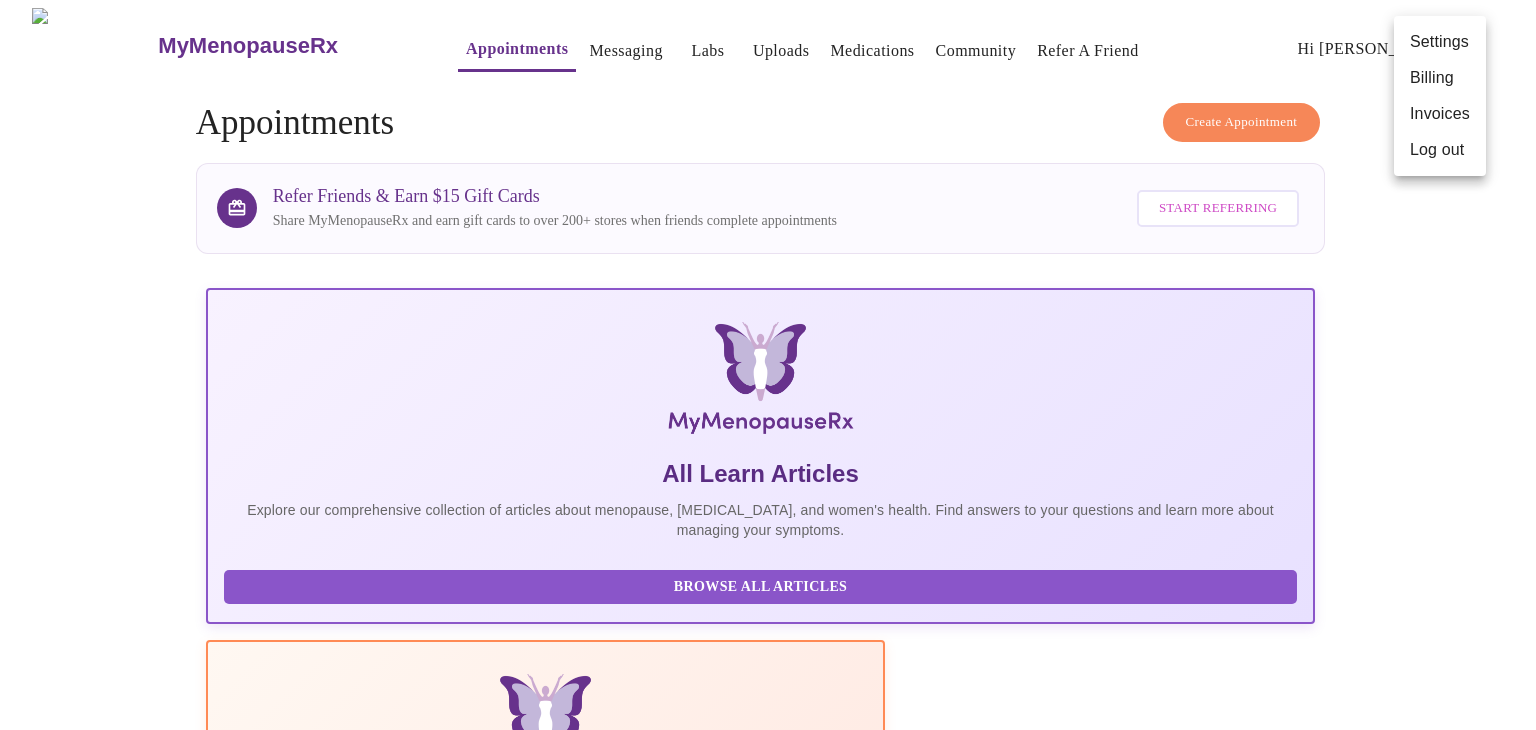 click at bounding box center [768, 365] 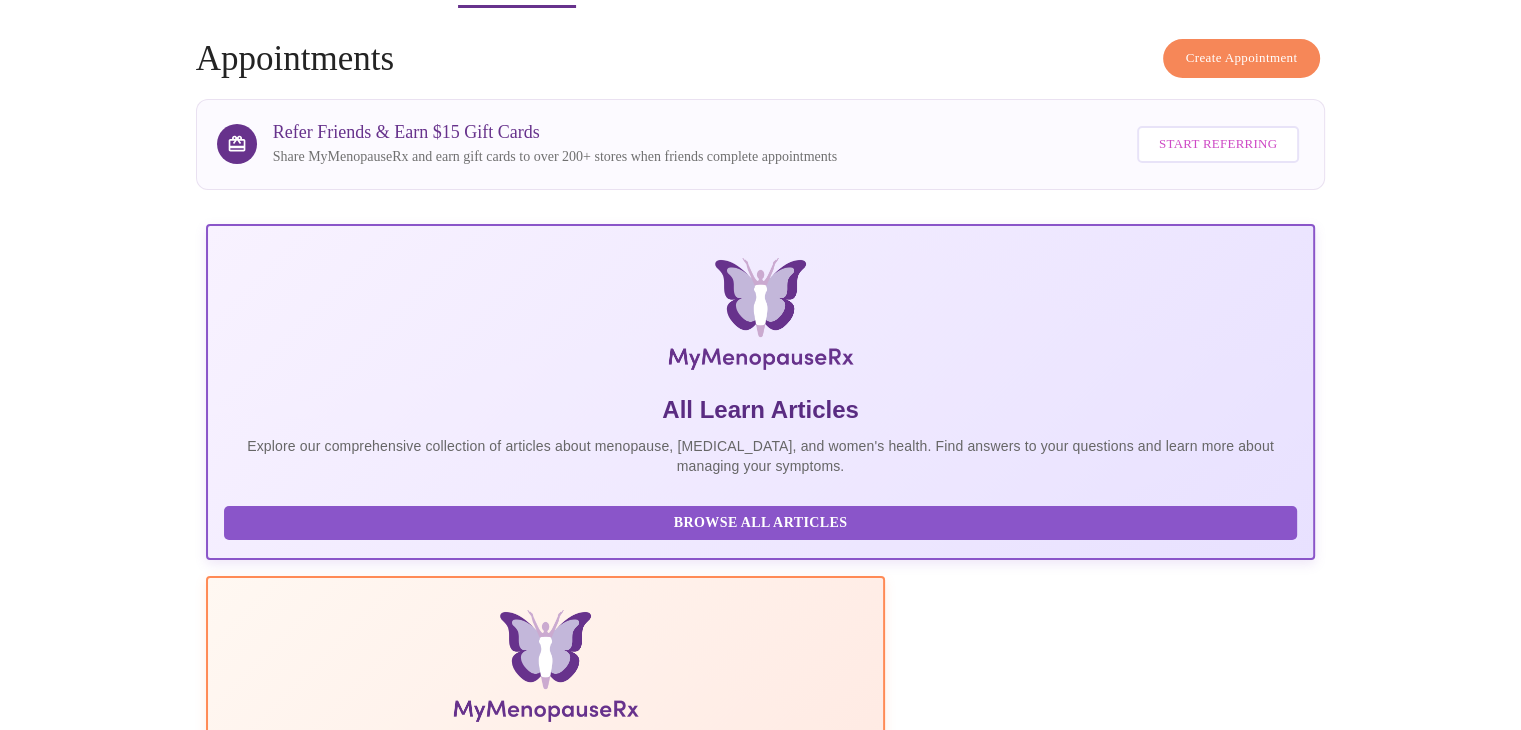 scroll, scrollTop: 0, scrollLeft: 0, axis: both 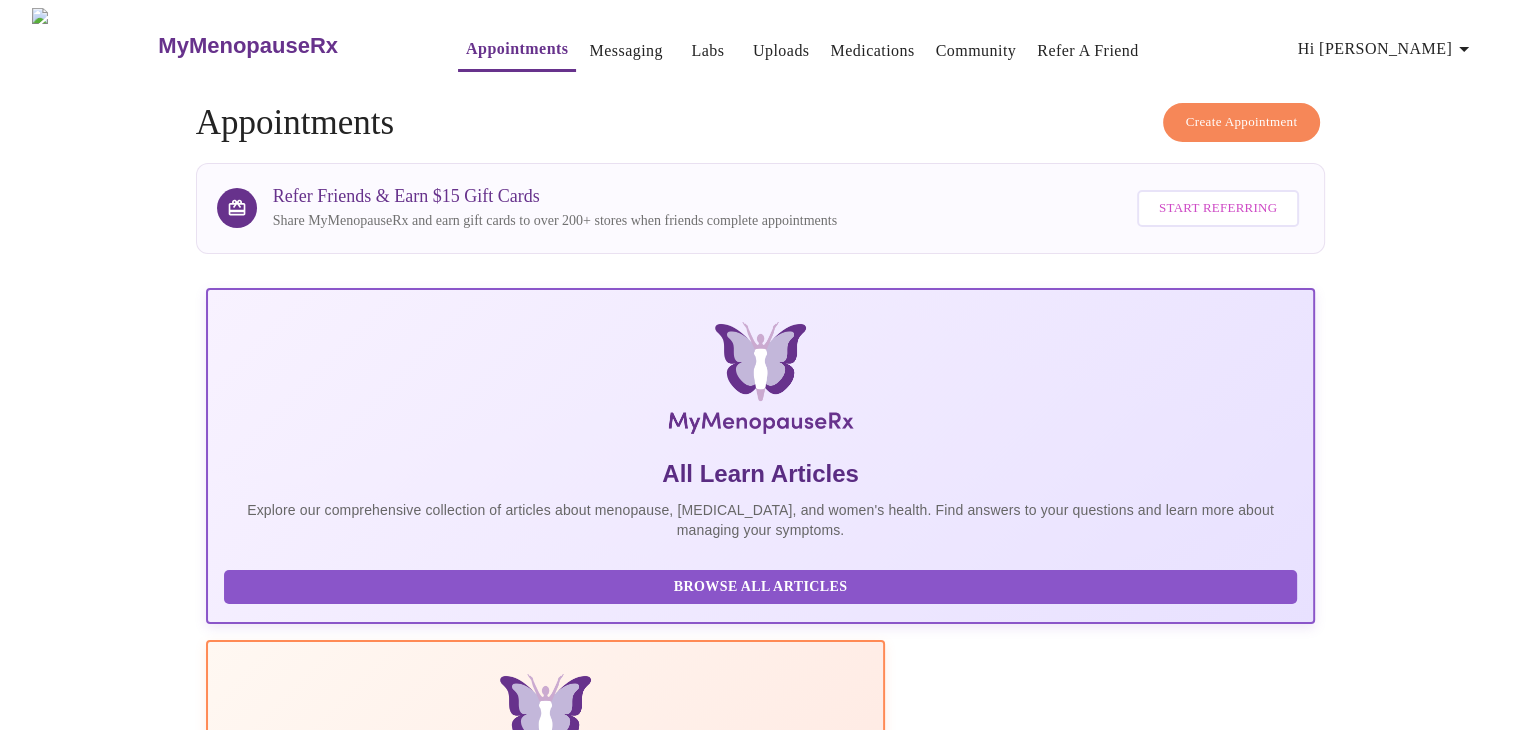 click on "Messaging" at bounding box center (625, 51) 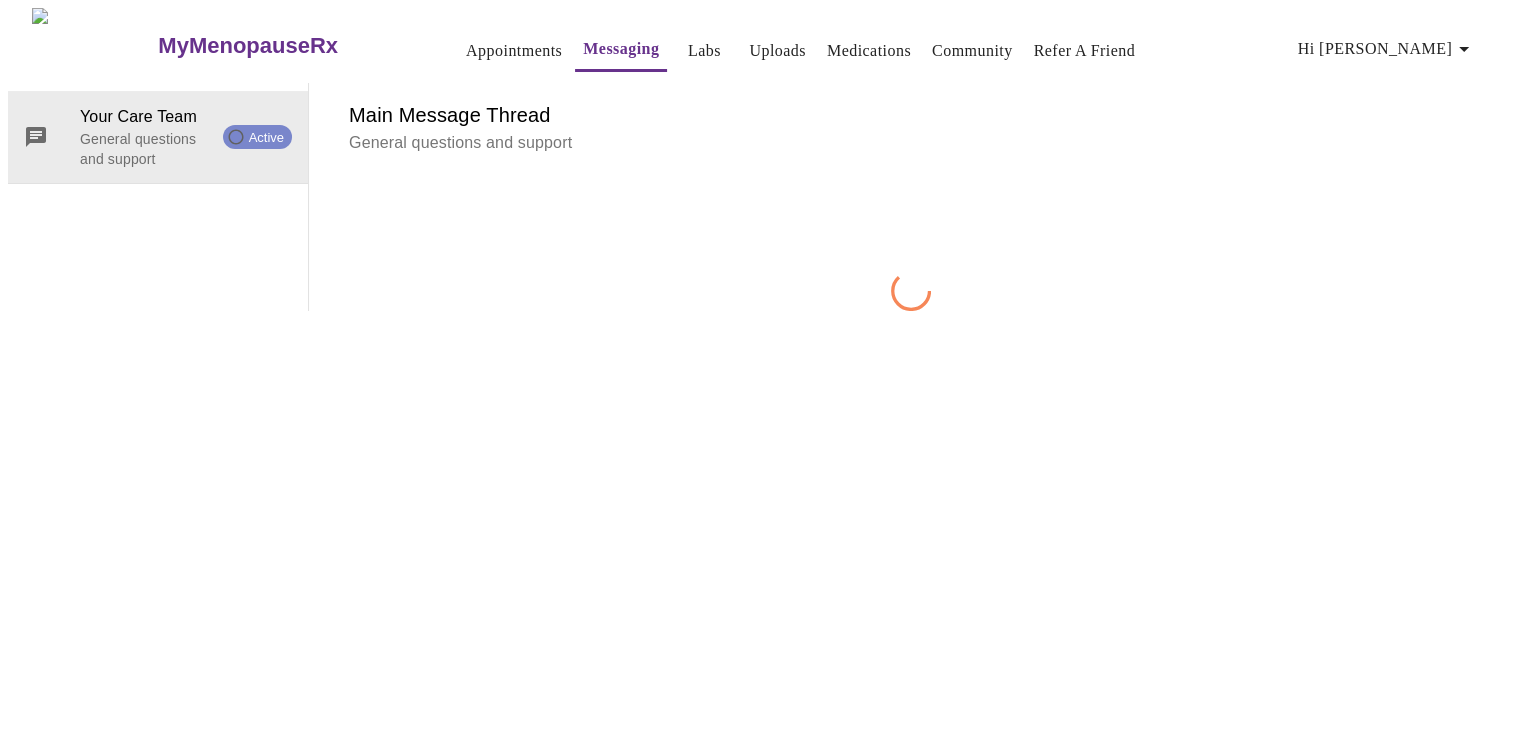 scroll, scrollTop: 75, scrollLeft: 0, axis: vertical 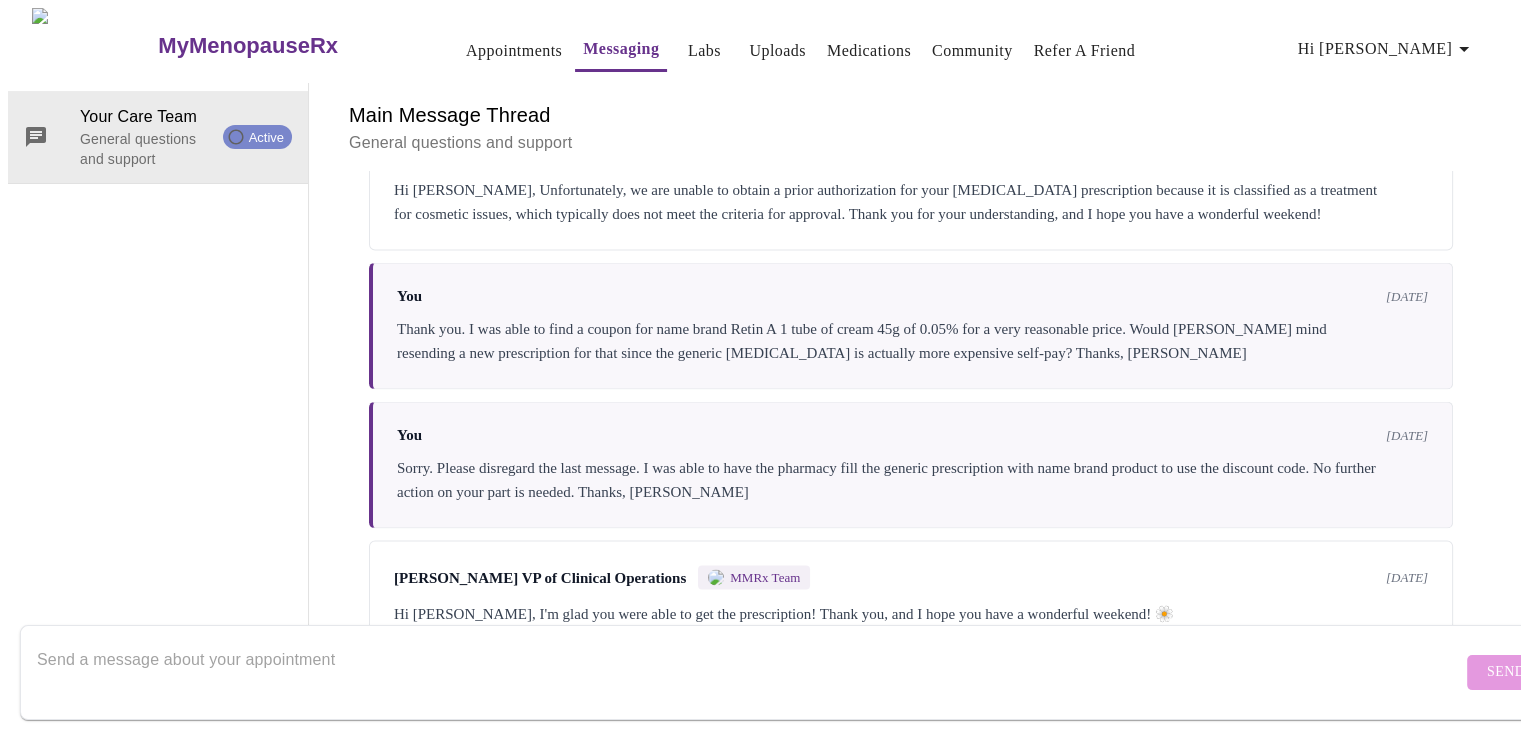 click at bounding box center (749, 672) 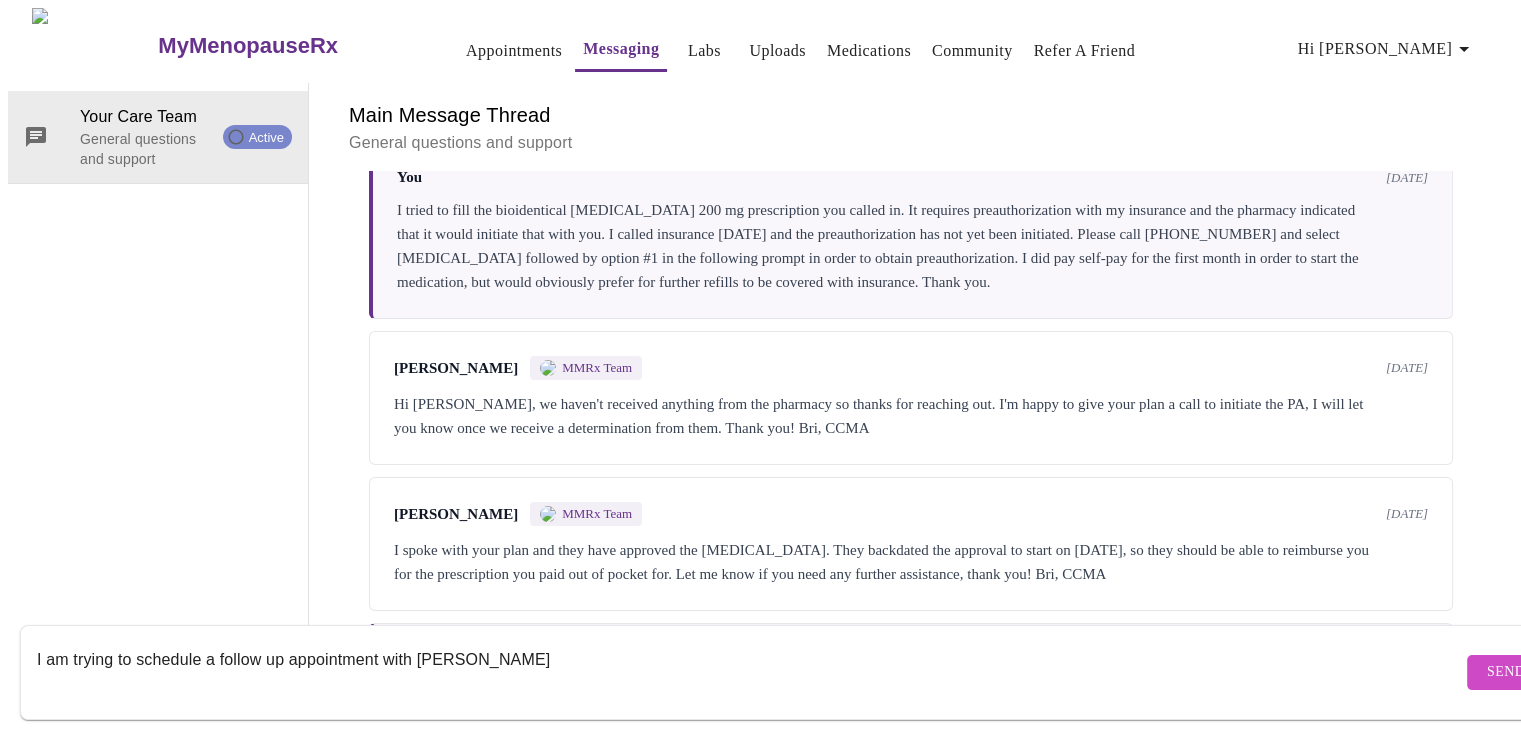scroll, scrollTop: 0, scrollLeft: 0, axis: both 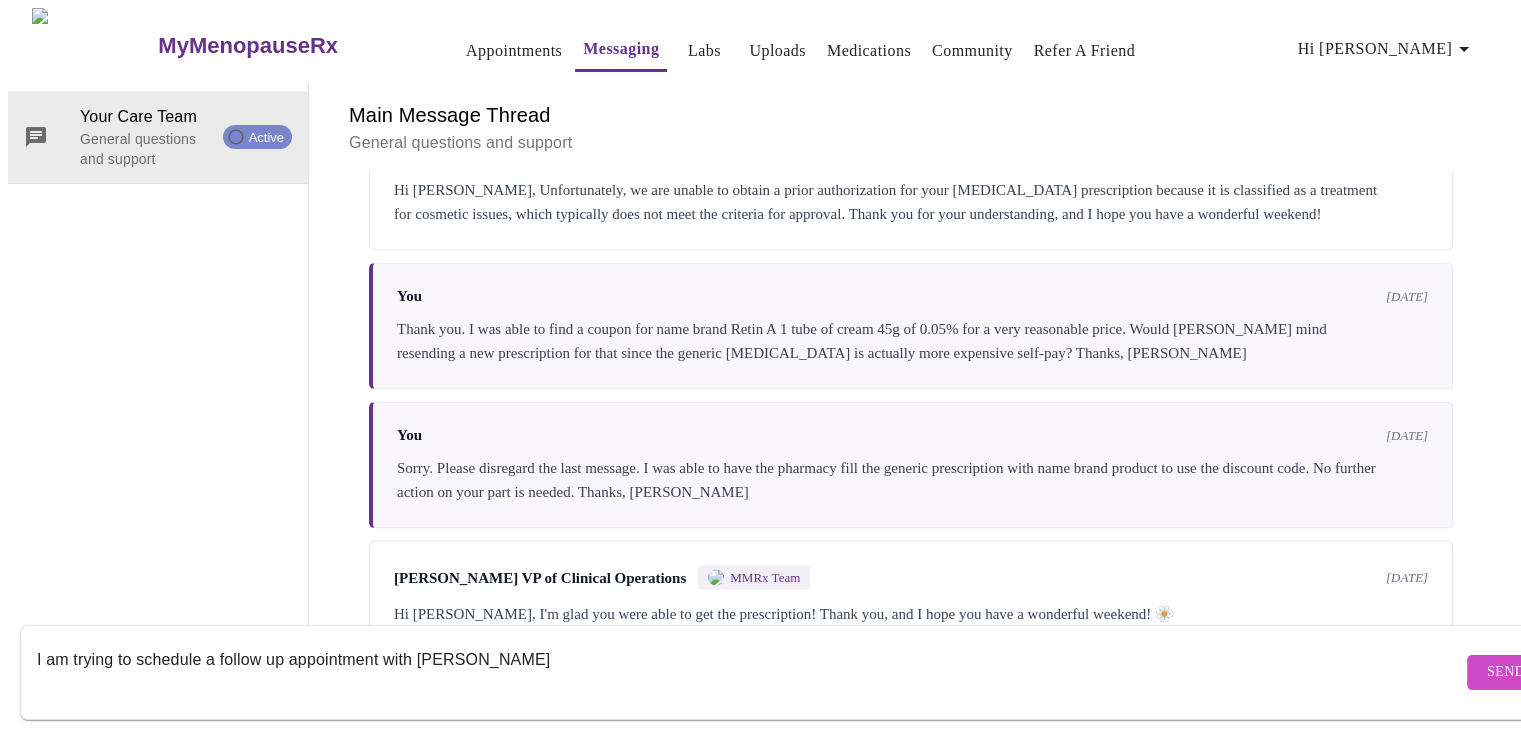 click on "I am trying to schedule a follow up appointment with Kelly Ellis" at bounding box center [749, 672] 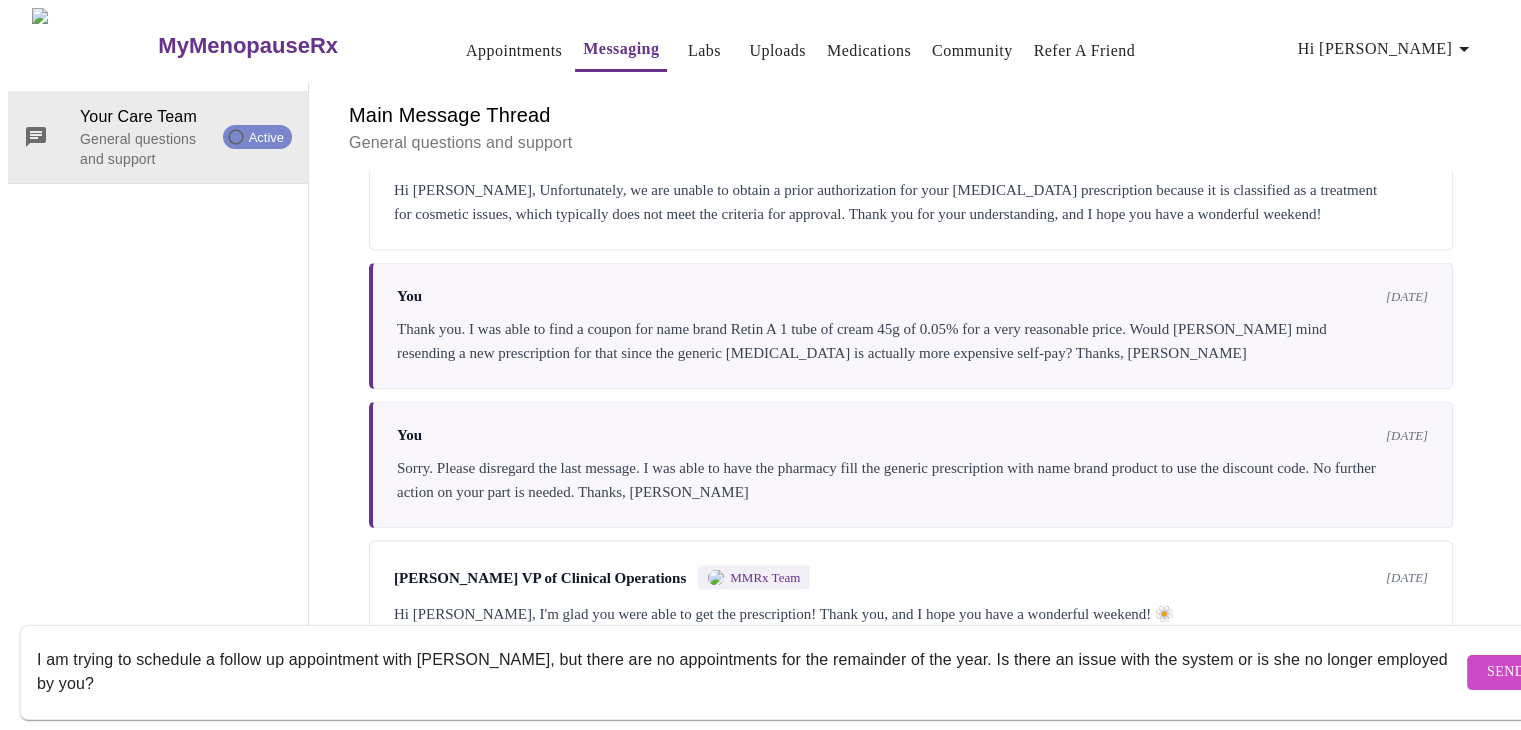 scroll, scrollTop: 0, scrollLeft: 0, axis: both 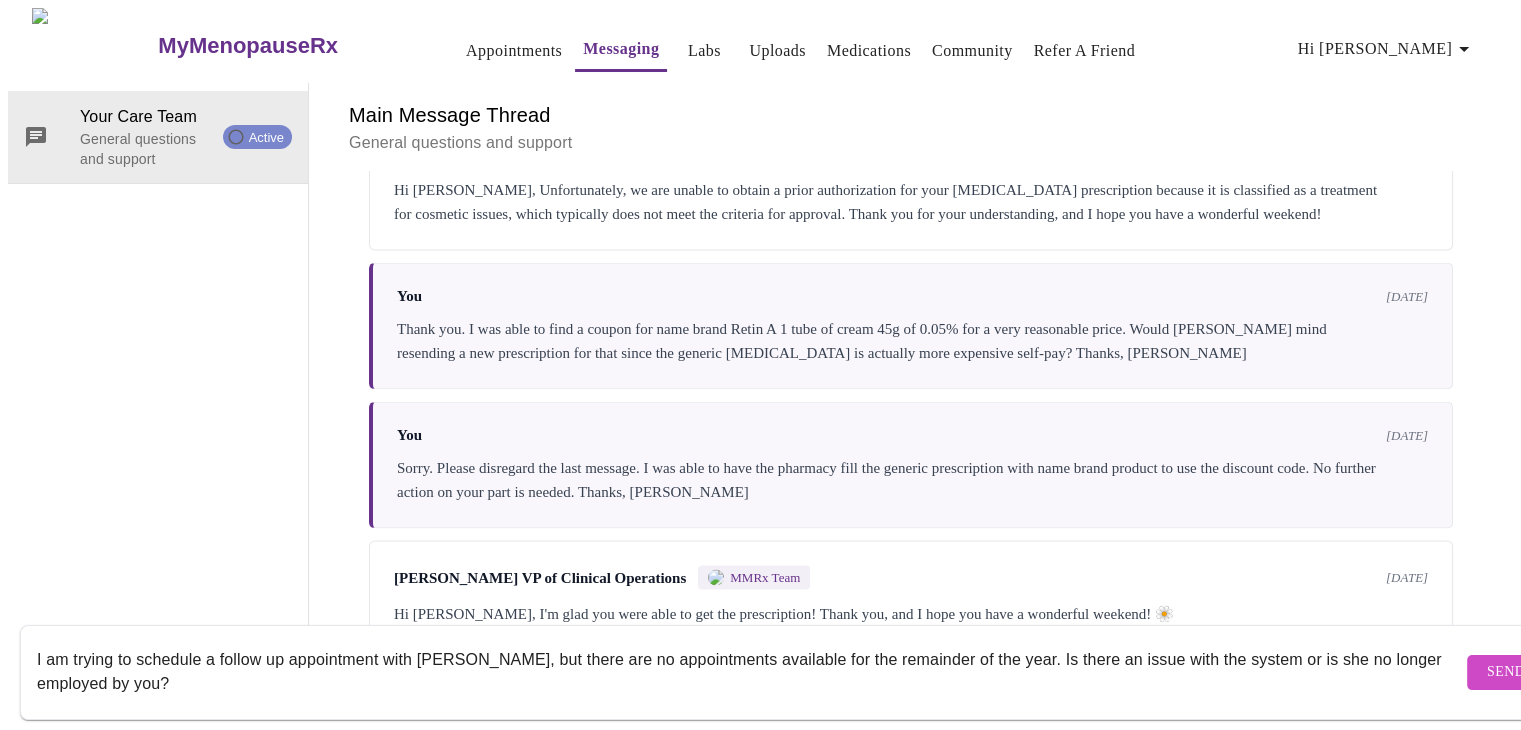 click on "I am trying to schedule a follow up appointment with Kelly Ellis, but there are no appointments available for the remainder of the year. Is there an issue with the system or is she no longer employed by you?" at bounding box center (749, 672) 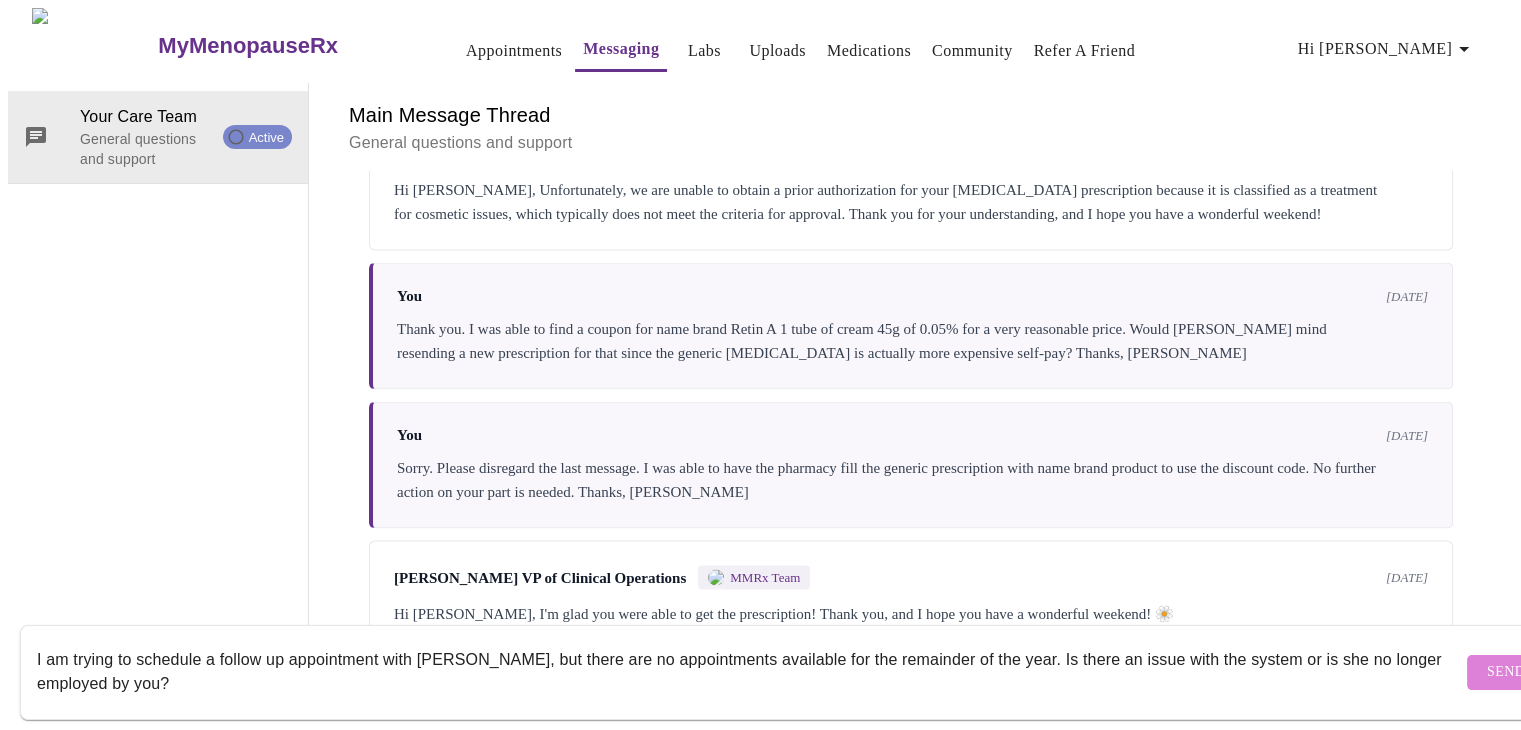 click on "Send" at bounding box center (1506, 672) 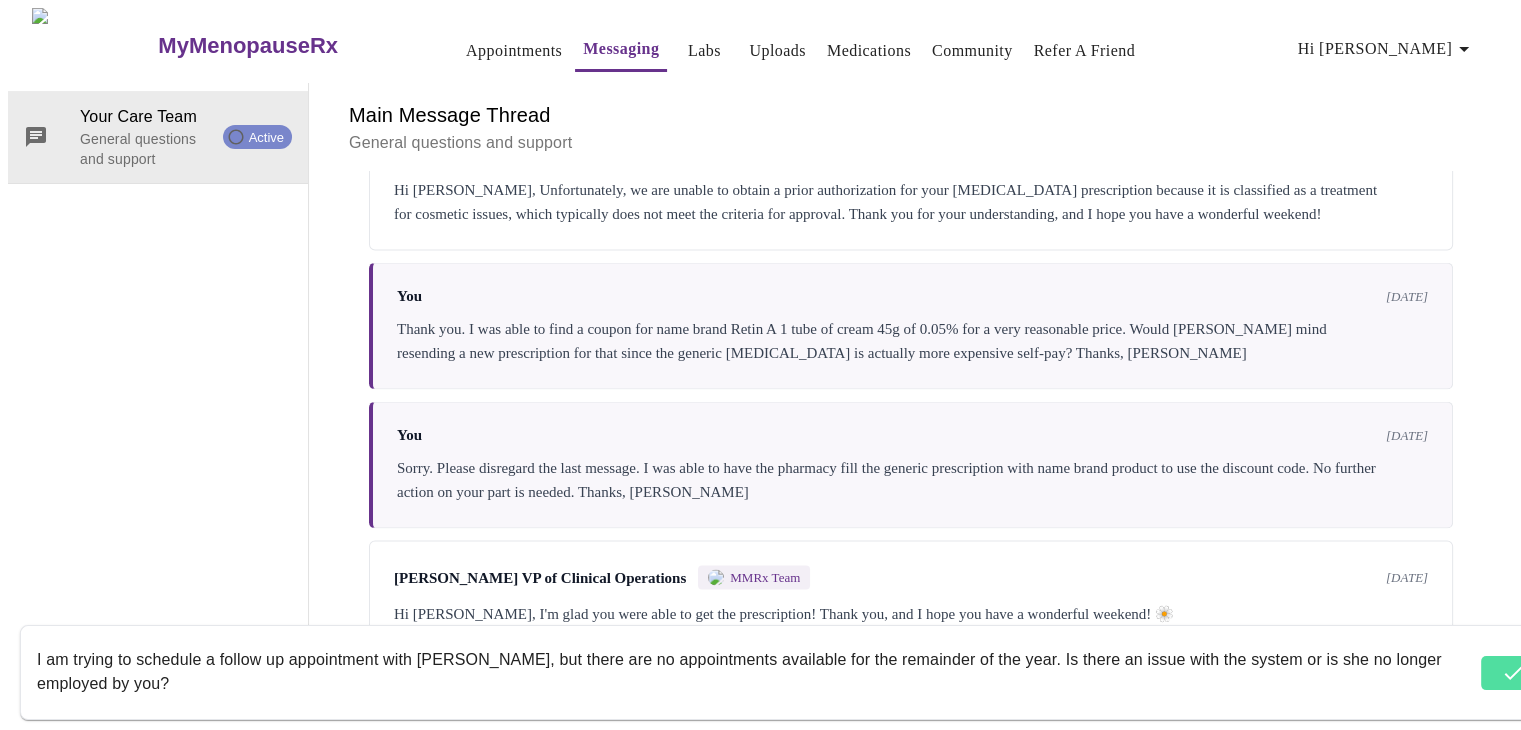 type 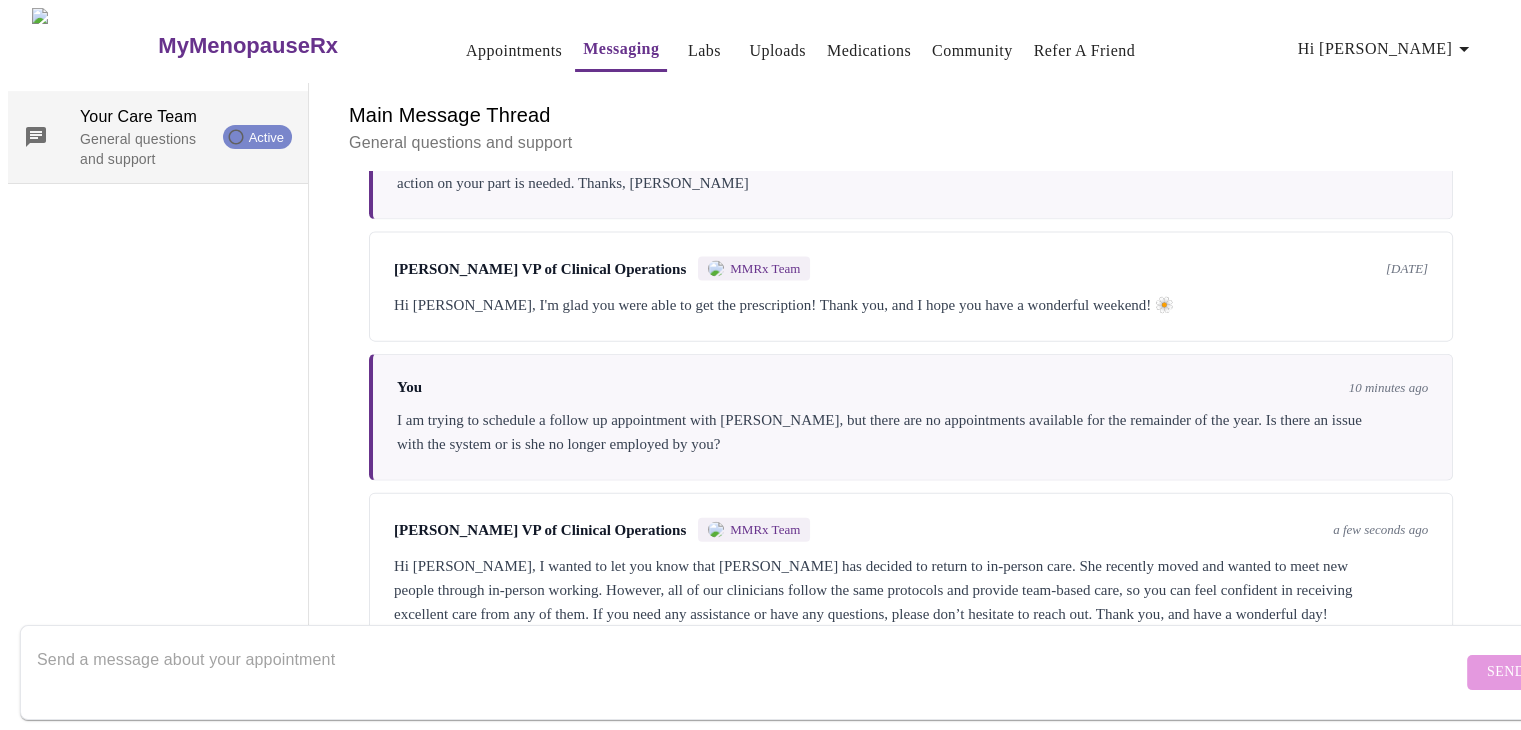scroll, scrollTop: 4851, scrollLeft: 0, axis: vertical 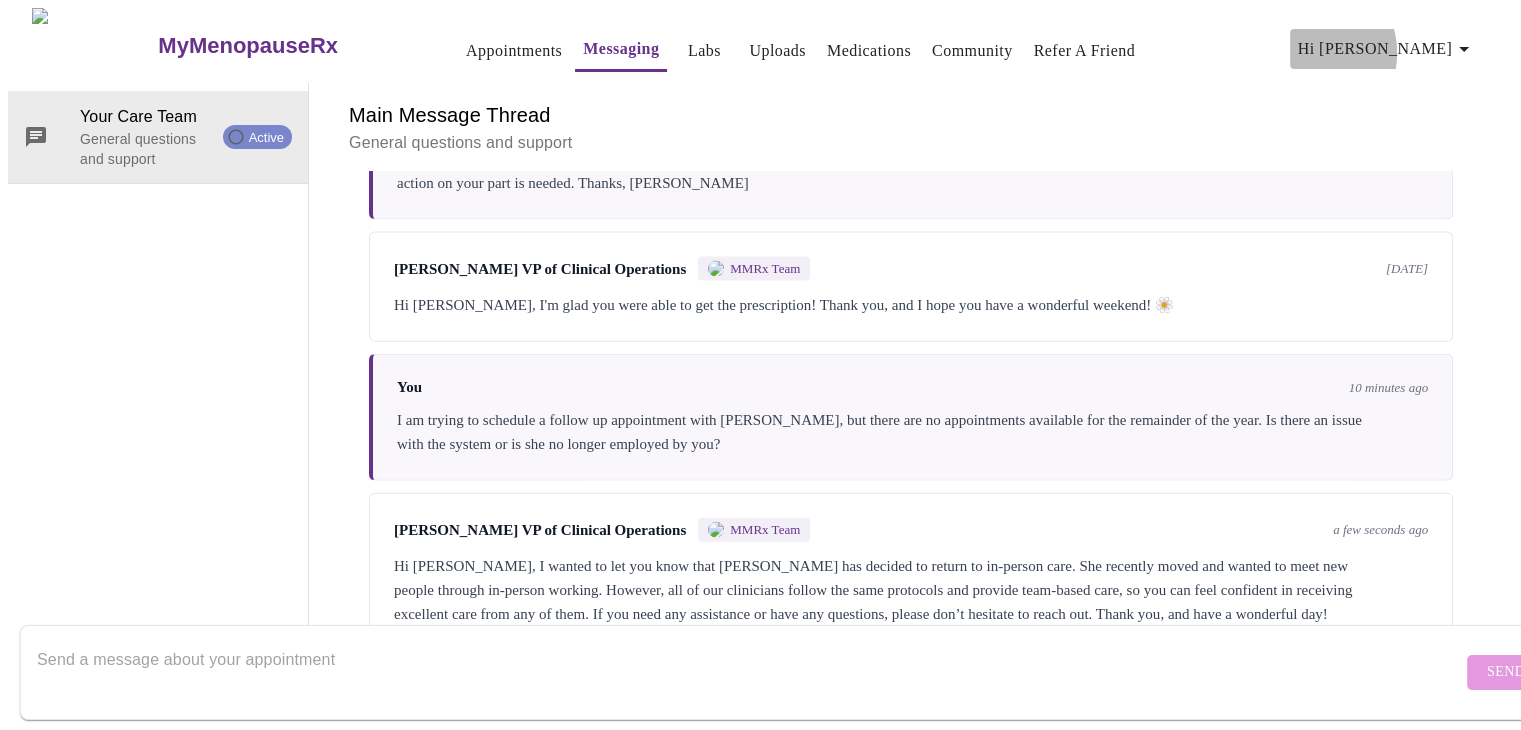 click on "Hi [PERSON_NAME]" at bounding box center [1387, 49] 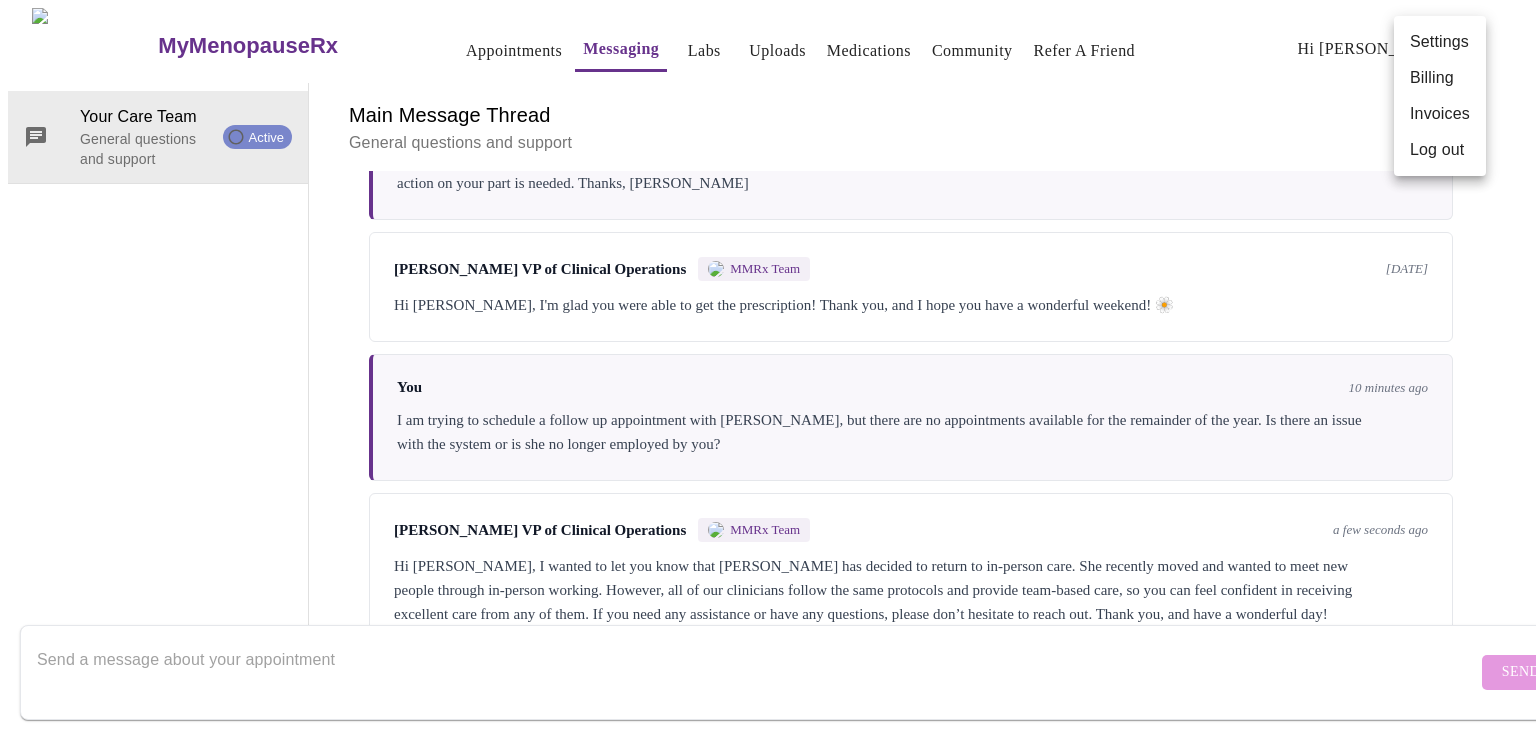 click on "Settings" at bounding box center (1440, 42) 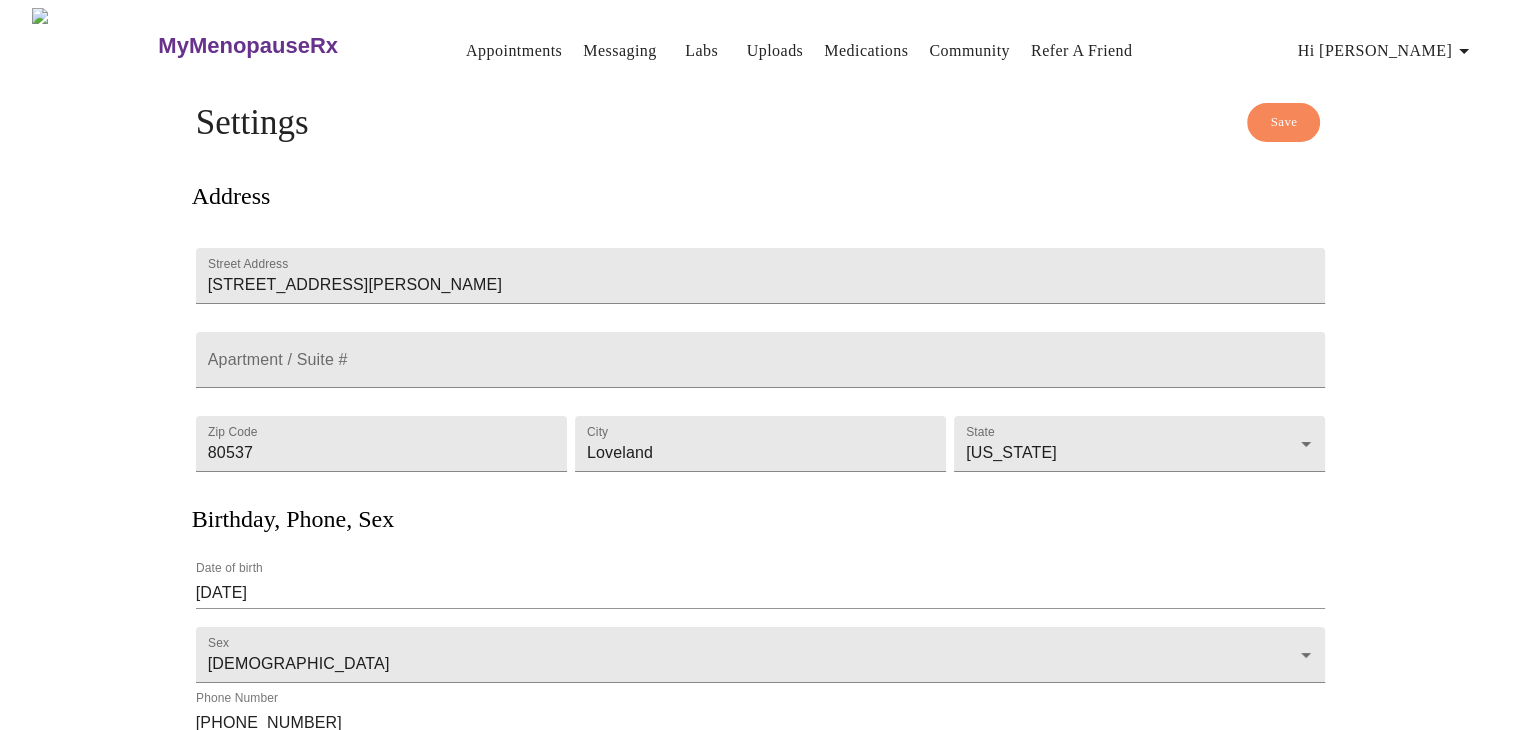 click on "Appointments" at bounding box center (514, 51) 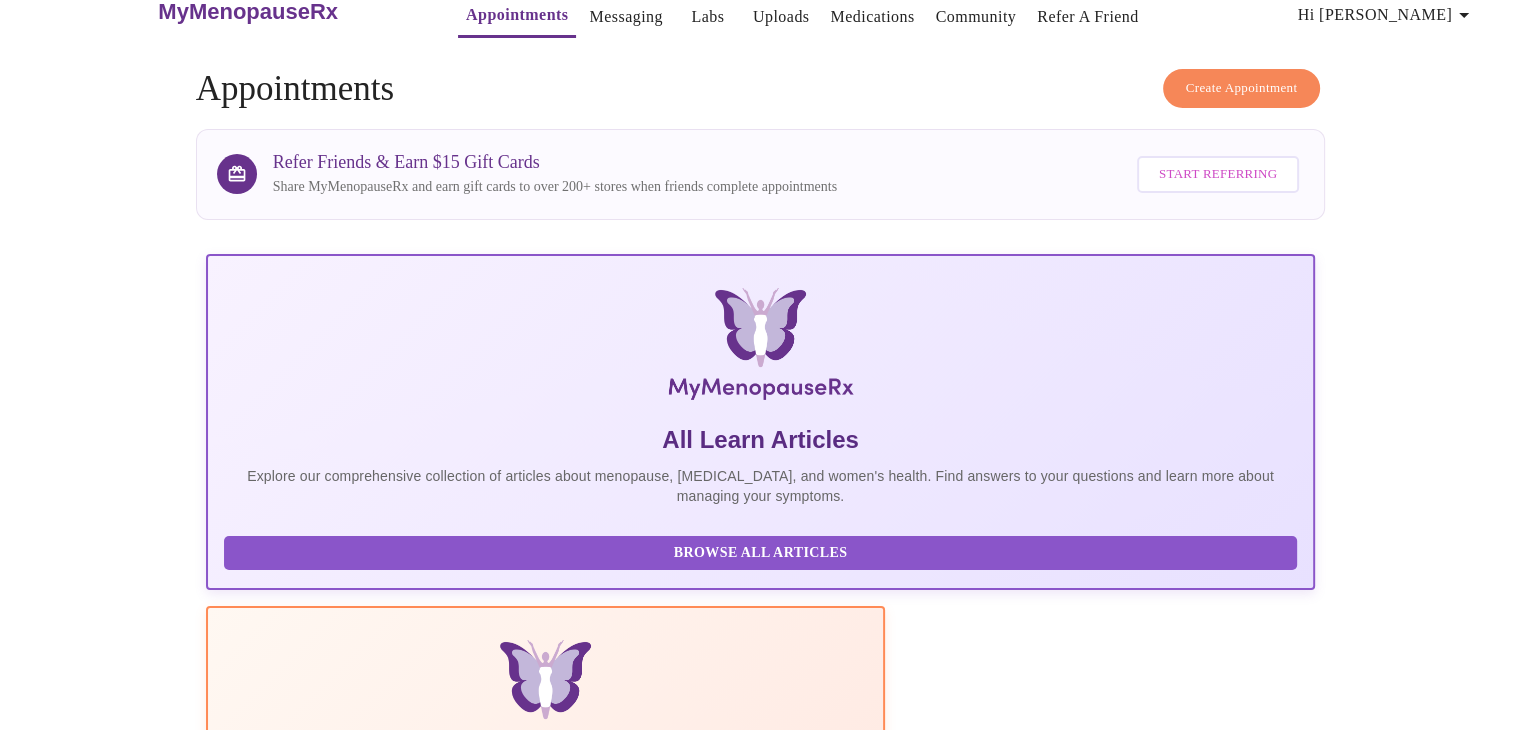 scroll, scrollTop: 32, scrollLeft: 0, axis: vertical 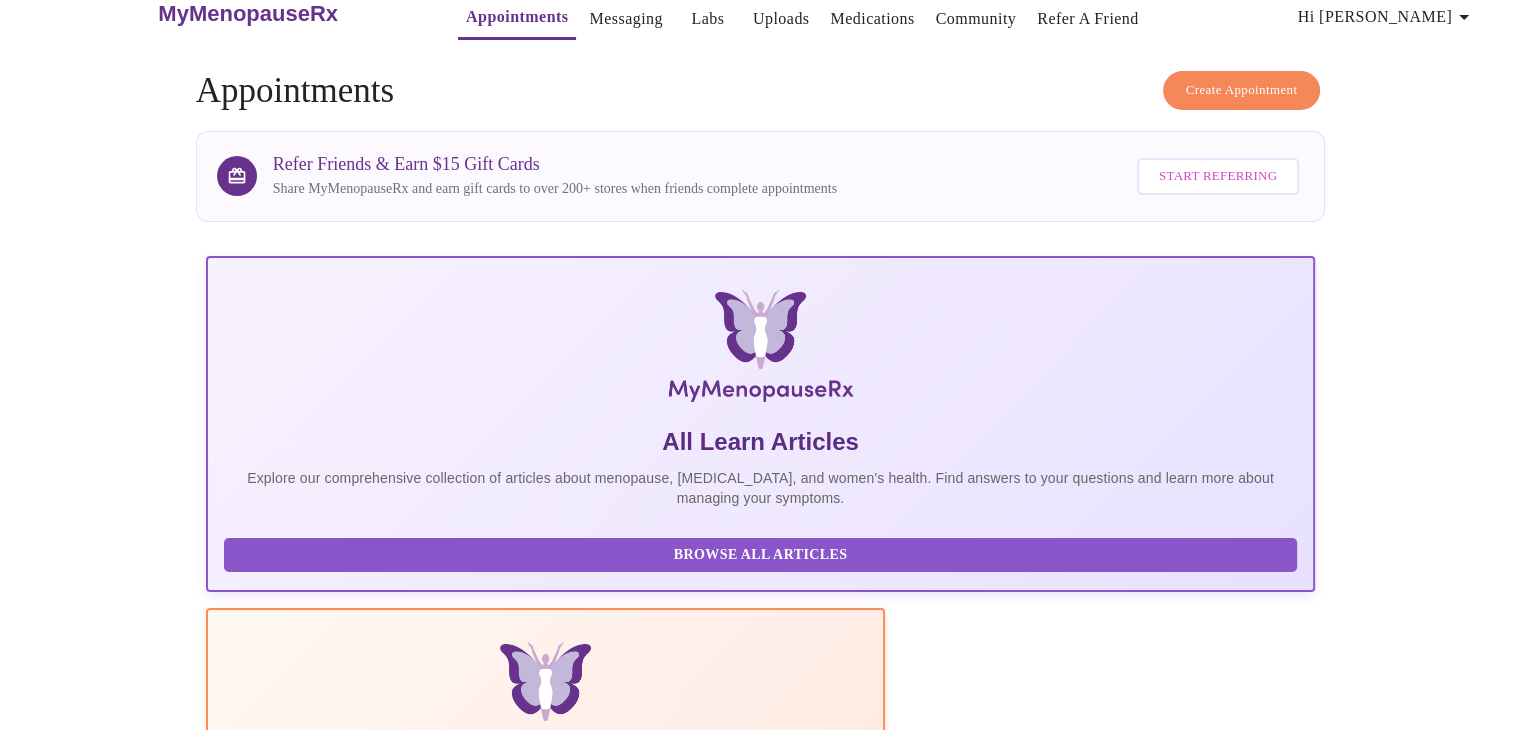 click on "Create Appointment" at bounding box center (1242, 90) 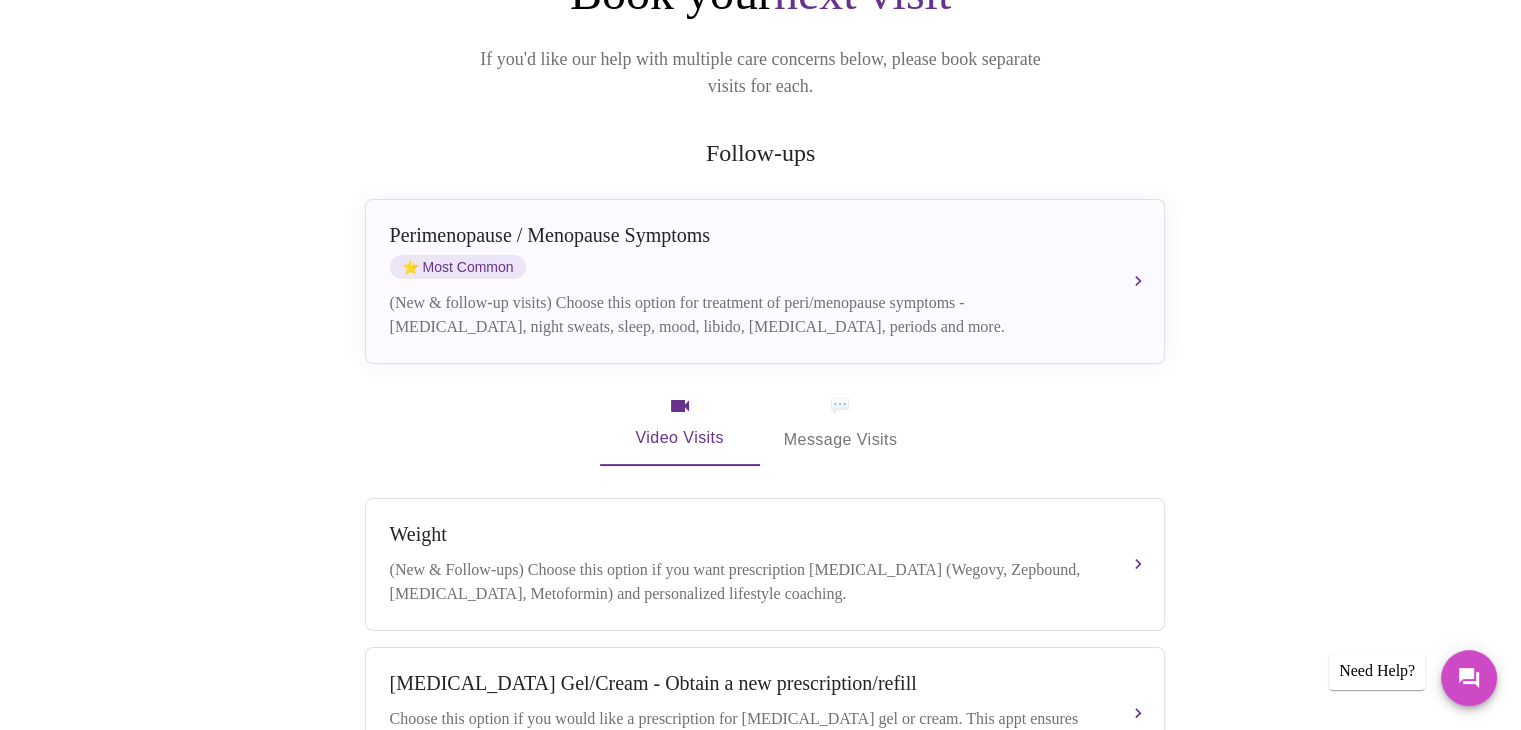 scroll, scrollTop: 275, scrollLeft: 0, axis: vertical 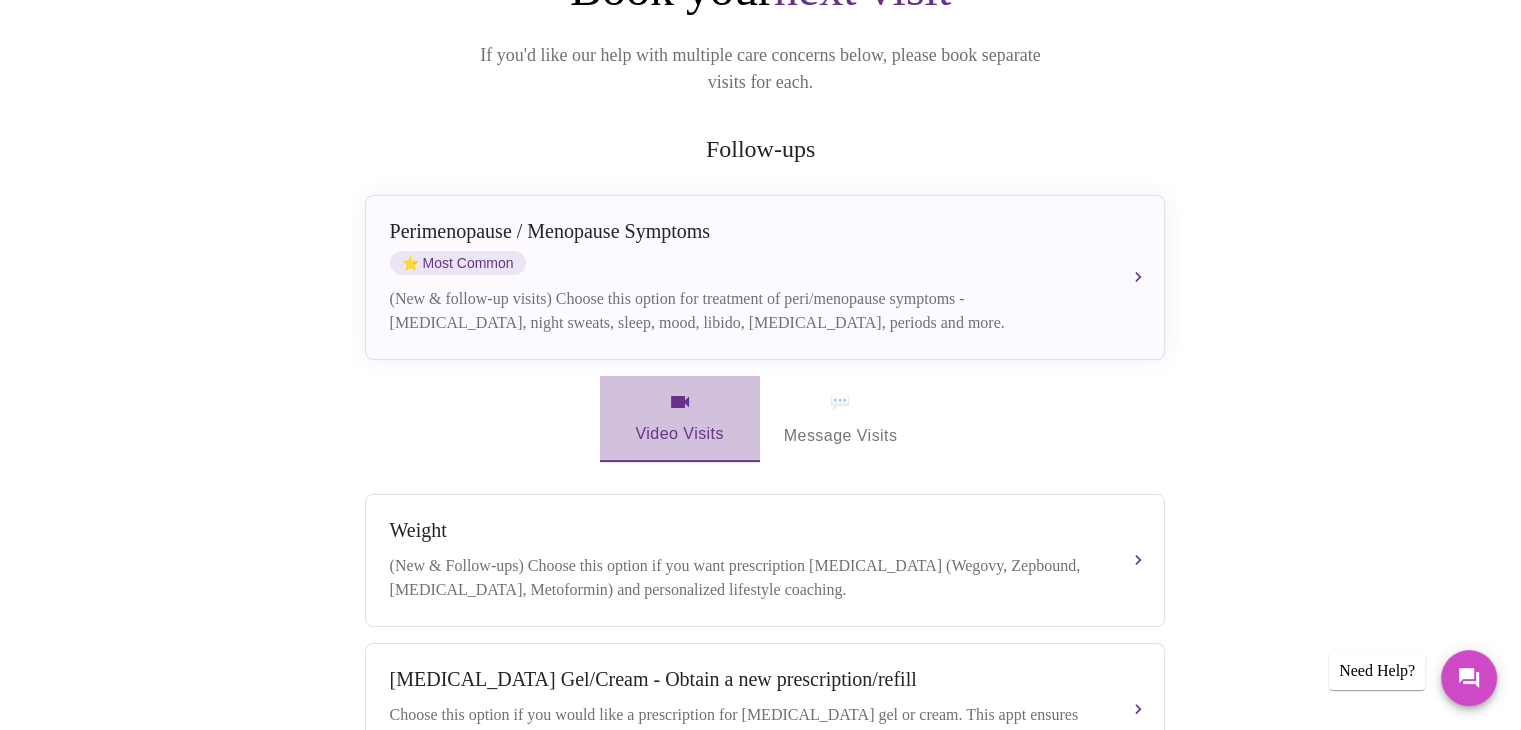 click on "Video Visits" at bounding box center [680, 419] 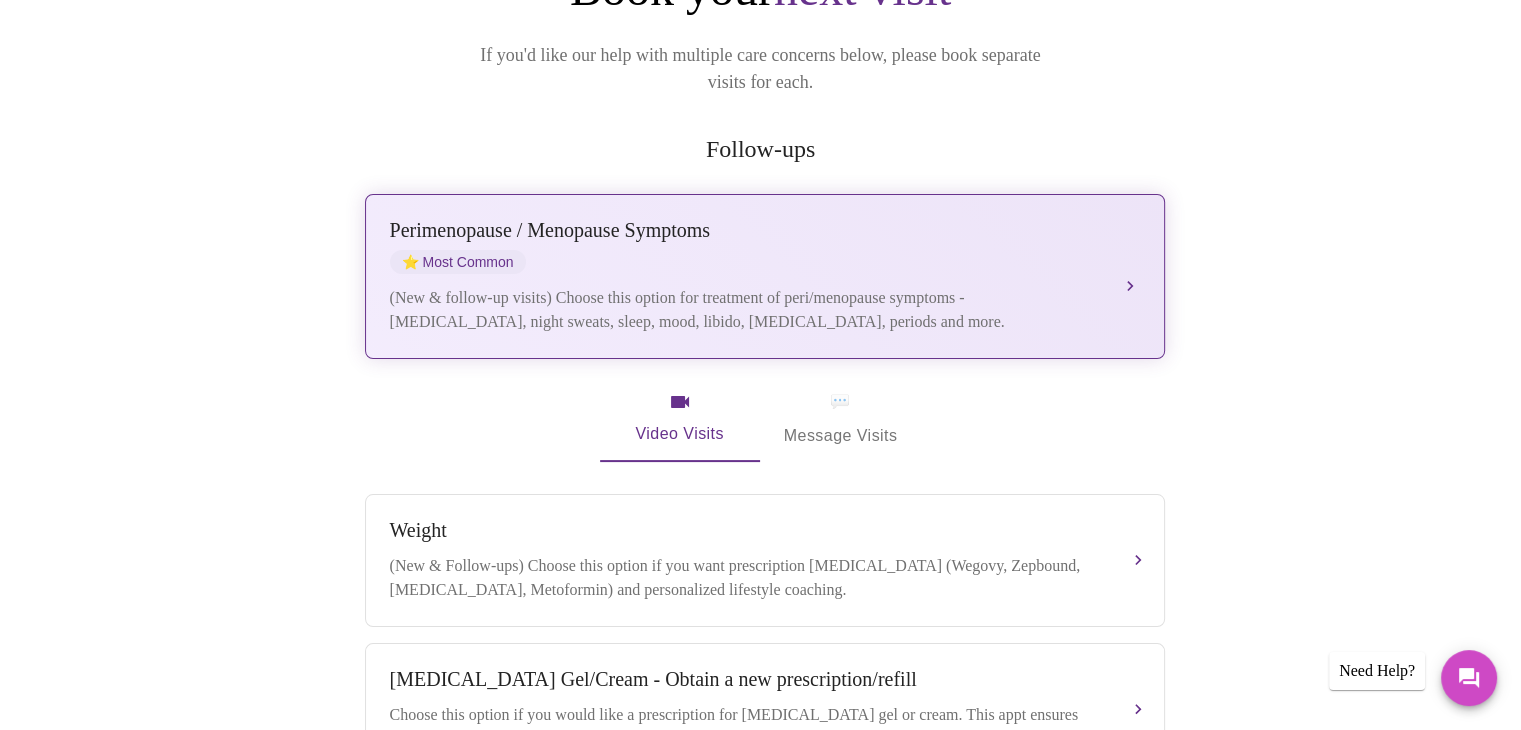click on "(New & follow-up visits) Choose this option for treatment of peri/menopause symptoms - [MEDICAL_DATA], night sweats, sleep, mood, libido, [MEDICAL_DATA], periods and more." at bounding box center (745, 310) 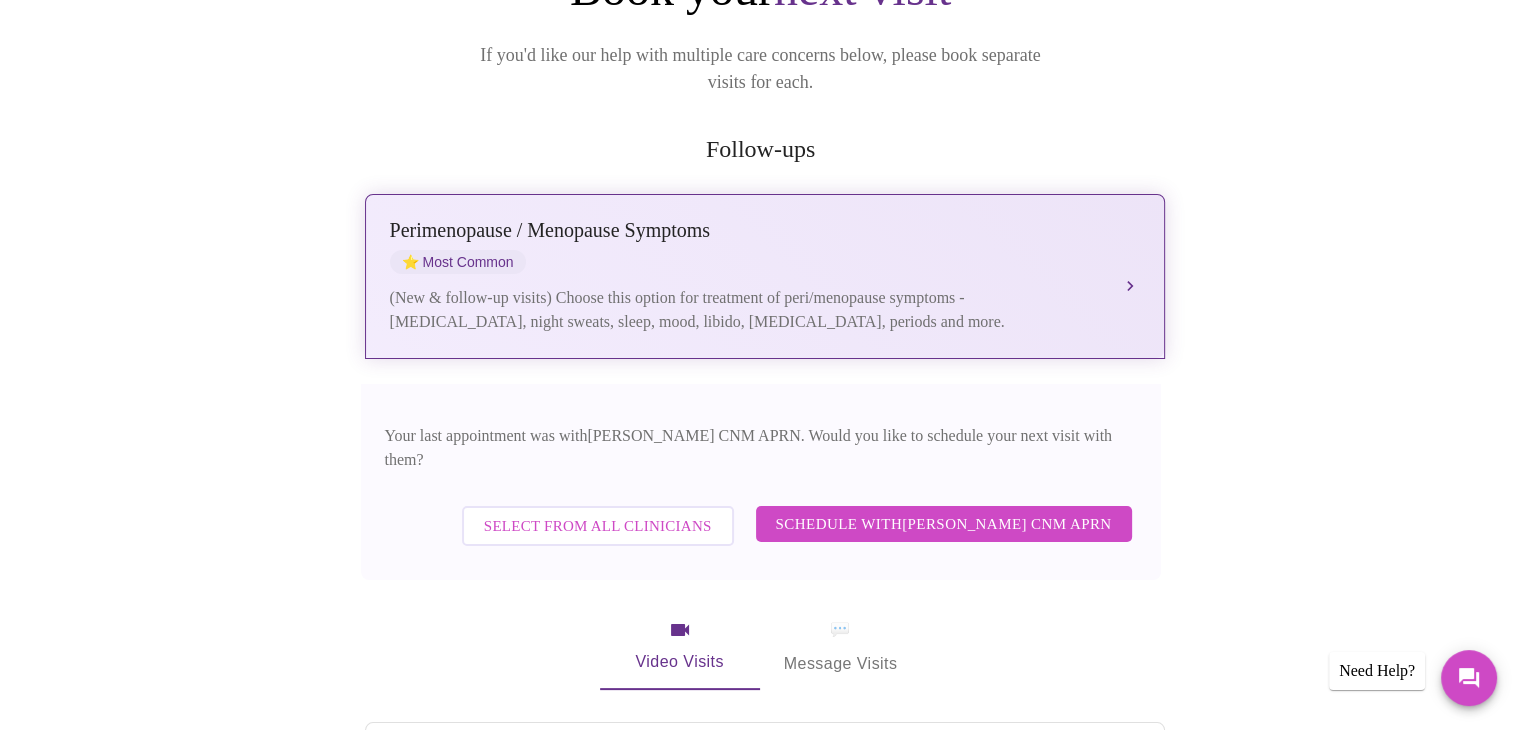 click on "(New & follow-up visits) Choose this option for treatment of peri/menopause symptoms - [MEDICAL_DATA], night sweats, sleep, mood, libido, [MEDICAL_DATA], periods and more." at bounding box center (745, 310) 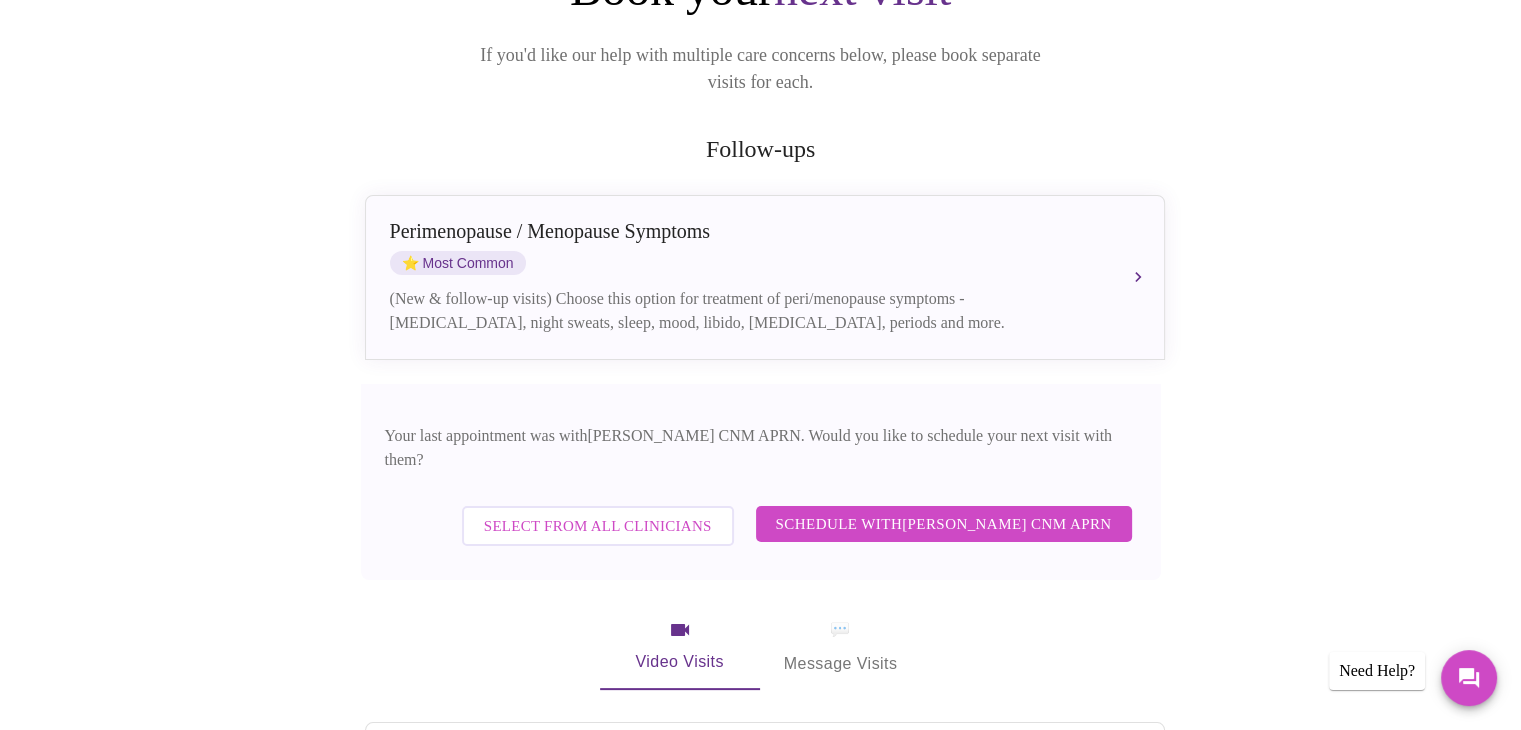 click on "Select from All Clinicians" at bounding box center (598, 526) 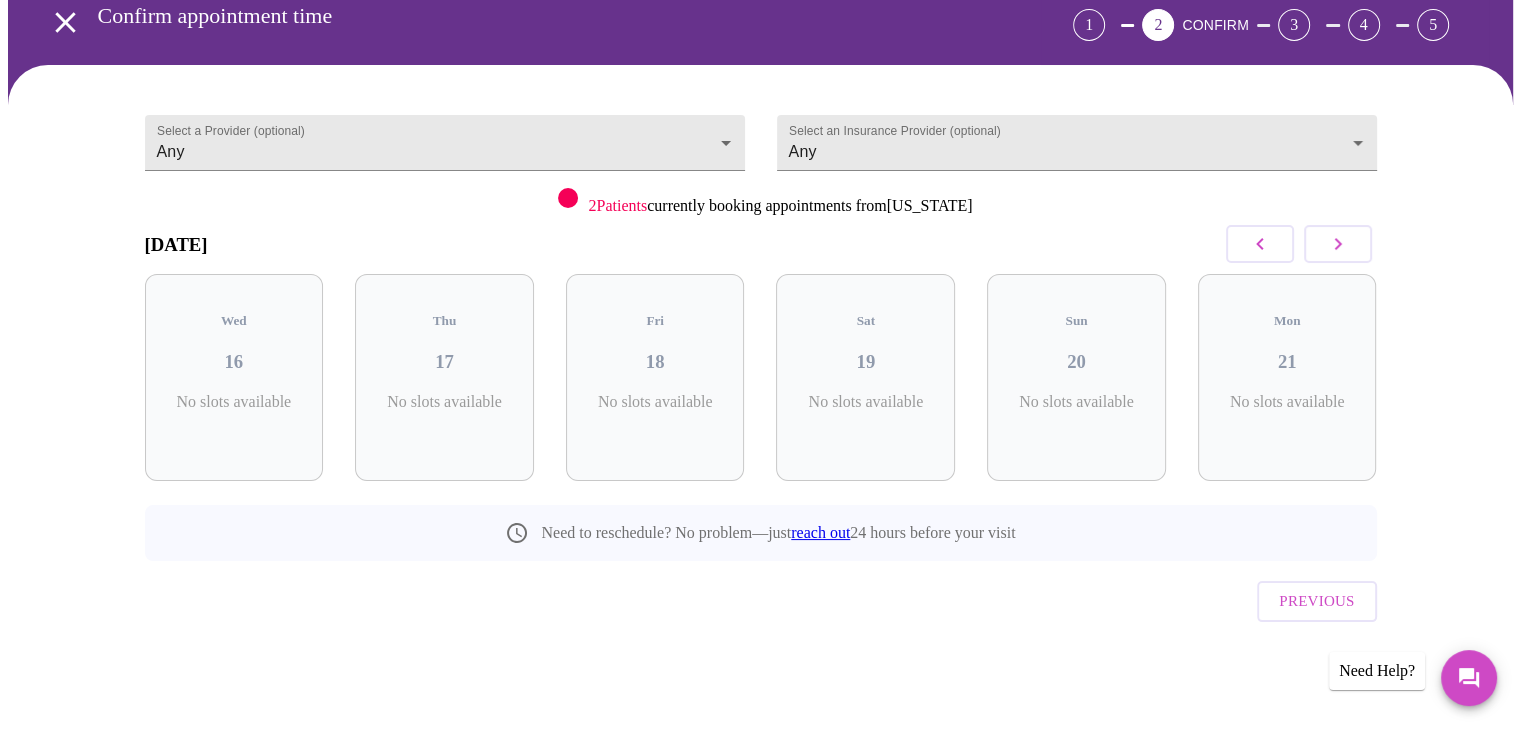 scroll, scrollTop: 55, scrollLeft: 0, axis: vertical 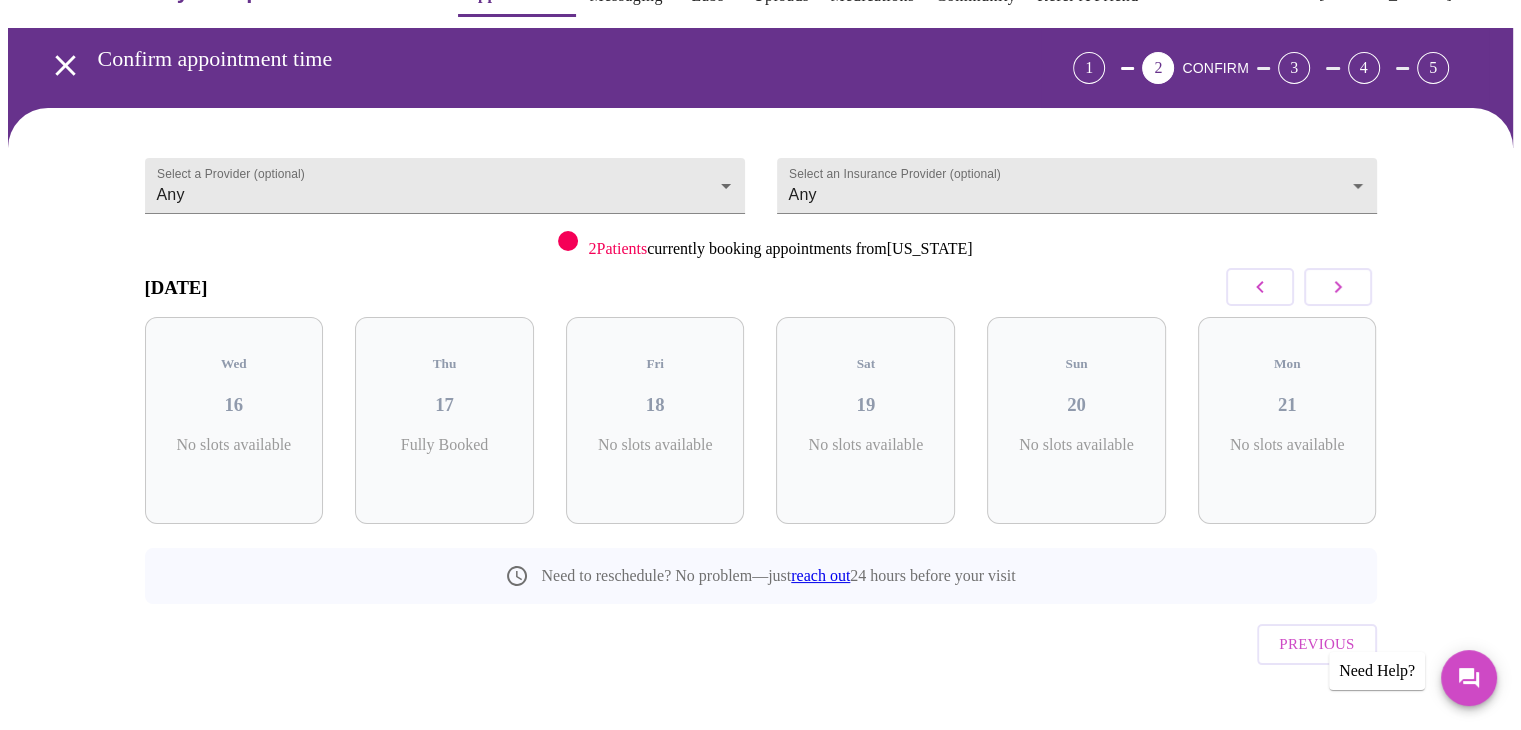 click 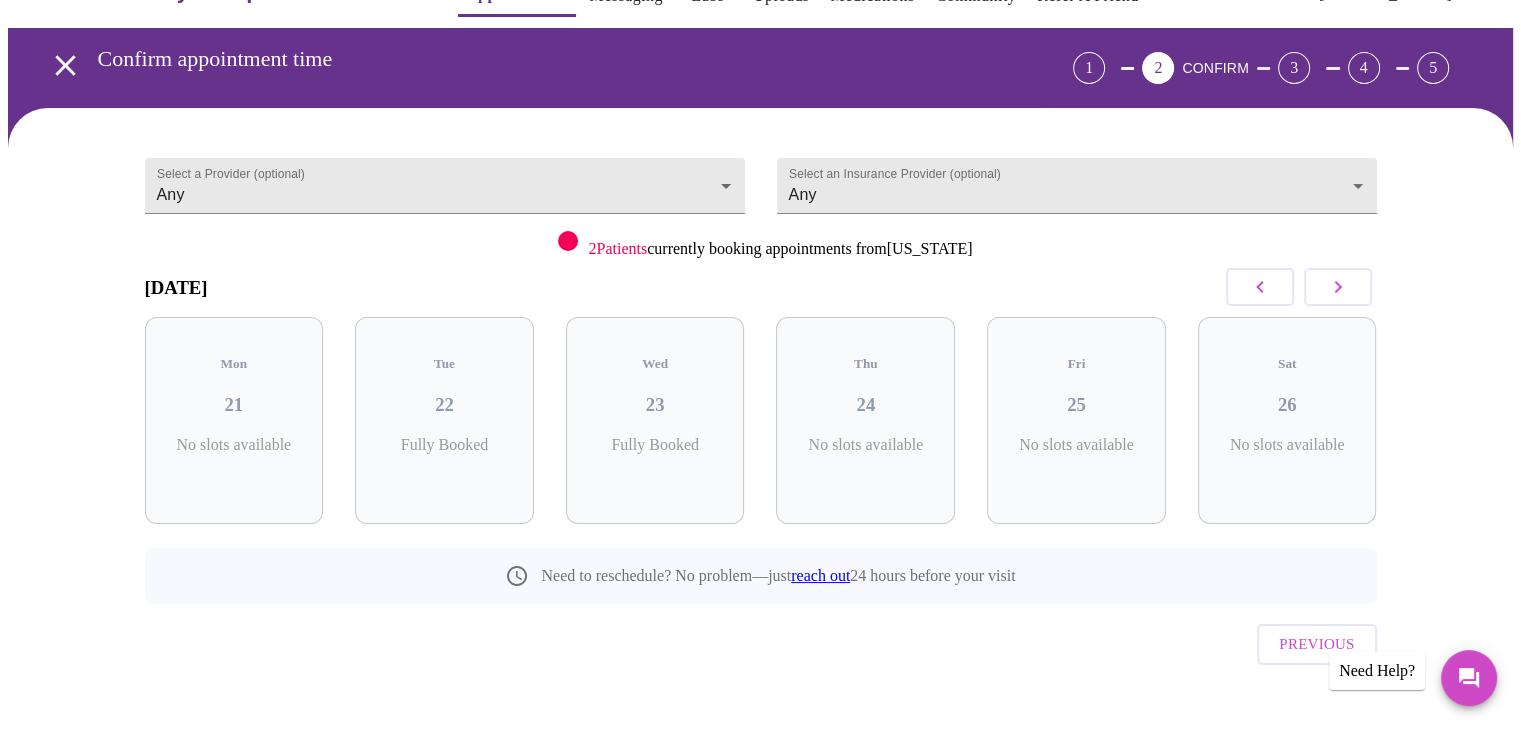 click 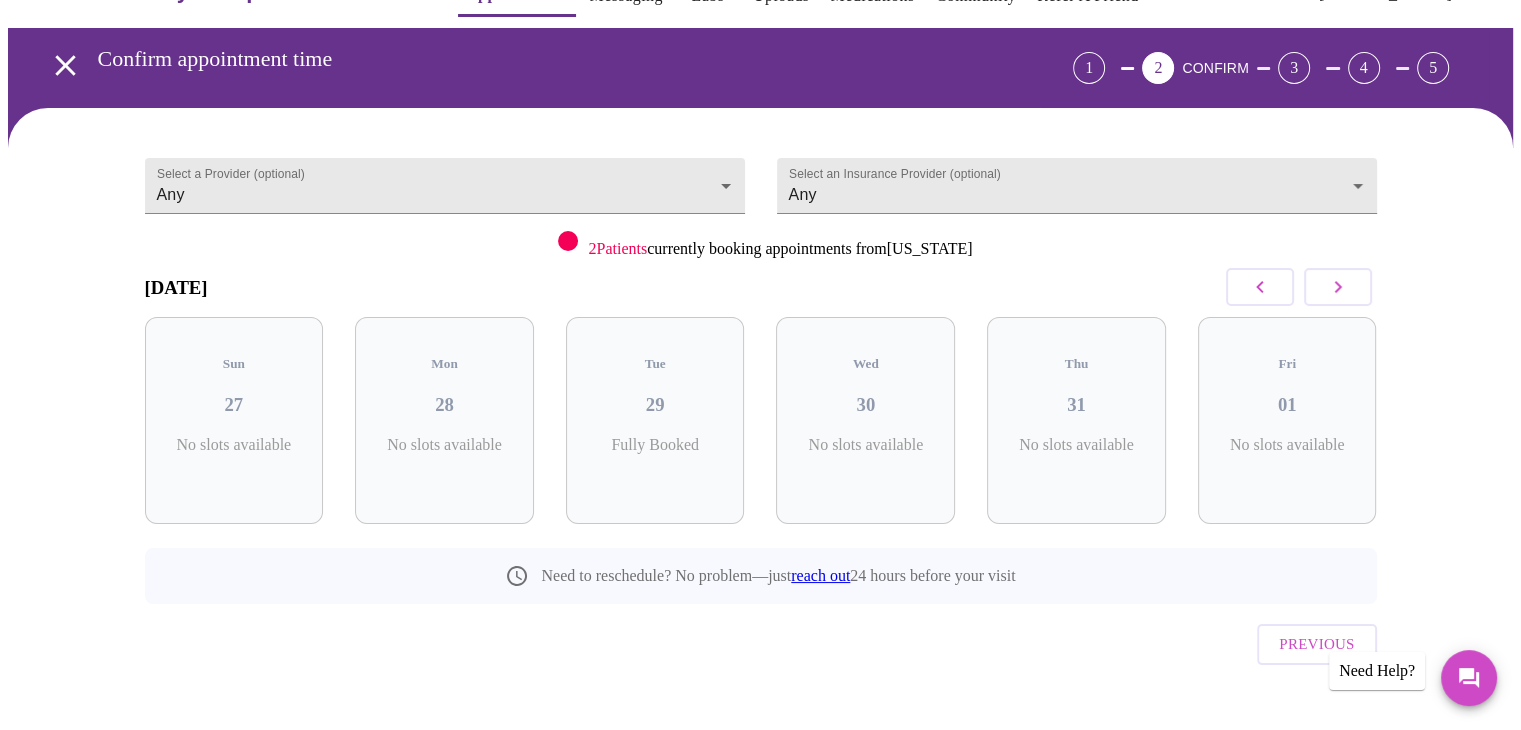 click 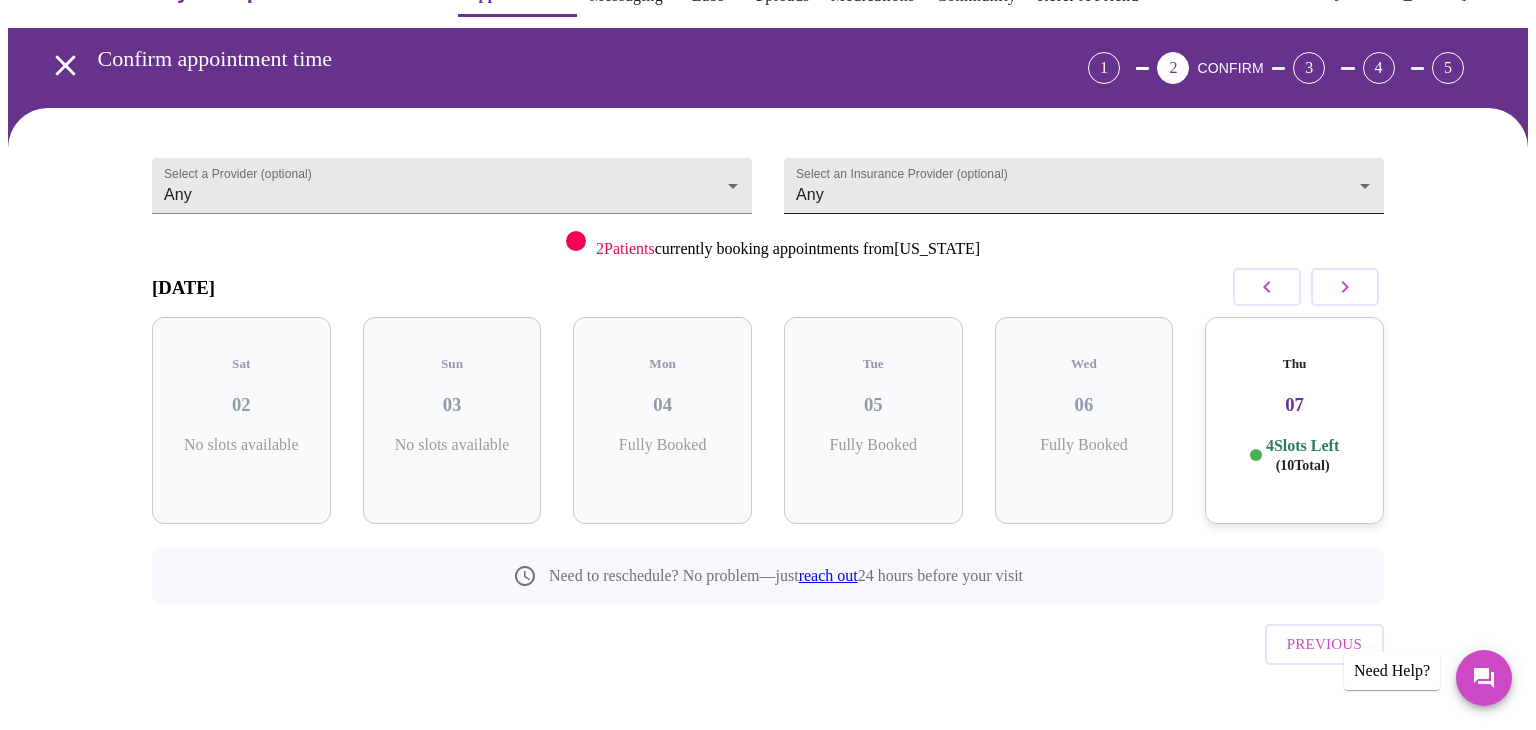 click on "MyMenopauseRx Appointments Messaging Labs Uploads Medications Community Refer a Friend Hi Kathy   Confirm appointment time 1 2 CONFIRM 3 4 5 Select a Provider (optional) Any Any Select an Insurance Provider (optional) Any Any 2  Patients  currently booking appointments from  Colorado August 2025 Sat 02 No slots available Sun 03 No slots available Mon 04 Fully Booked Tue 05 Fully Booked Wed 06 Fully Booked Thu 07 4  Slots Left ( 10  Total) Need to reschedule? No problem—just  reach out  24 hours before your visit Previous Need Help? Settings Billing Invoices Log out" at bounding box center [768, 359] 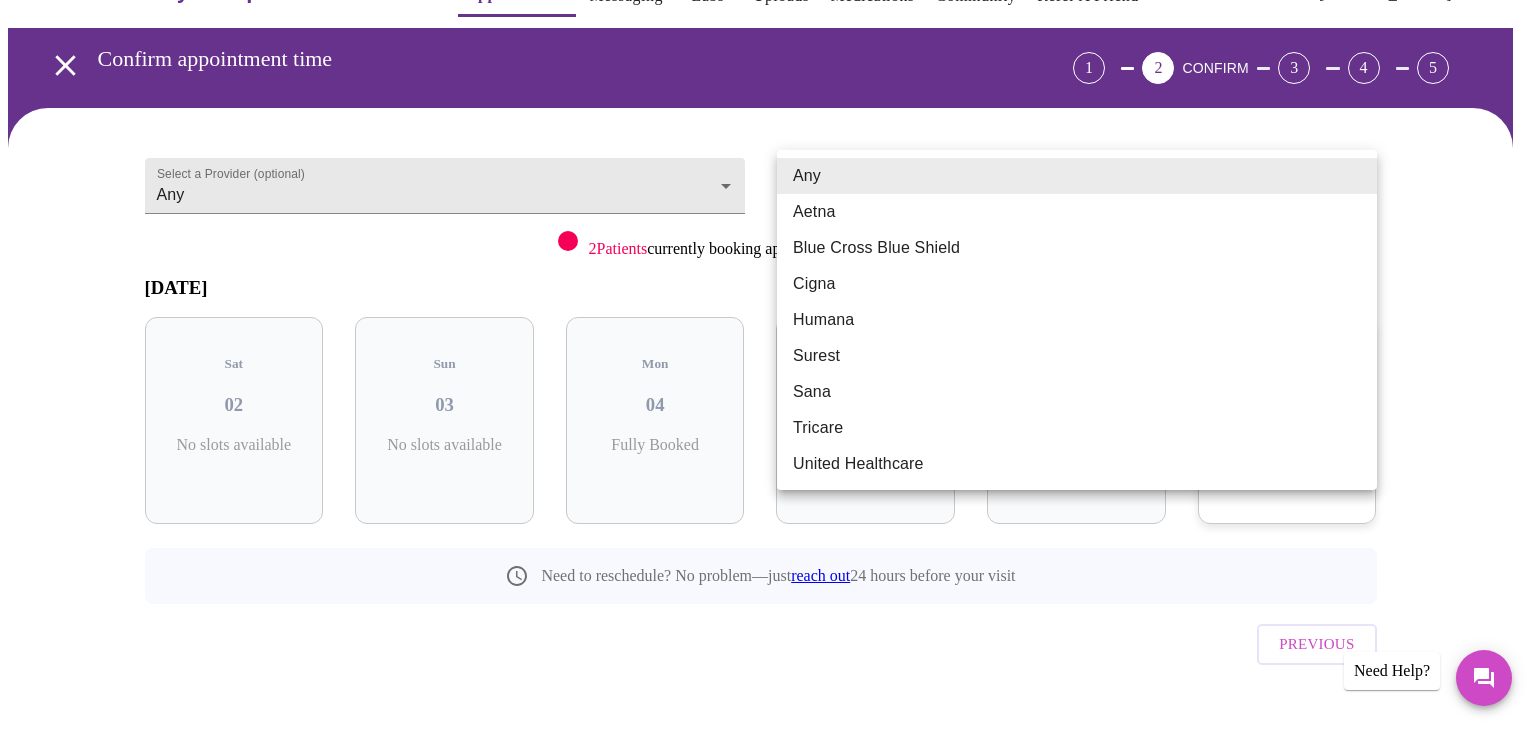 click on "Blue Cross Blue Shield" at bounding box center [1077, 248] 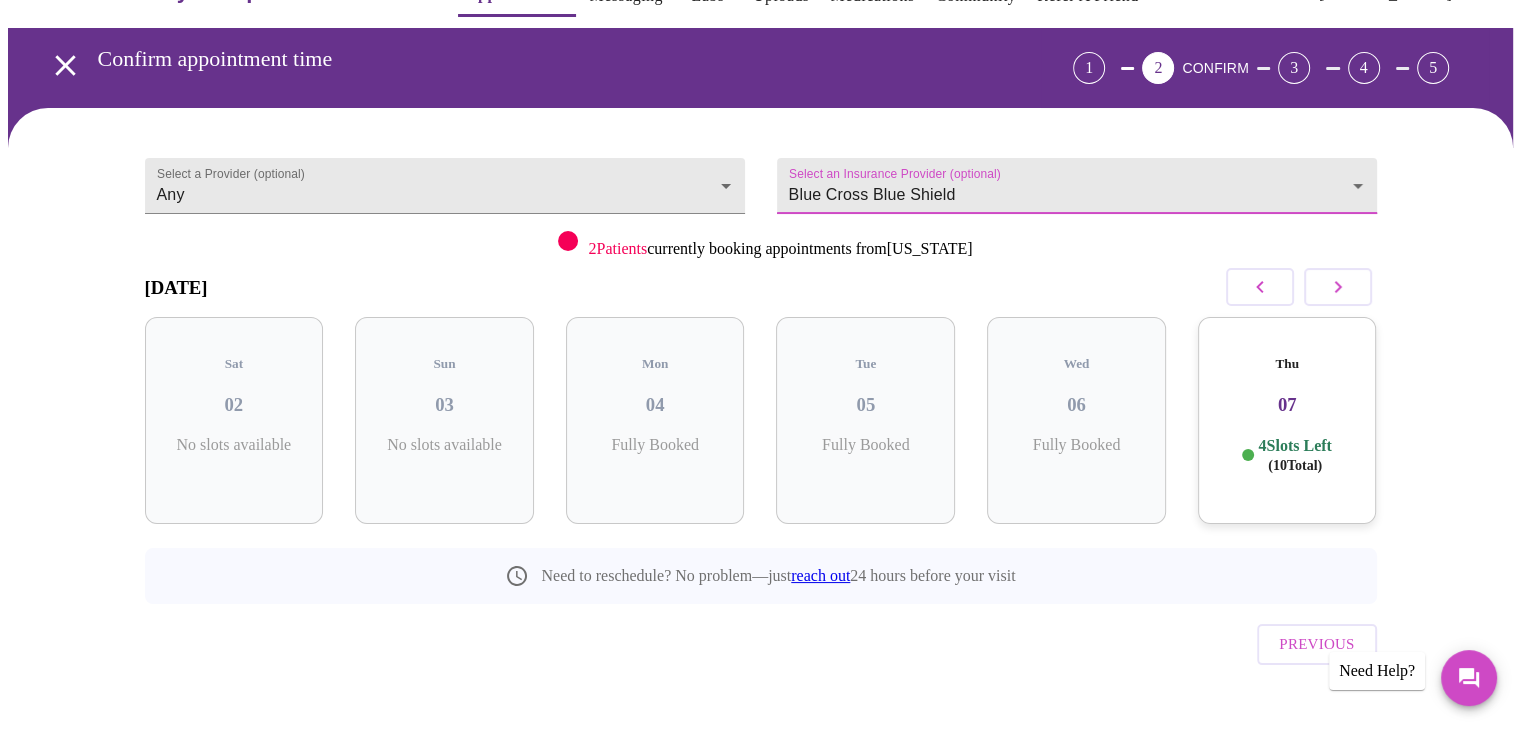 click at bounding box center (1260, 287) 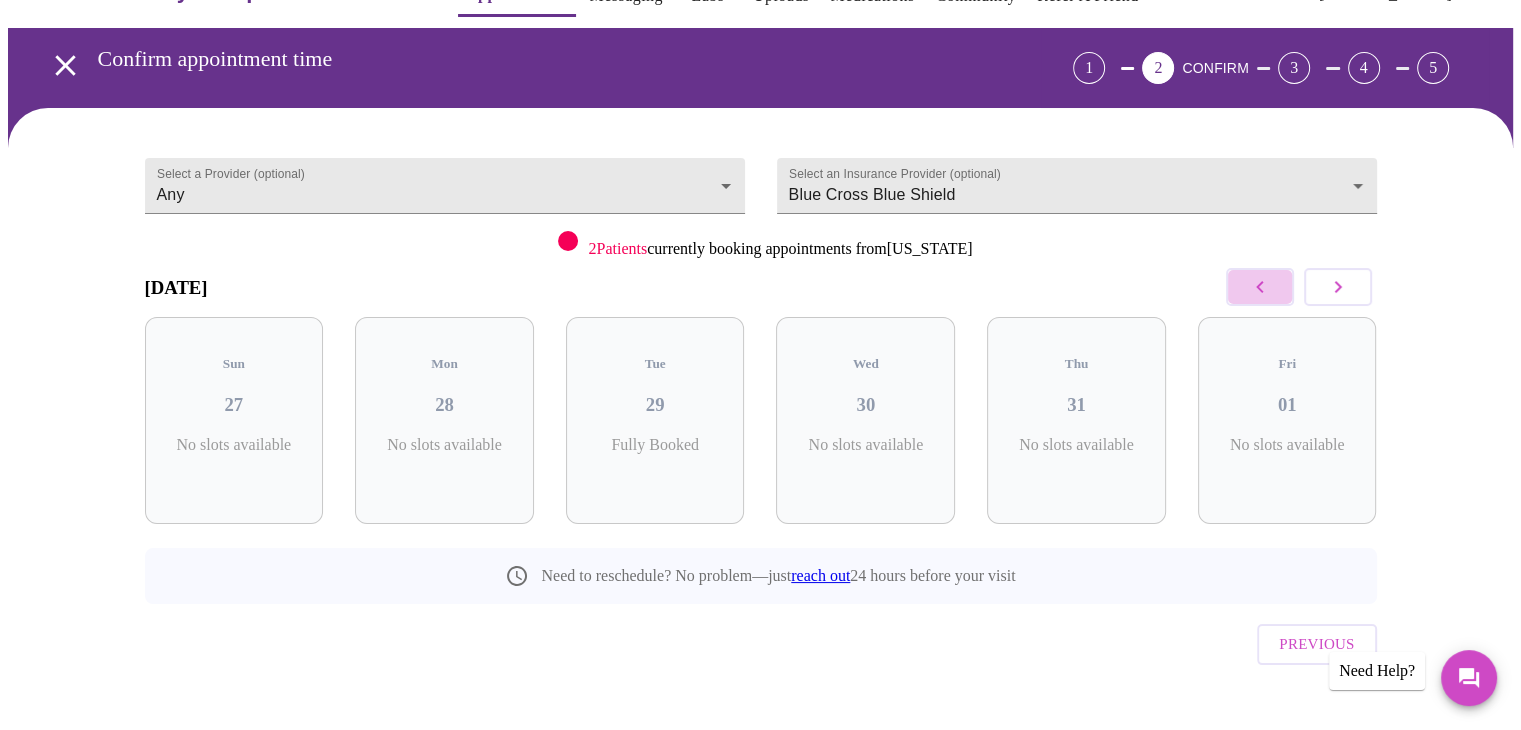 click at bounding box center [1260, 287] 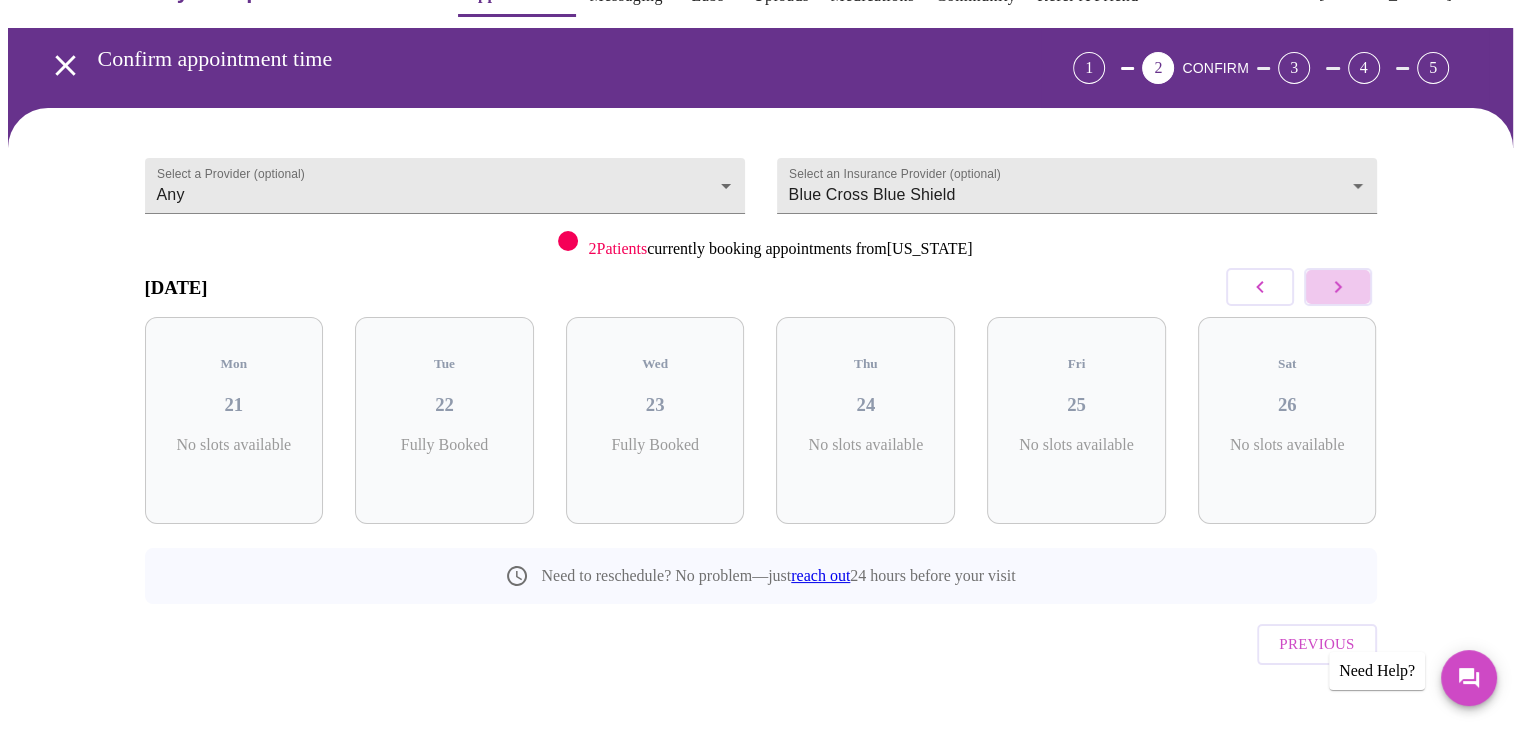 click at bounding box center [1338, 287] 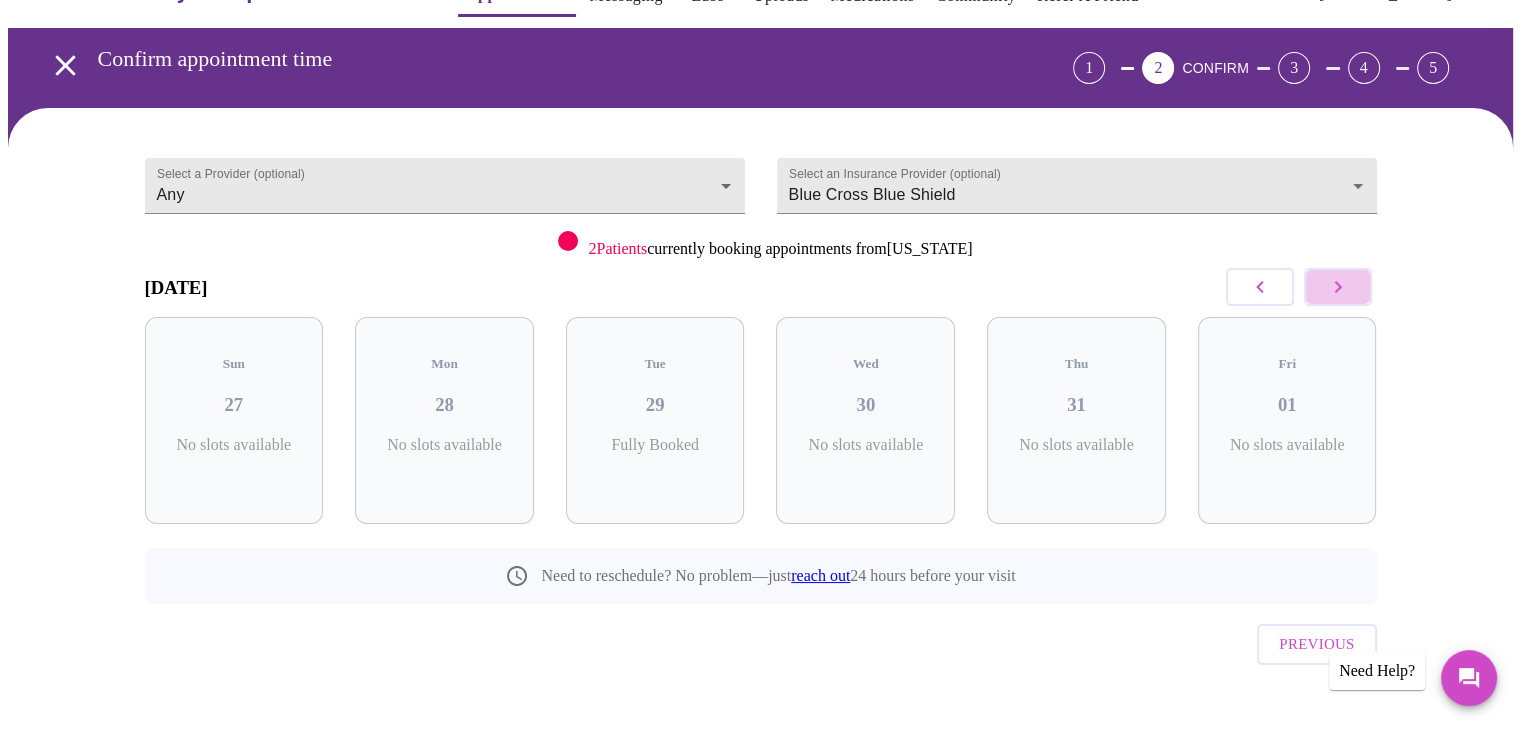 click at bounding box center (1338, 287) 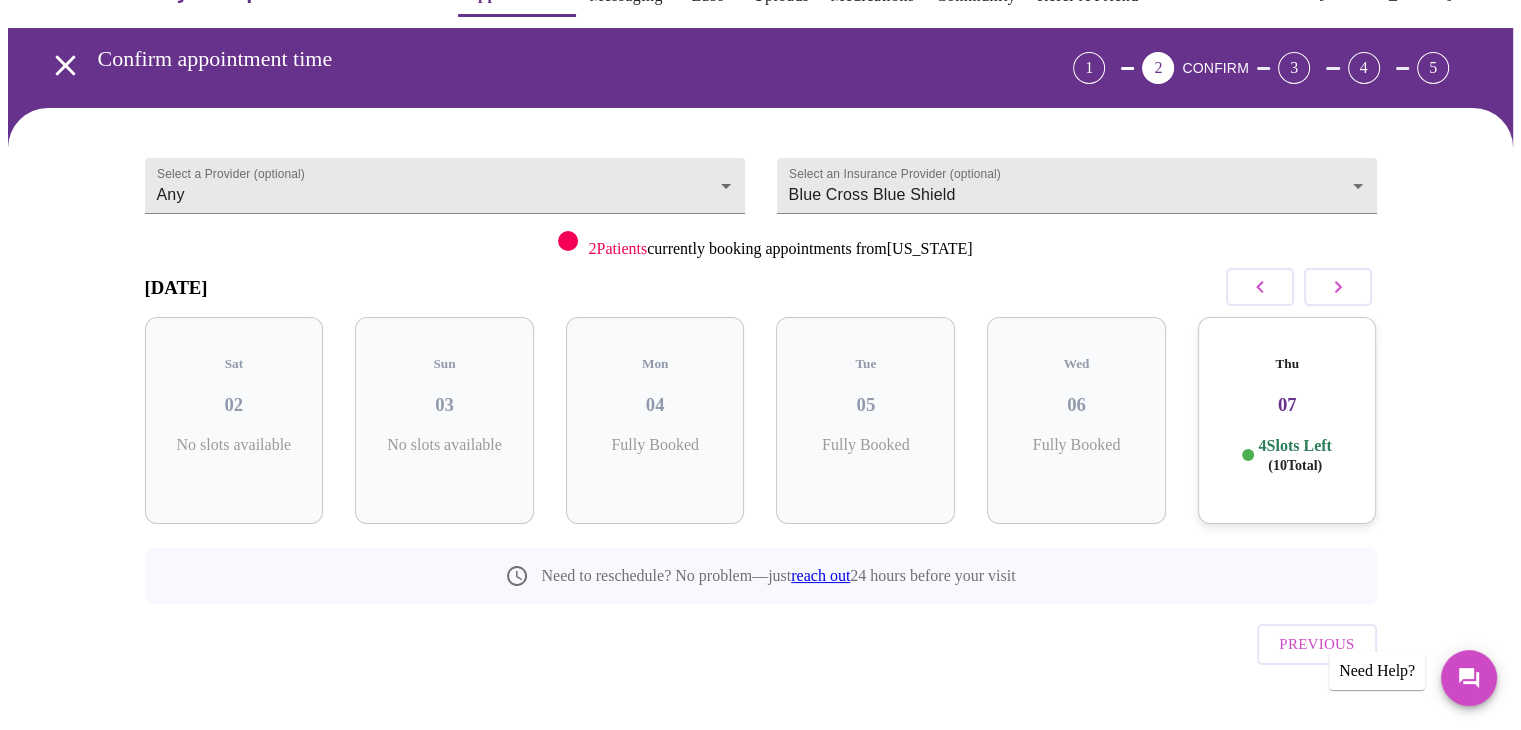 click on "4  Slots Left ( 10  Total)" at bounding box center (1294, 455) 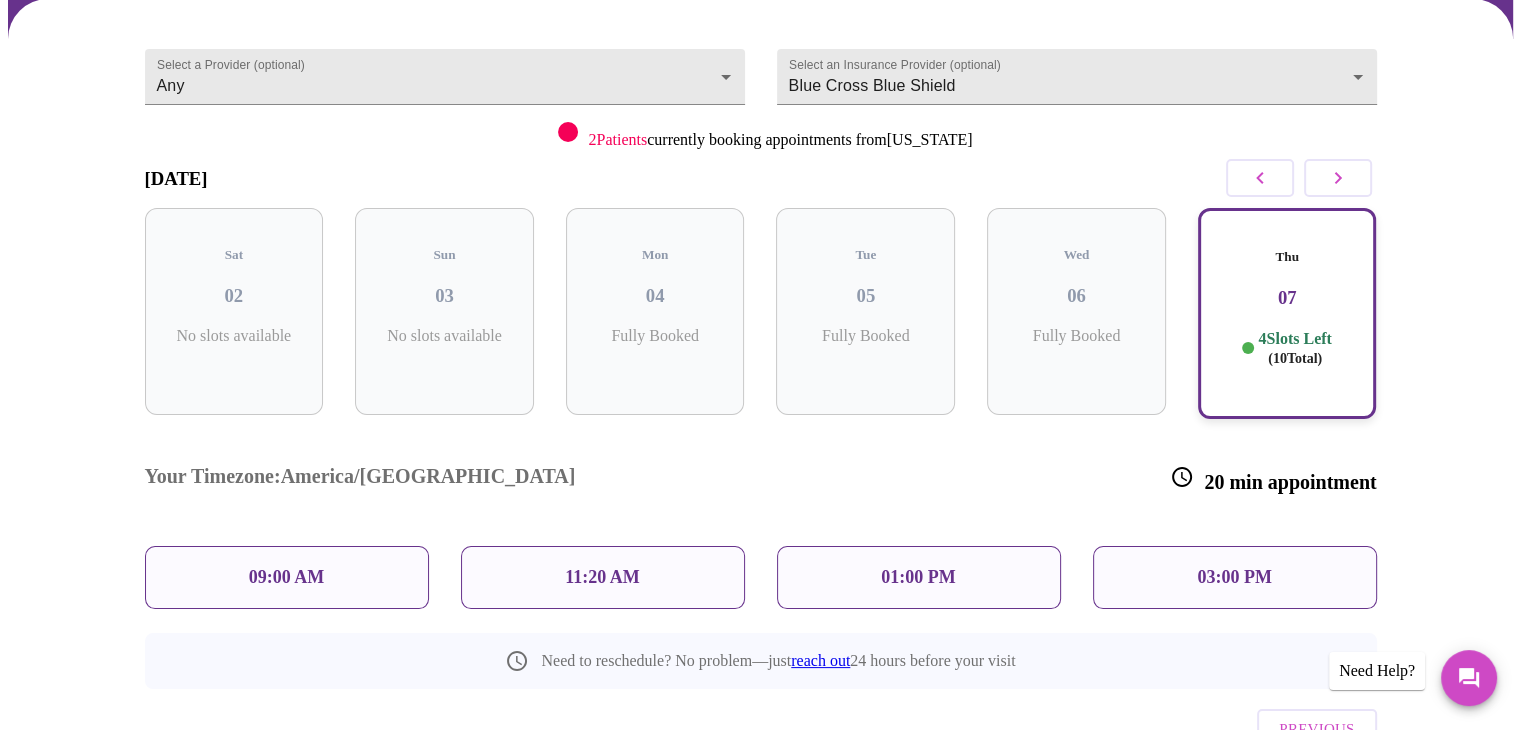 scroll, scrollTop: 216, scrollLeft: 0, axis: vertical 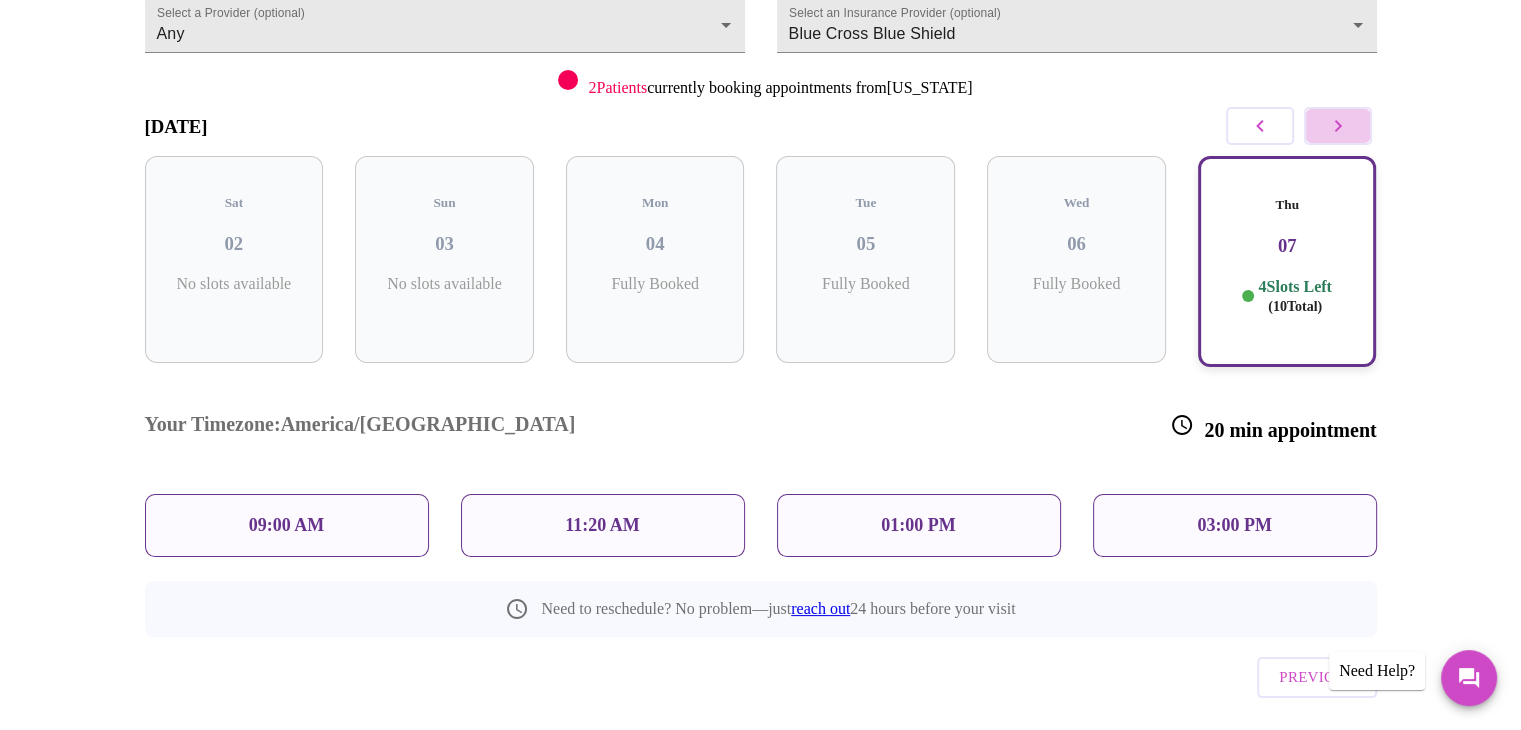 click 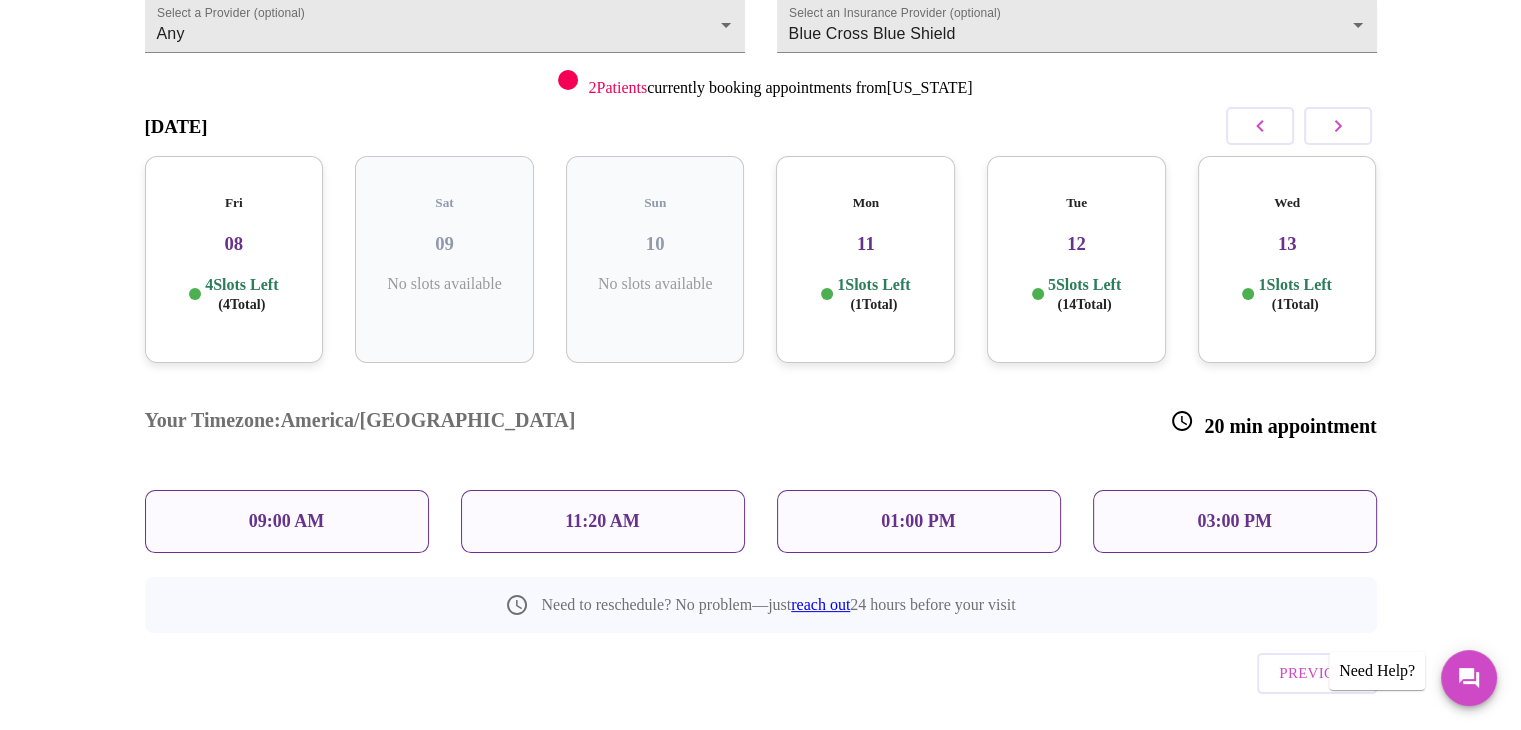 click on "4  Slots Left ( 4  Total)" at bounding box center (241, 294) 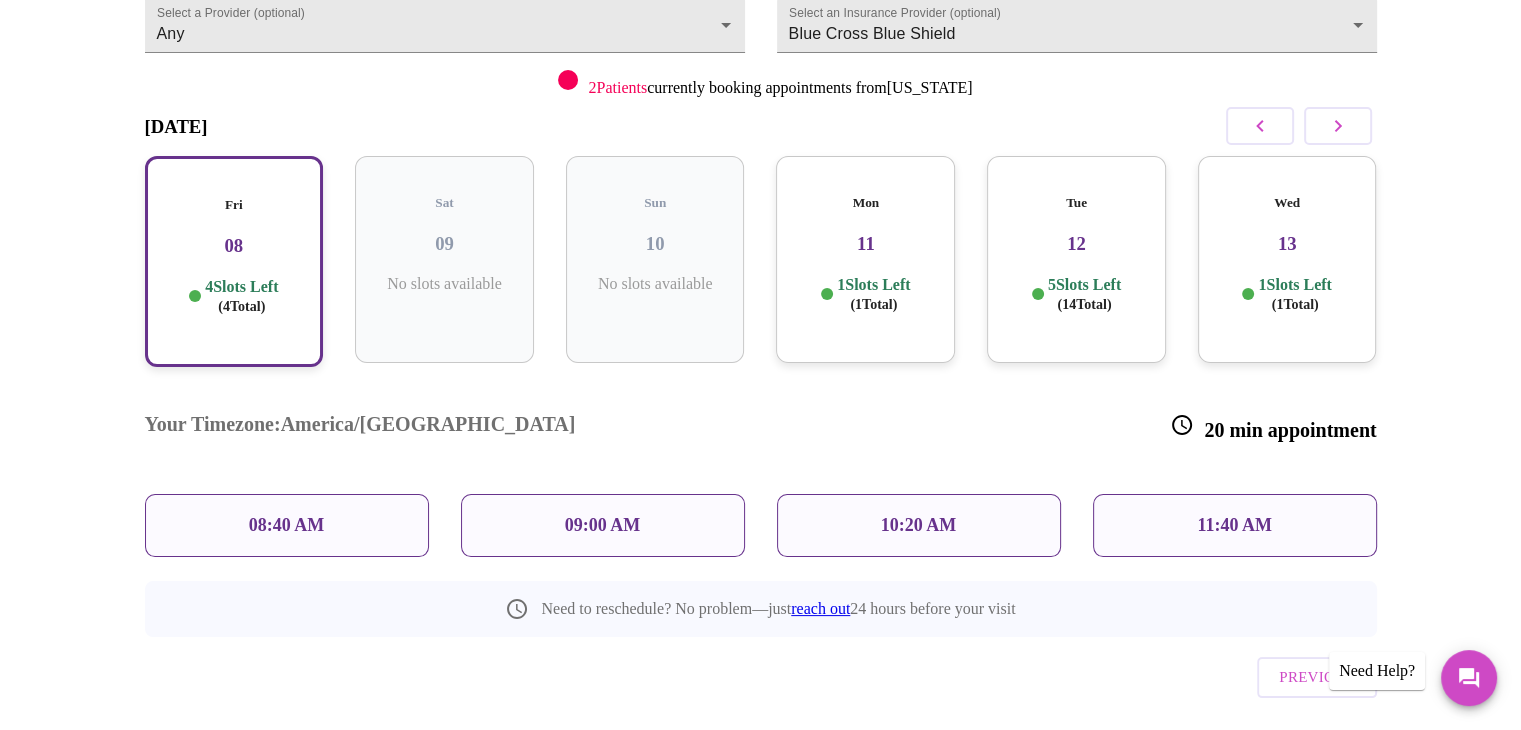click on "11:40 AM" at bounding box center (1235, 525) 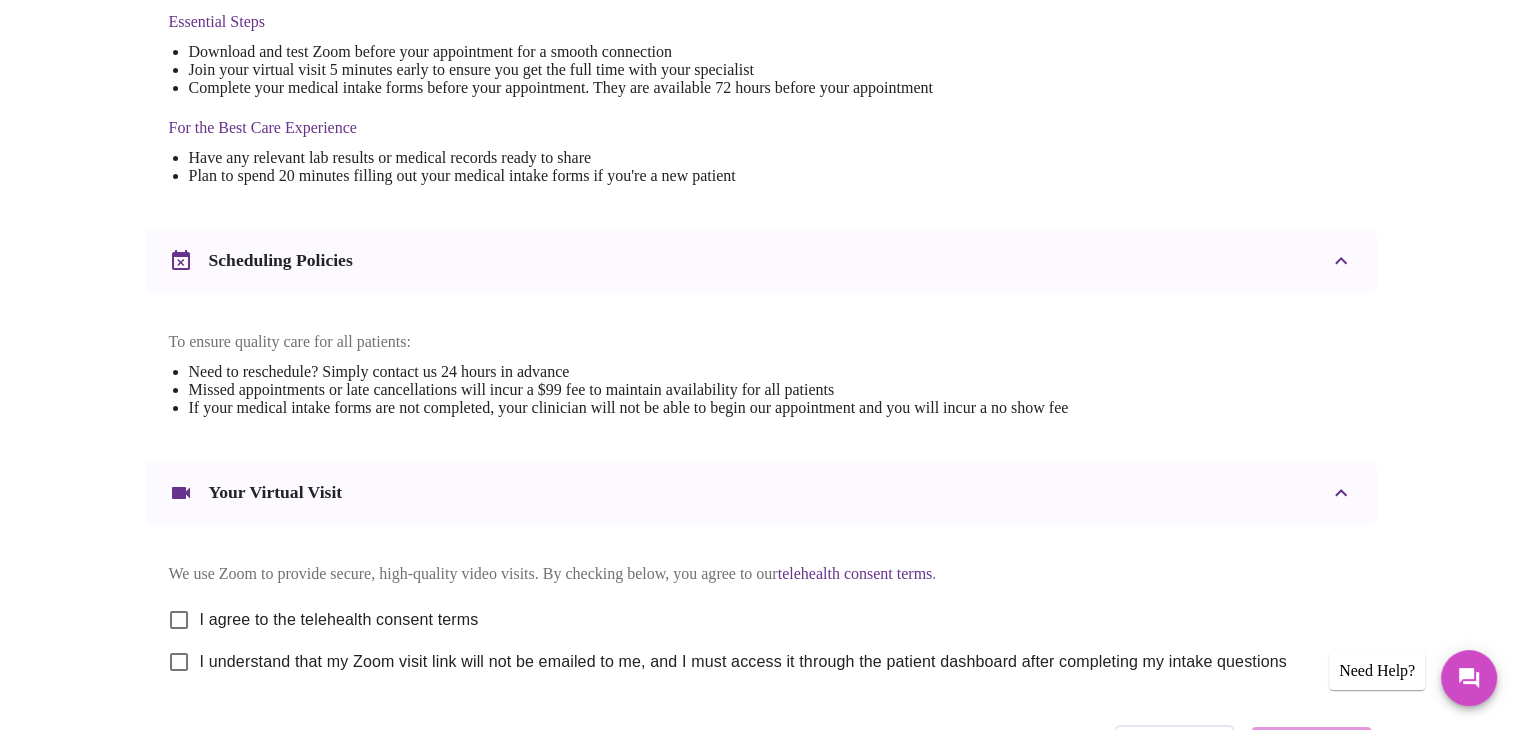scroll, scrollTop: 695, scrollLeft: 0, axis: vertical 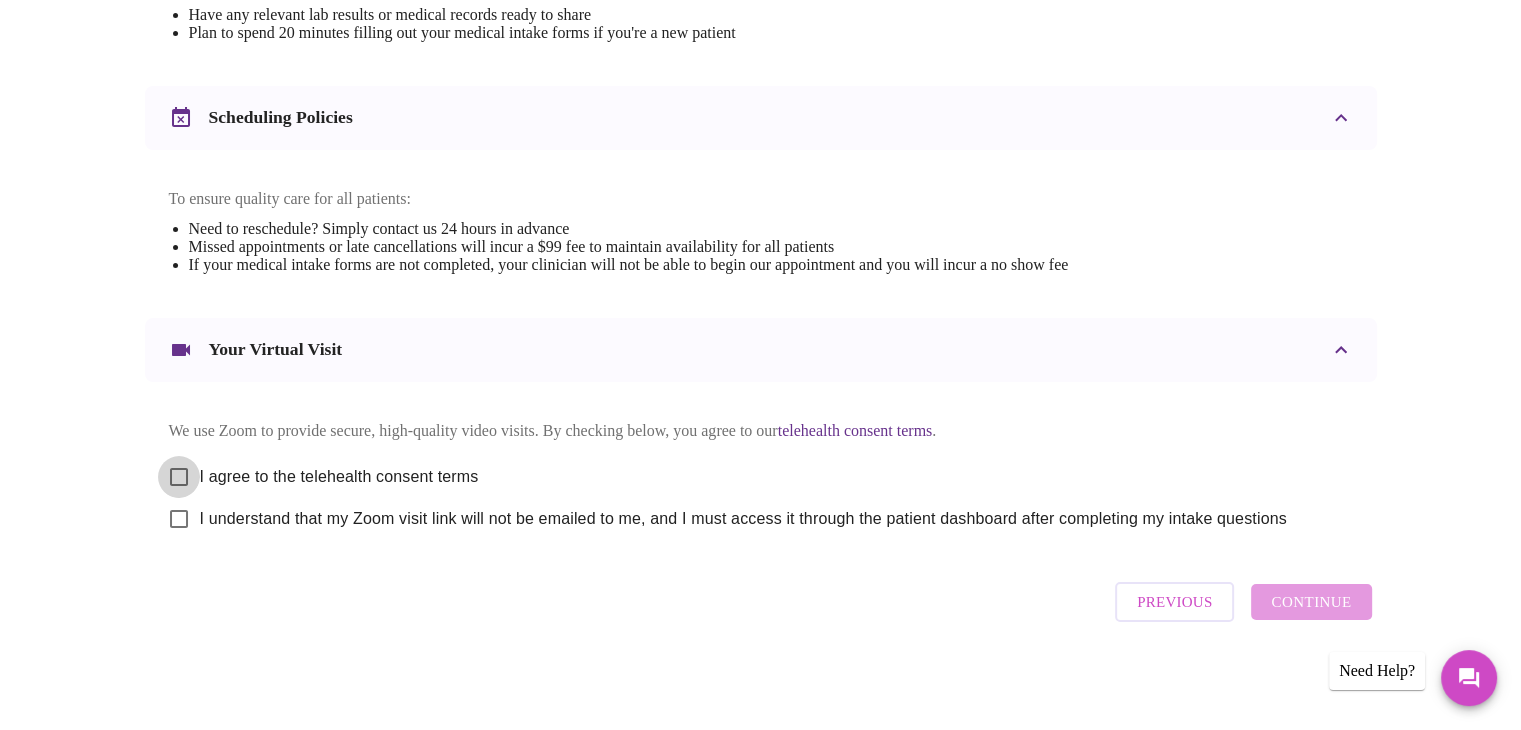click on "I agree to the telehealth consent terms" at bounding box center [179, 477] 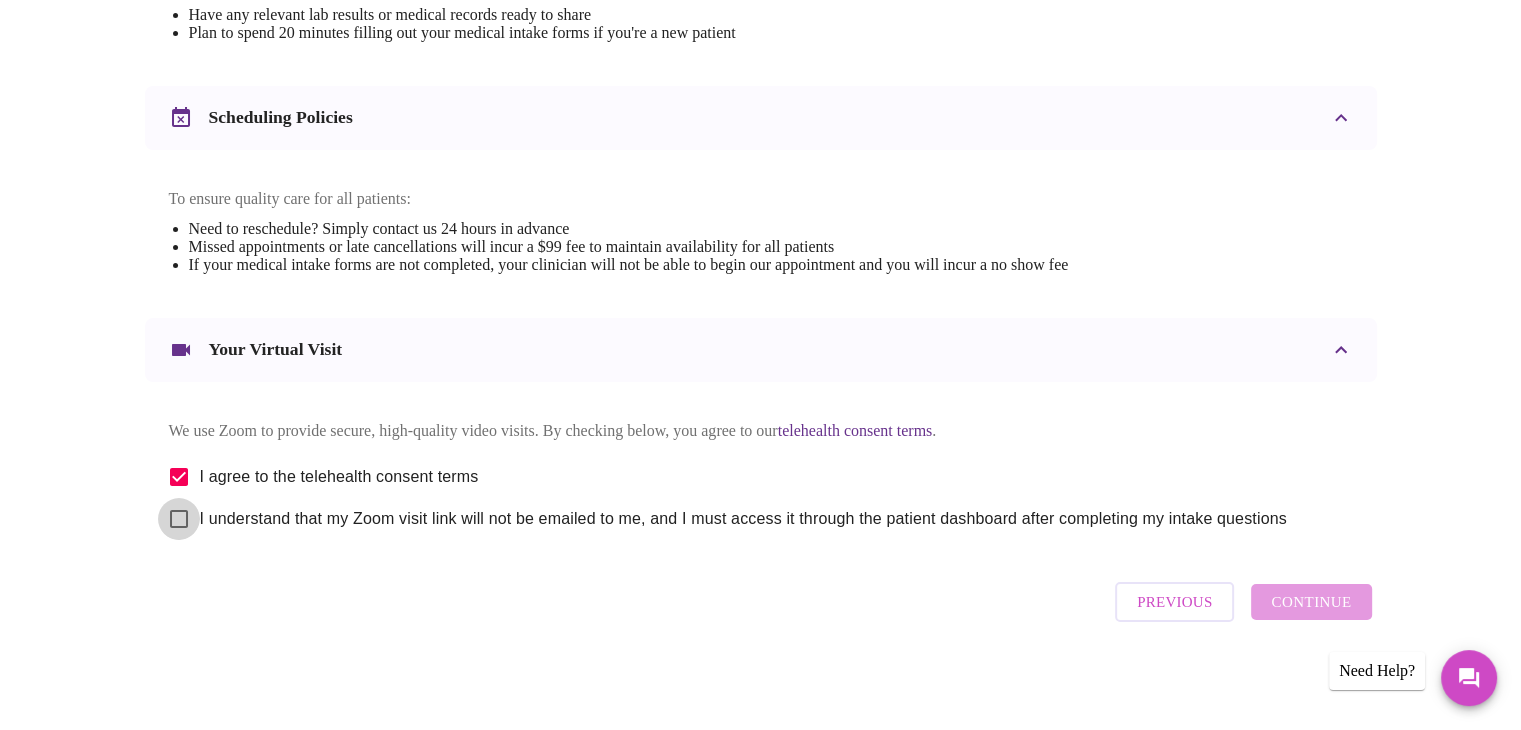 click on "I understand that my Zoom visit link will not be emailed to me, and I must access it through the patient dashboard after completing my intake questions" at bounding box center (179, 519) 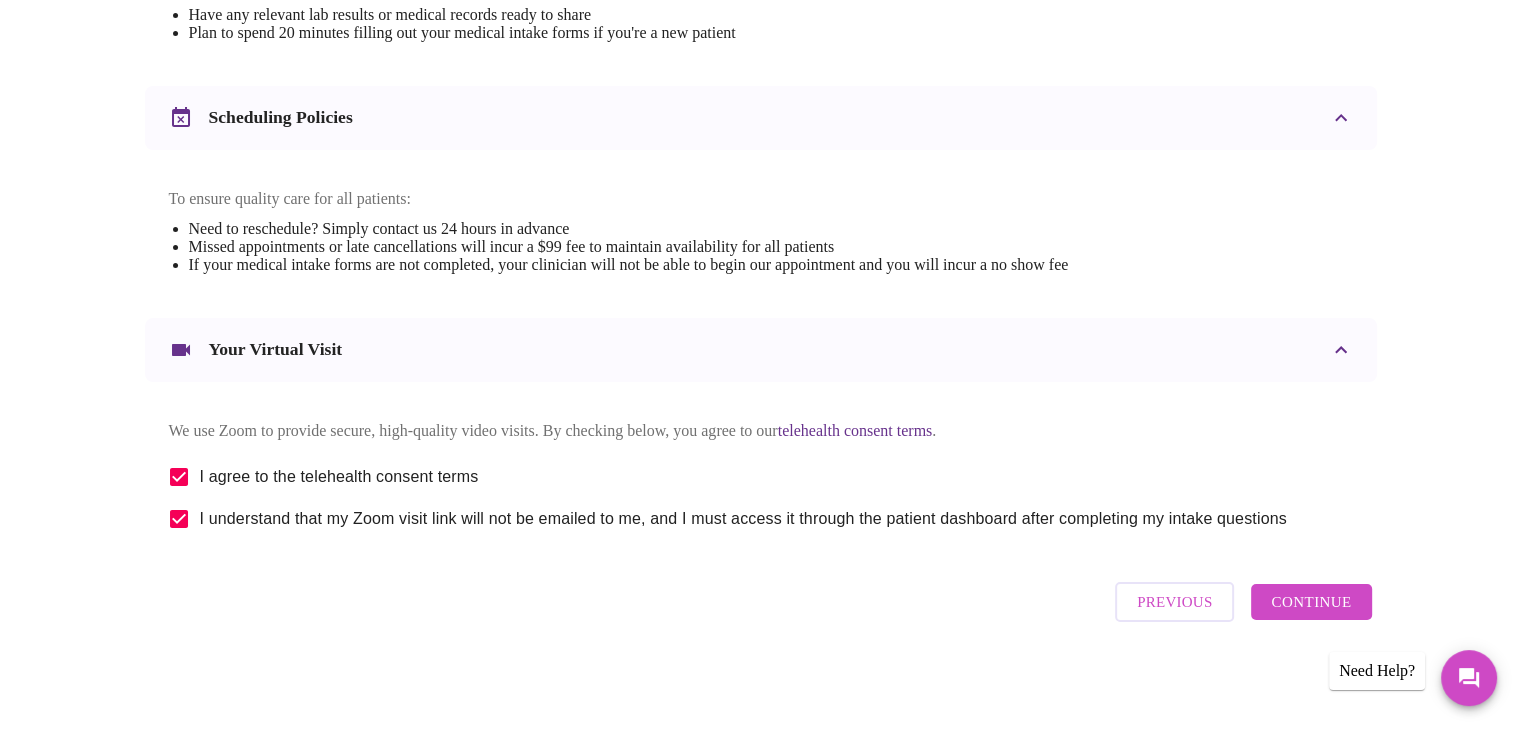 click on "Continue" at bounding box center [1311, 602] 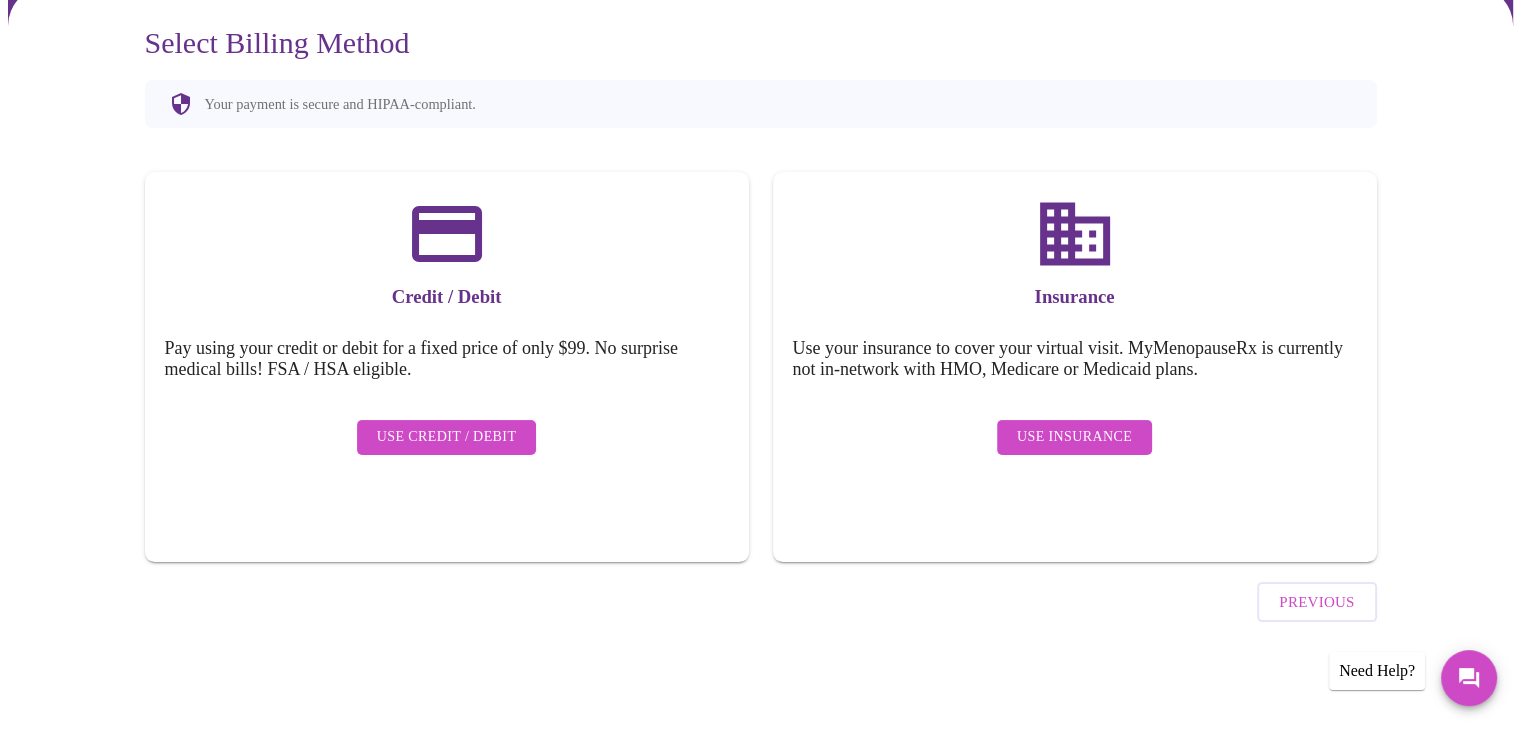 scroll, scrollTop: 120, scrollLeft: 0, axis: vertical 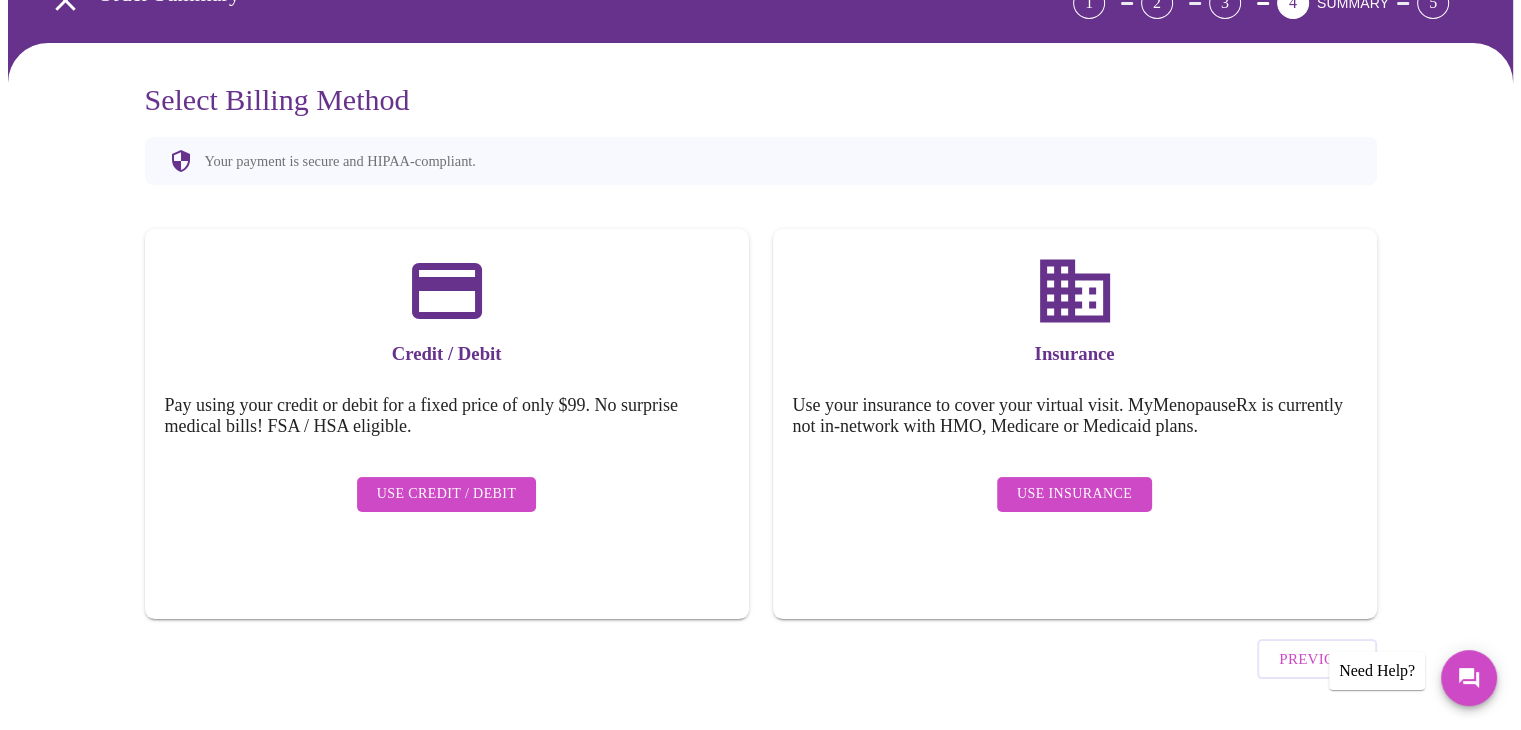 click on "Use Insurance" at bounding box center (1074, 494) 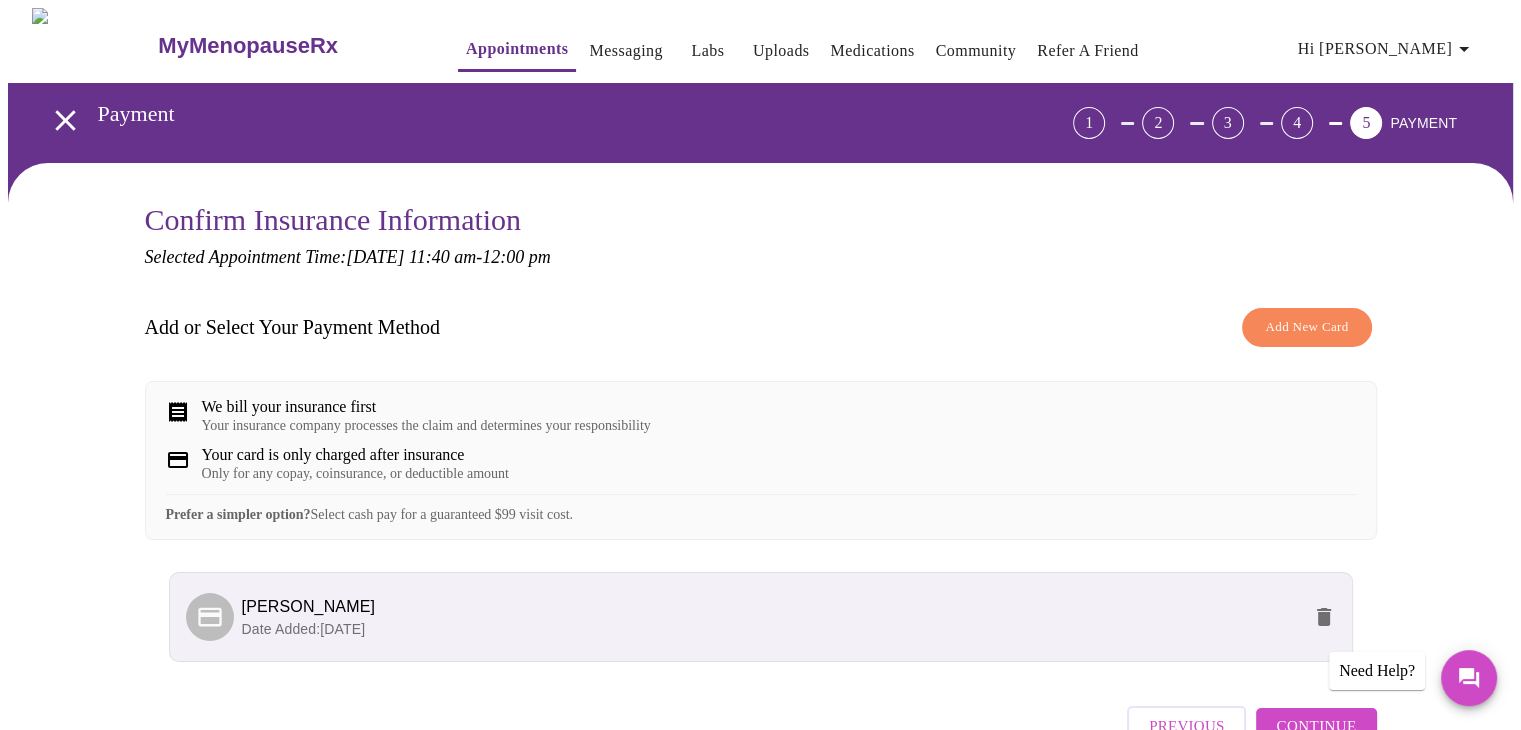 scroll, scrollTop: 138, scrollLeft: 0, axis: vertical 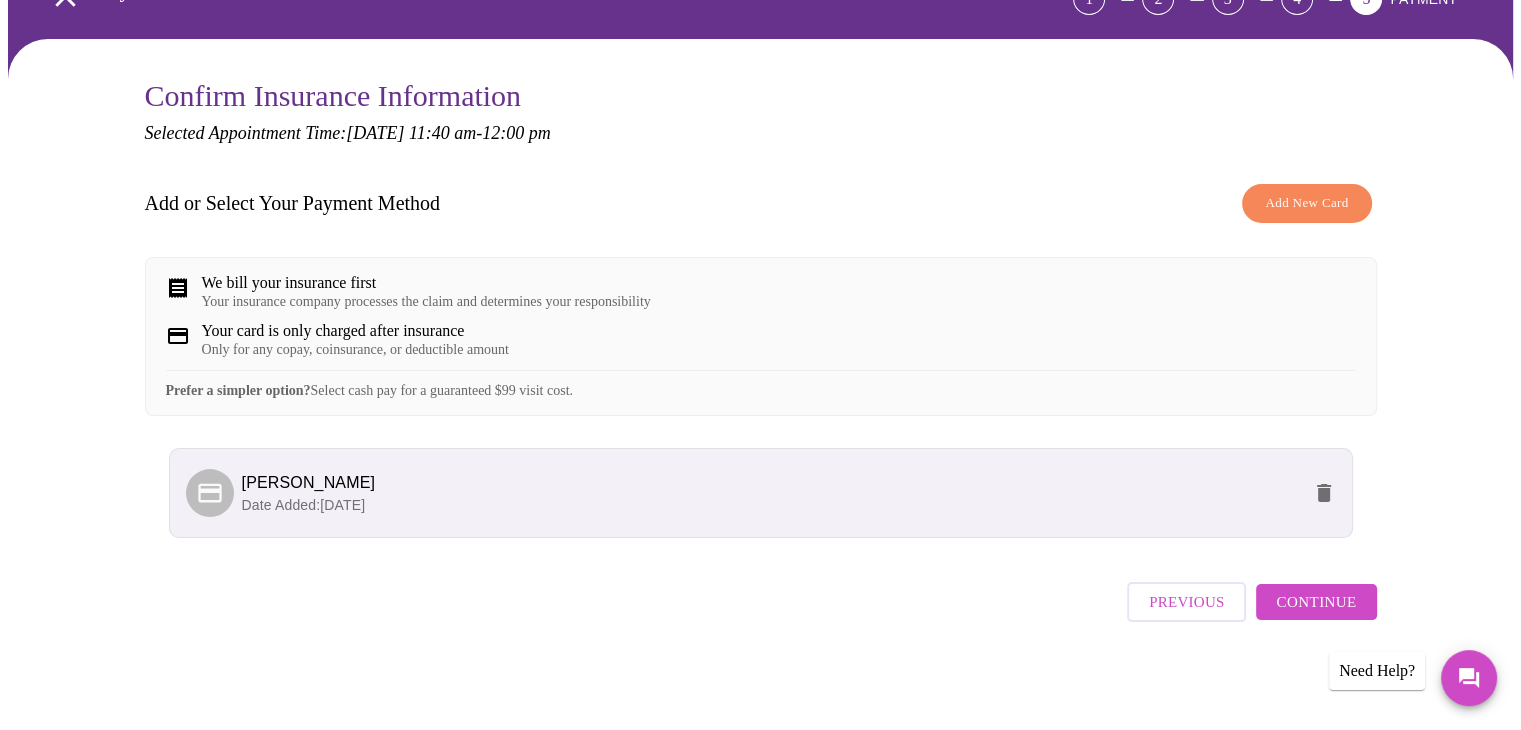 click on "Continue" at bounding box center [1316, 602] 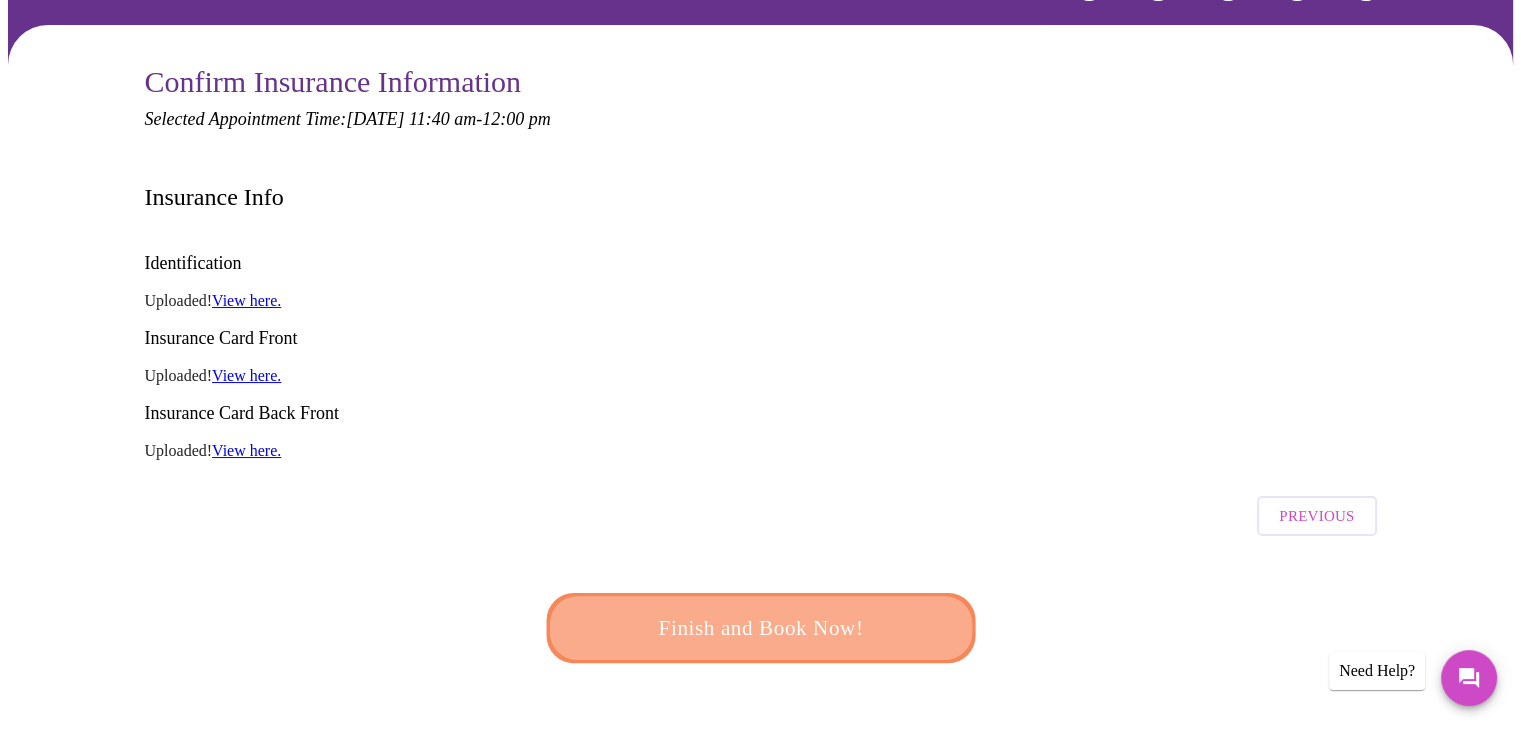 click on "Finish and Book Now!" at bounding box center [761, 628] 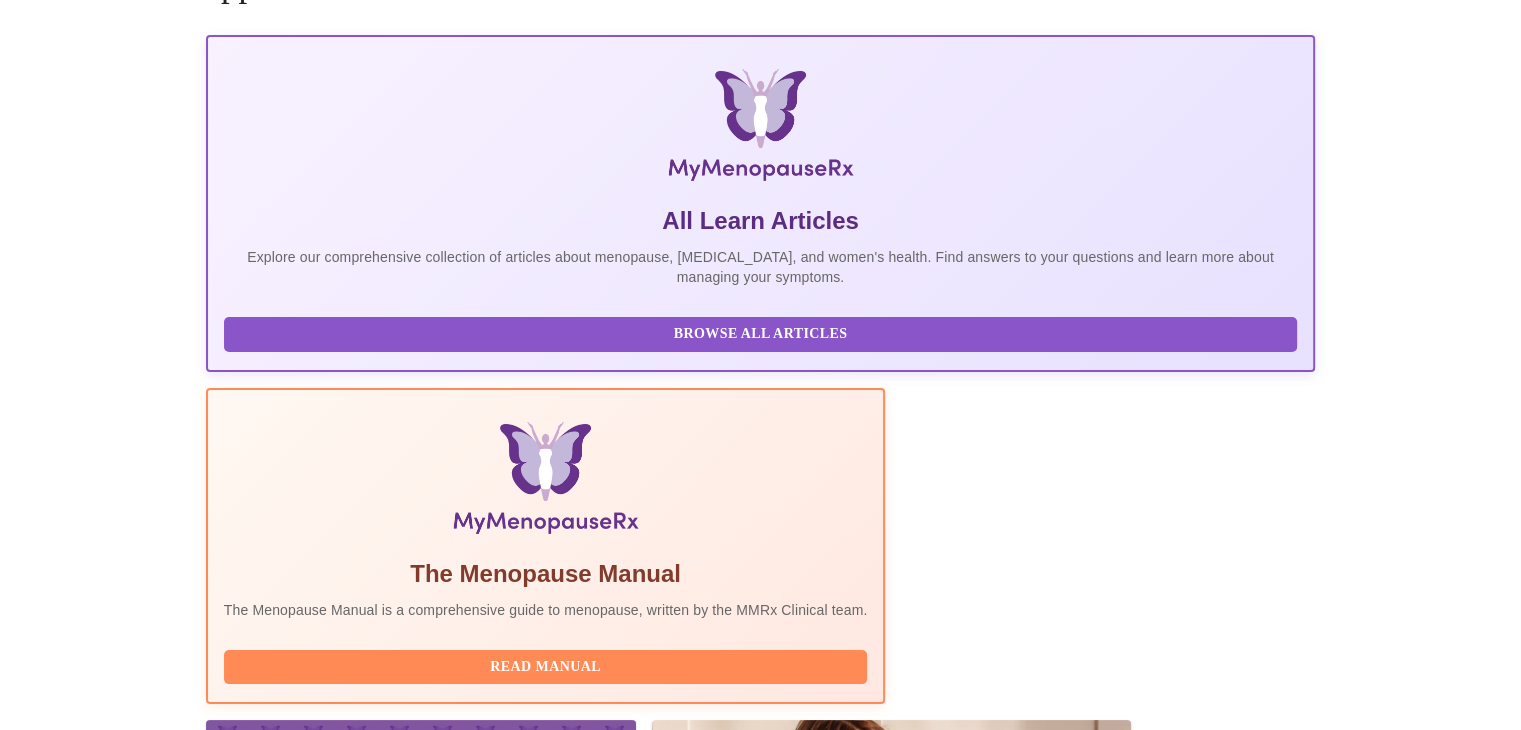 scroll, scrollTop: 0, scrollLeft: 0, axis: both 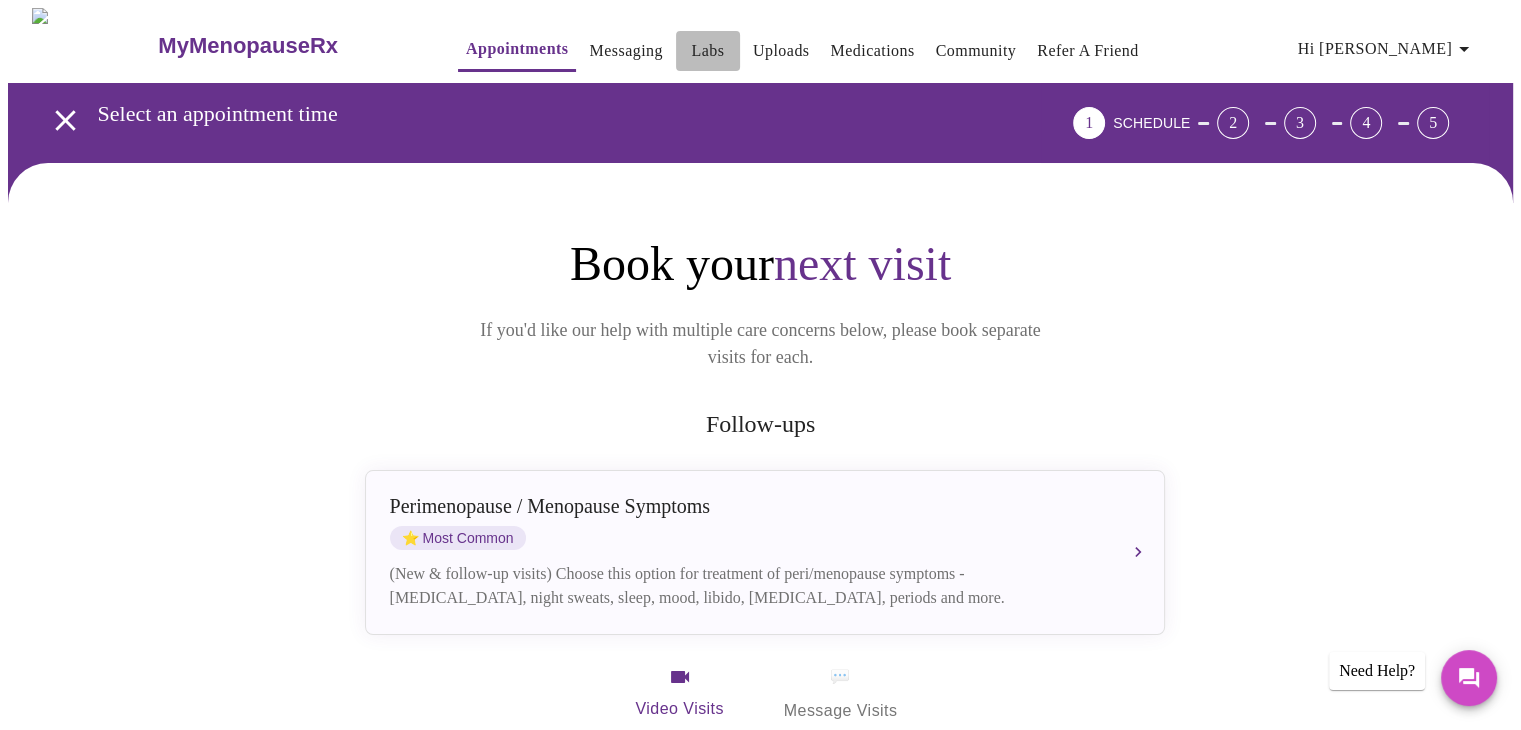 click on "Labs" at bounding box center [707, 51] 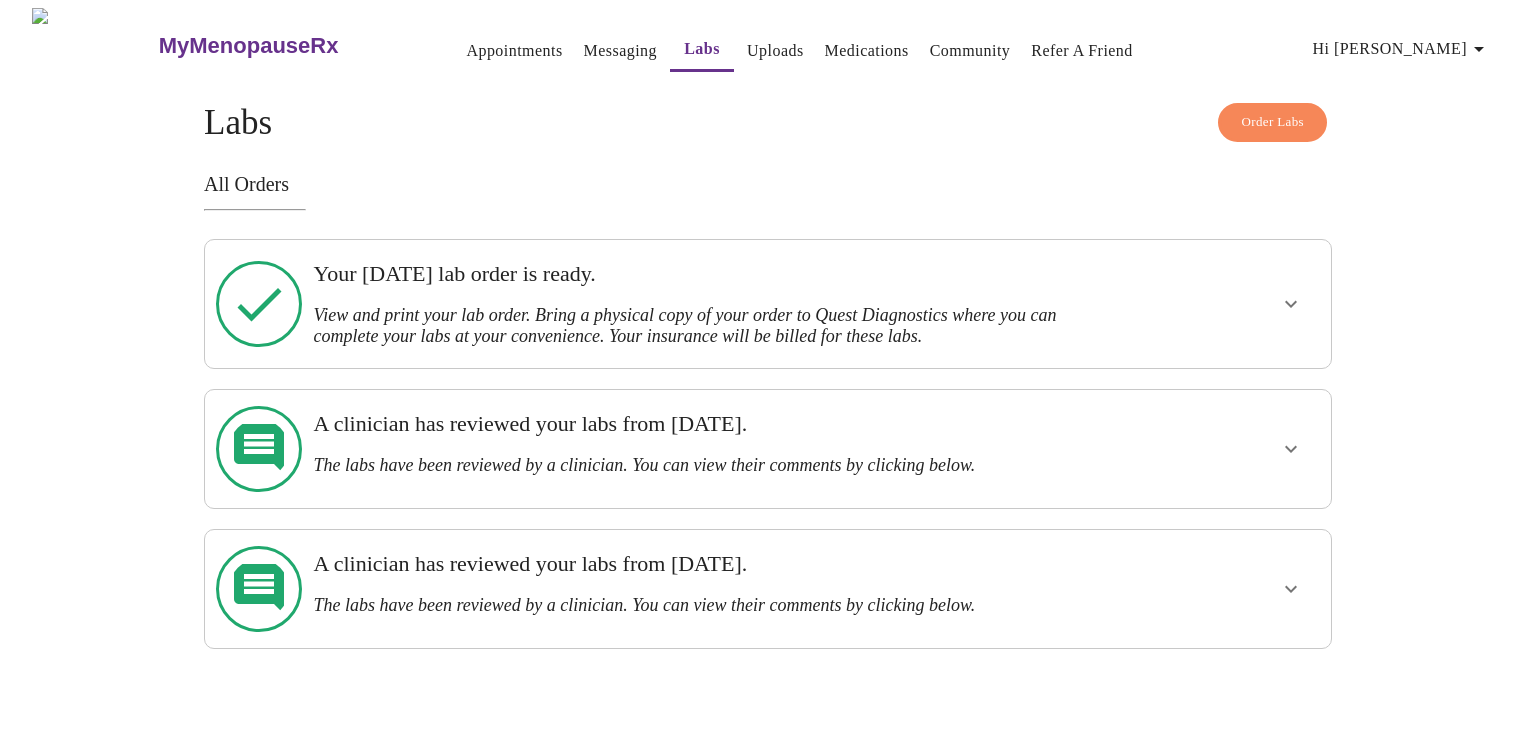 click on "View and print your lab order. Bring a physical copy of your order to Quest Diagnostics where you can complete your labs at your convenience. Your insurance will be billed for these labs." at bounding box center (713, 326) 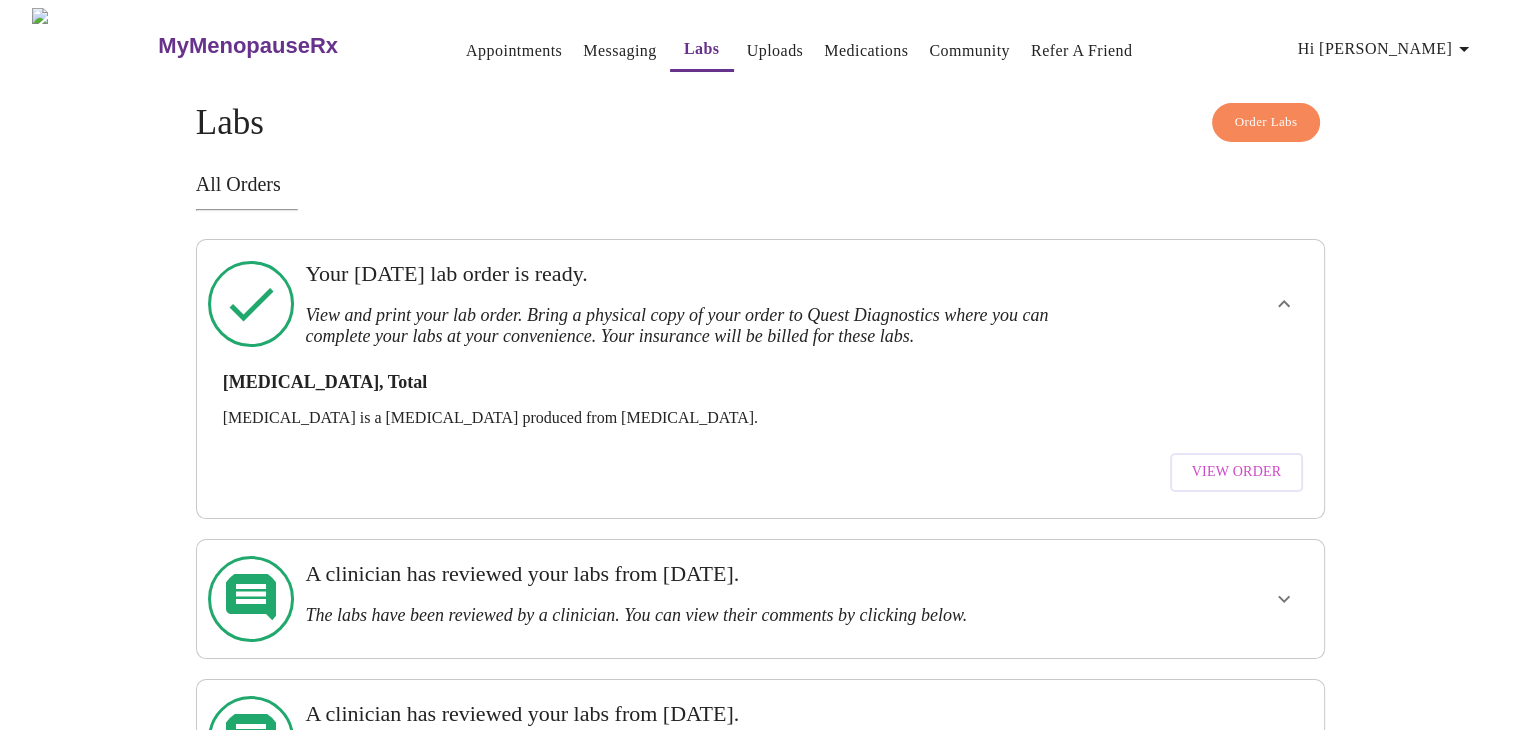 click on "Messaging" at bounding box center (619, 51) 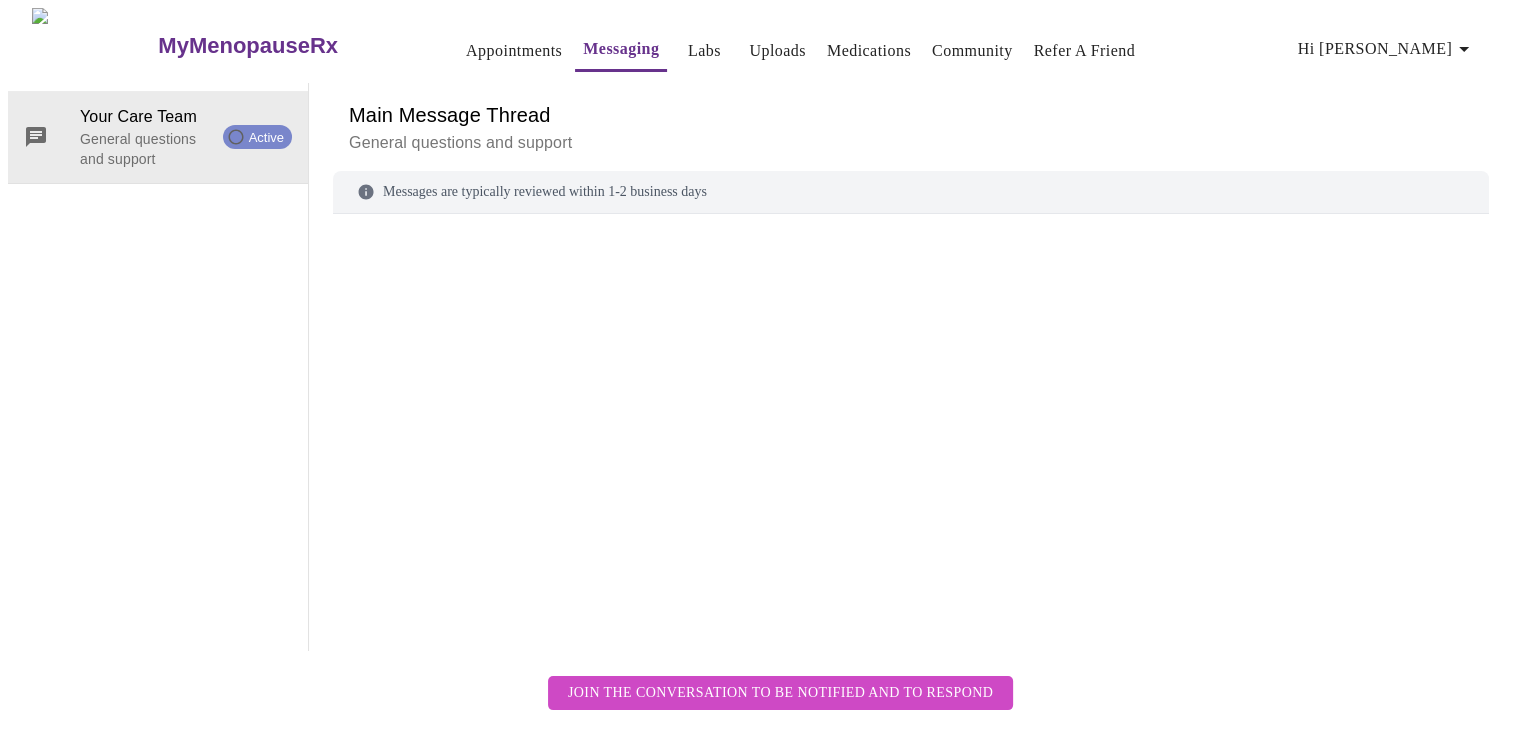 scroll, scrollTop: 75, scrollLeft: 0, axis: vertical 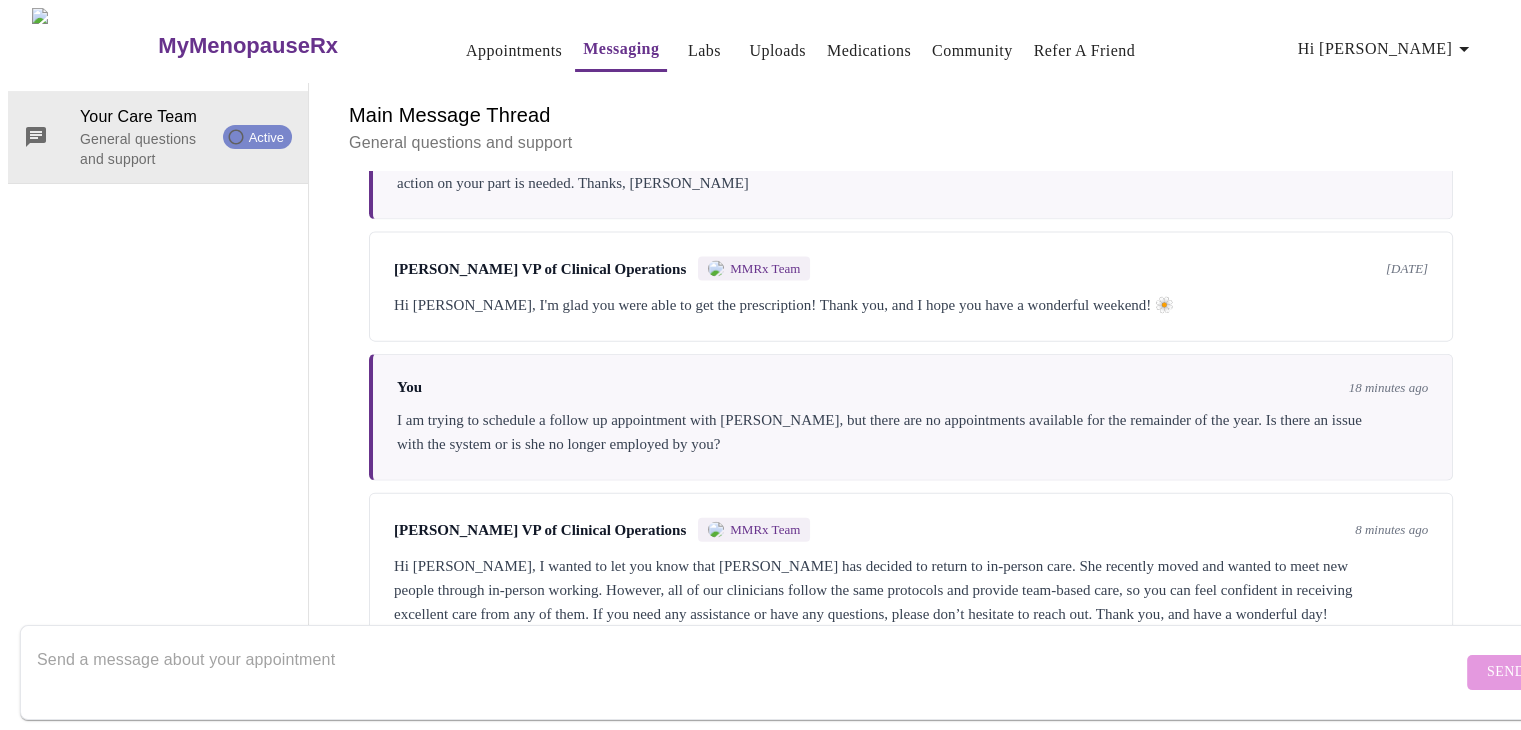 click at bounding box center [749, 672] 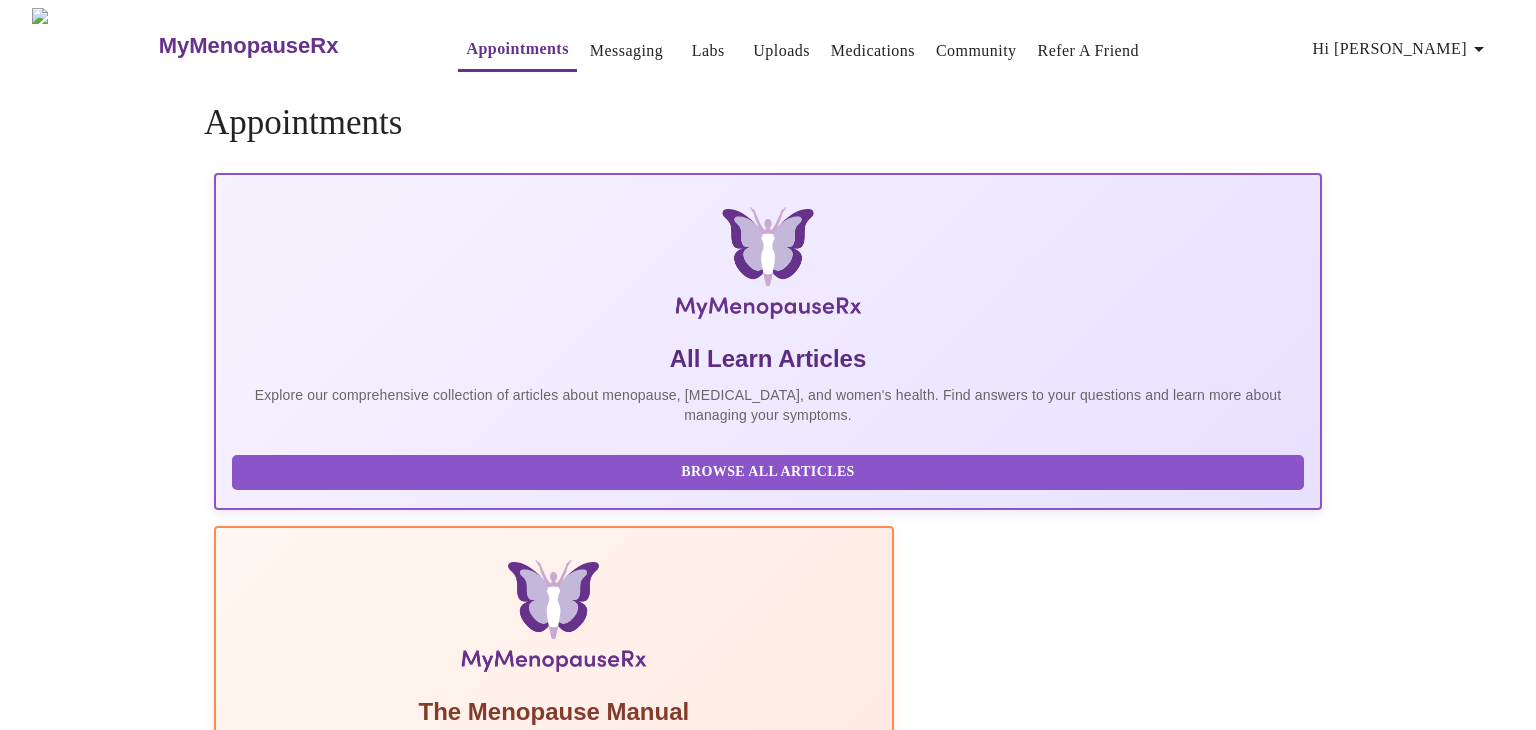 scroll, scrollTop: 0, scrollLeft: 0, axis: both 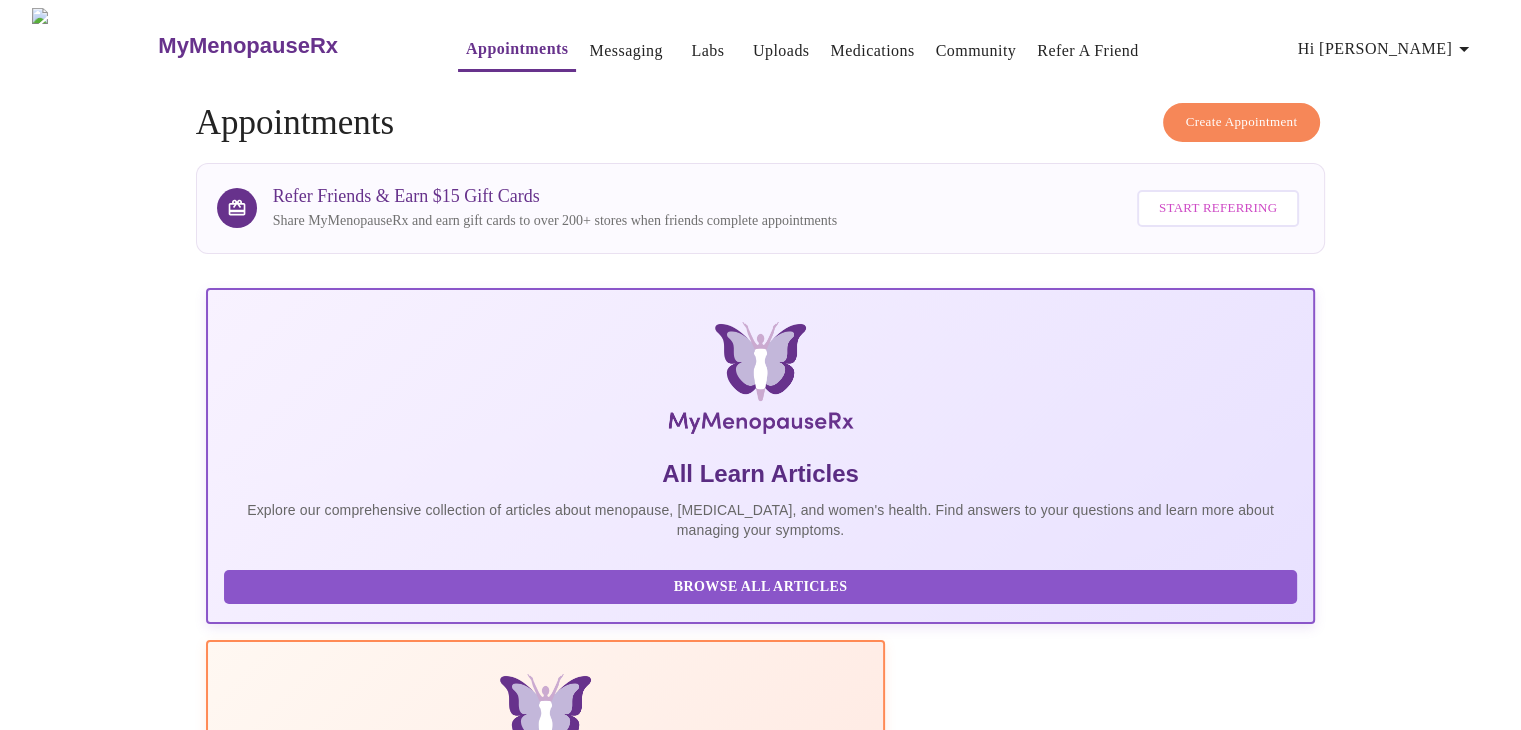click on "Create Appointment" at bounding box center [1242, 122] 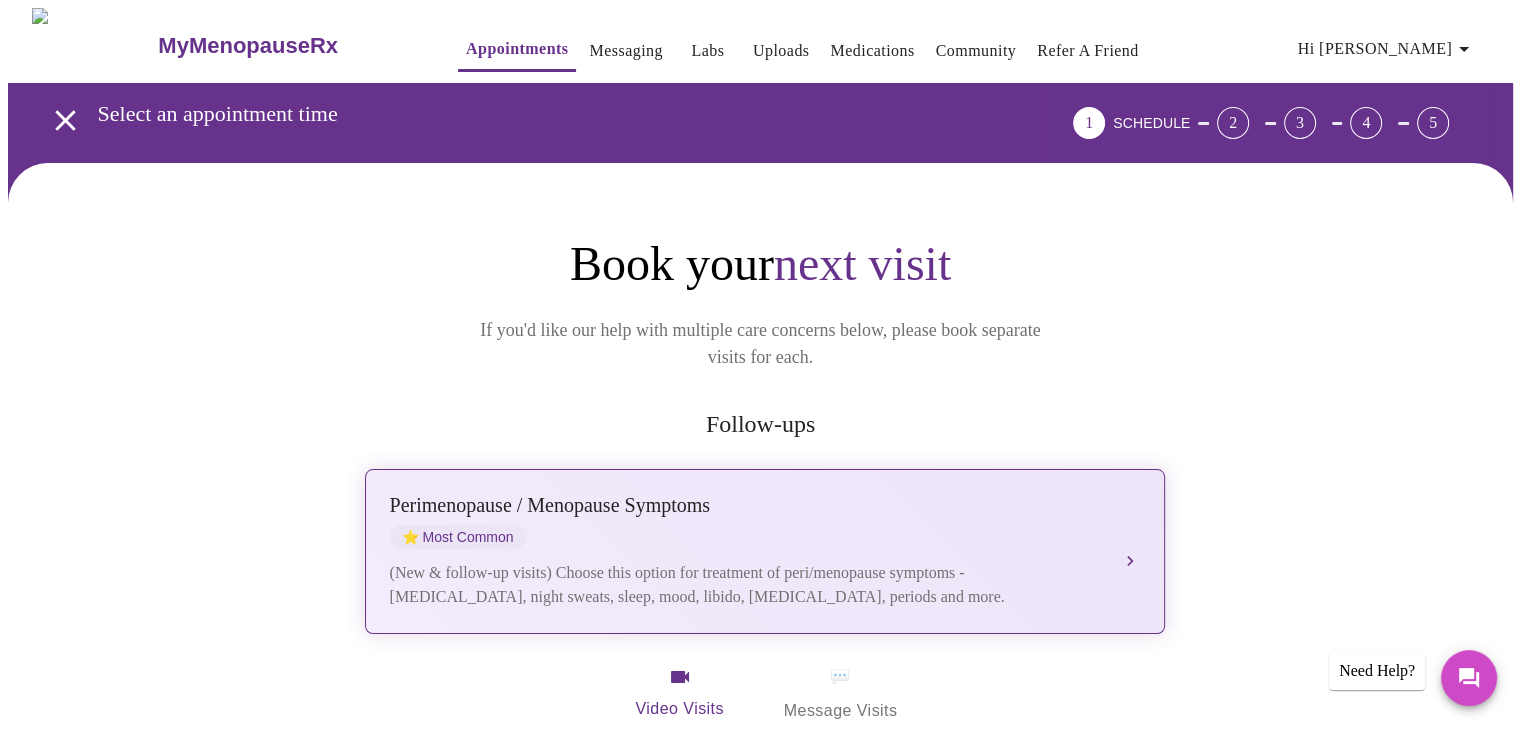 click on "(New & follow-up visits) Choose this option for treatment of peri/menopause symptoms - [MEDICAL_DATA], night sweats, sleep, mood, libido, [MEDICAL_DATA], periods and more." at bounding box center [745, 585] 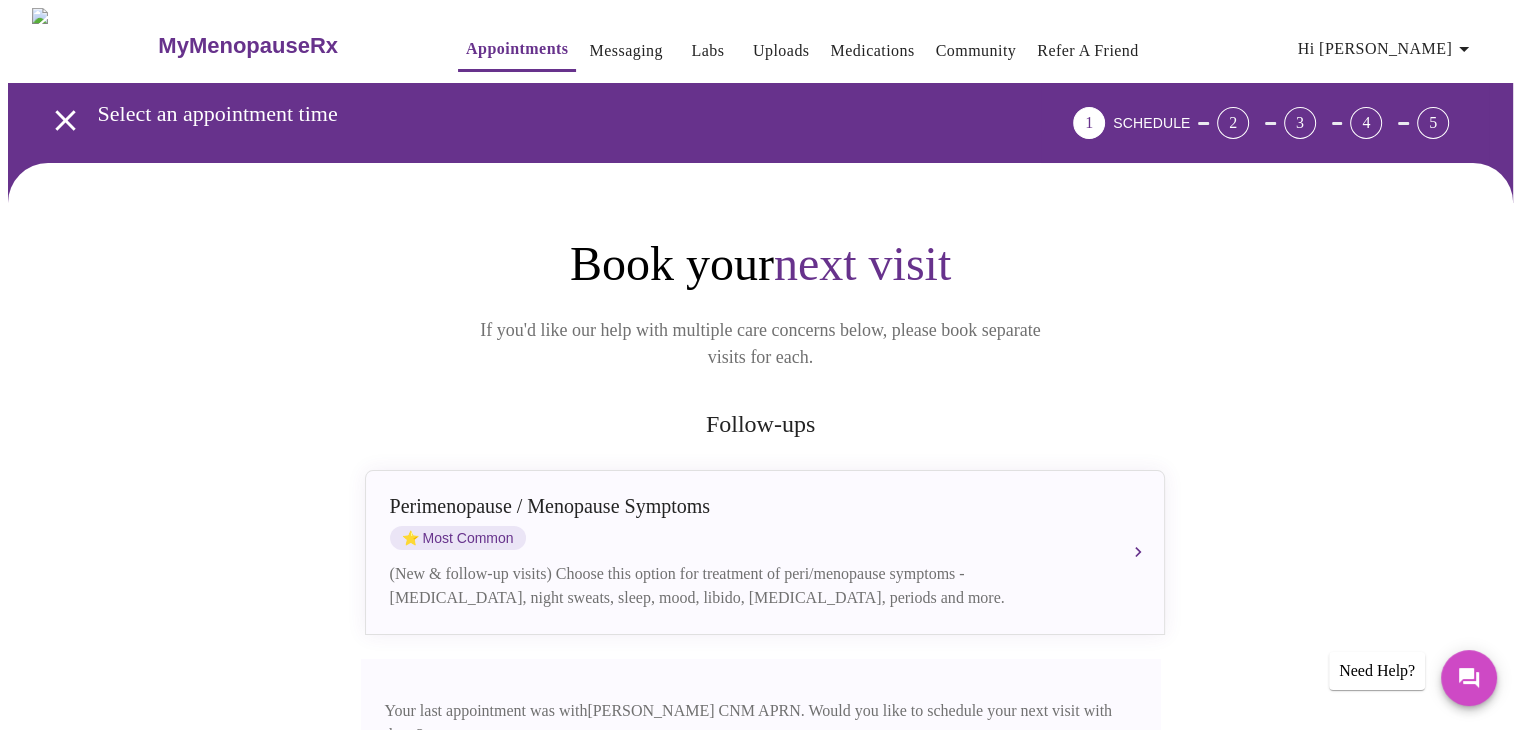 click 